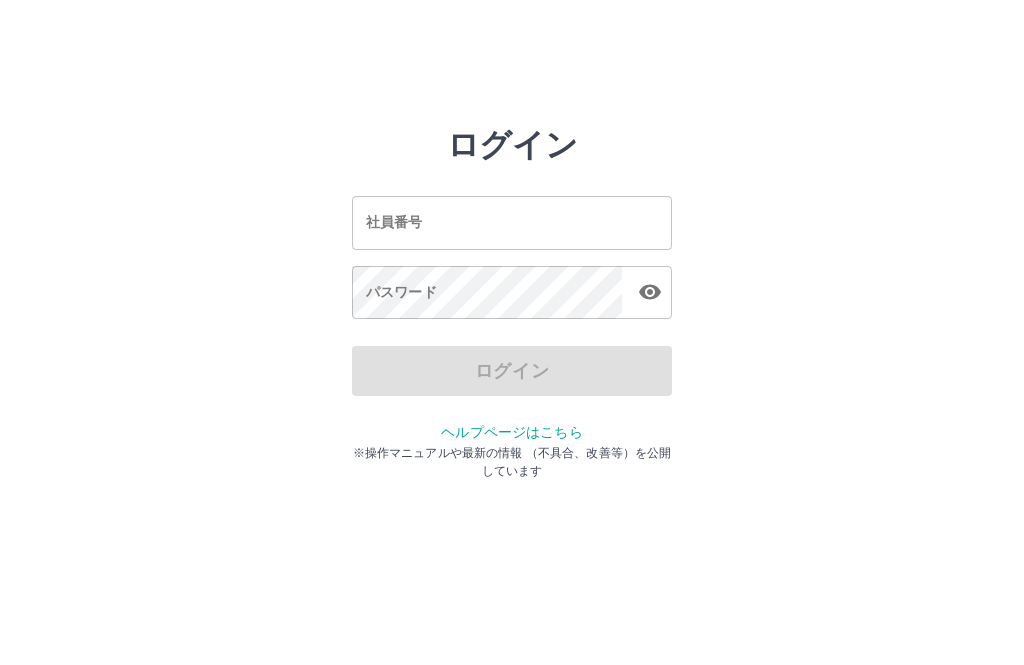 scroll, scrollTop: 0, scrollLeft: 0, axis: both 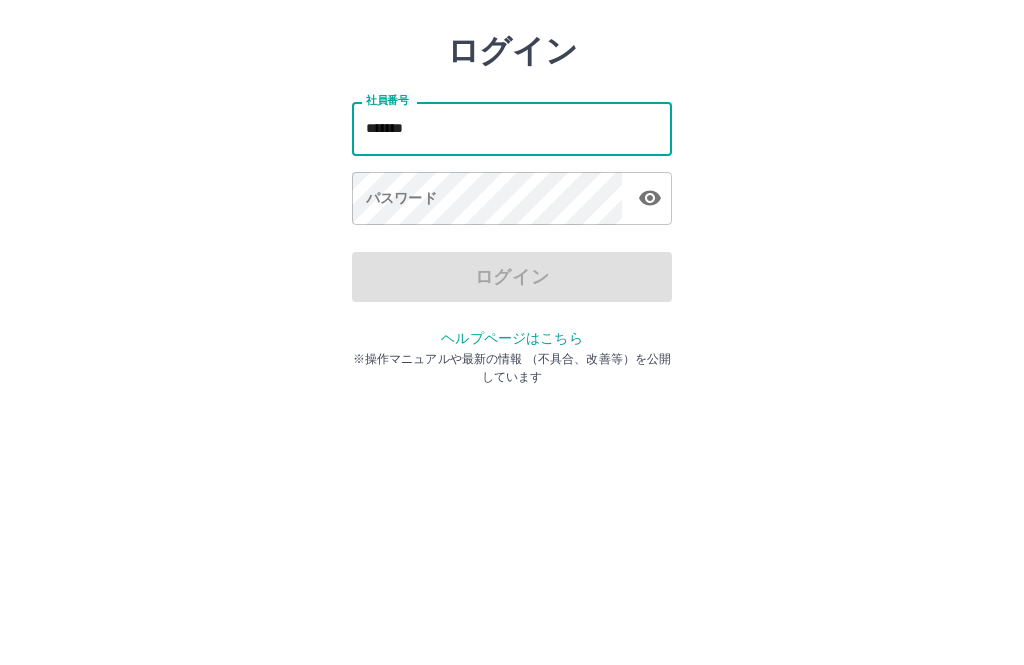type on "*******" 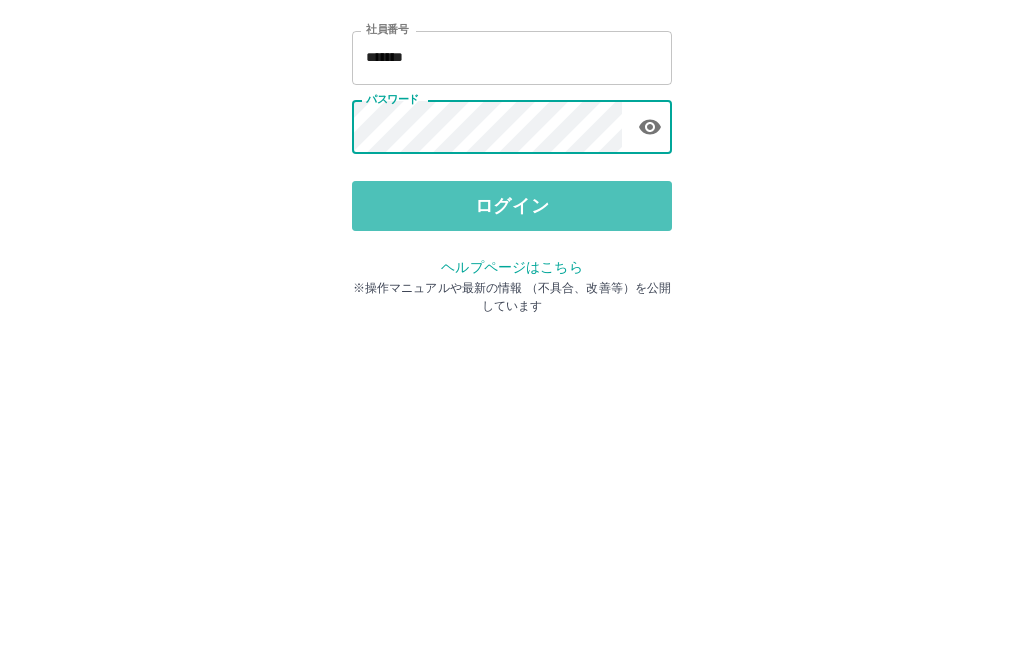 click on "ログイン" at bounding box center [512, 371] 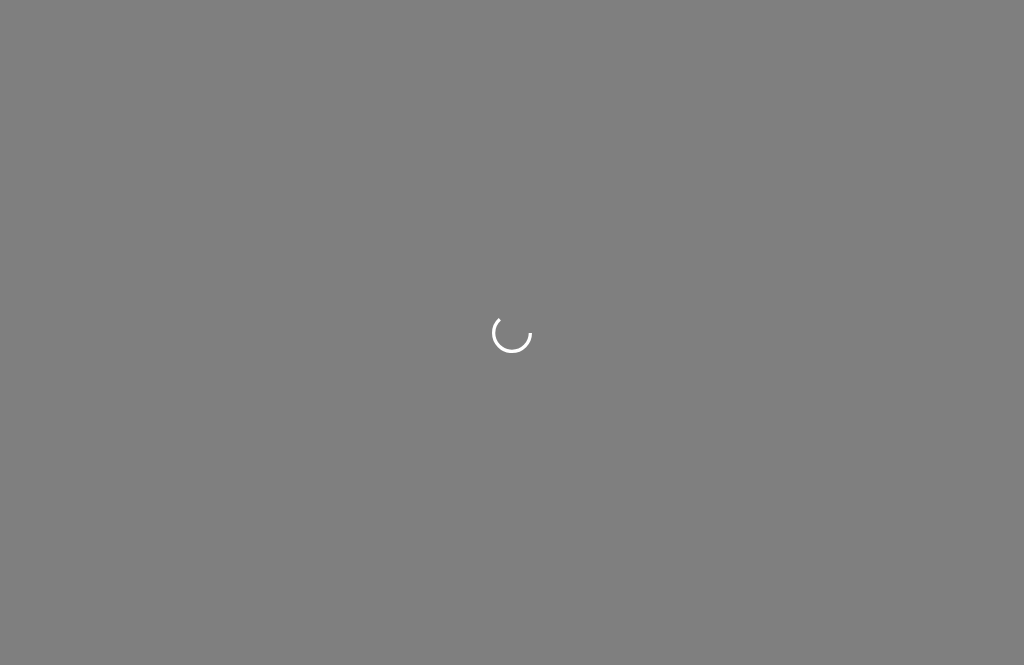 scroll, scrollTop: 0, scrollLeft: 0, axis: both 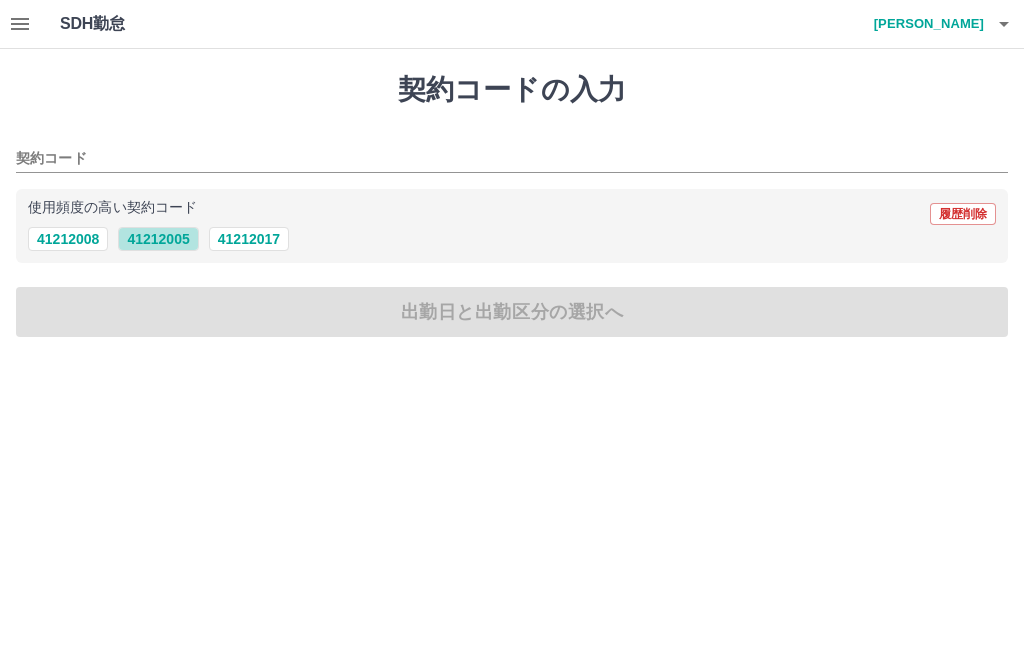 click on "41212005" at bounding box center [158, 239] 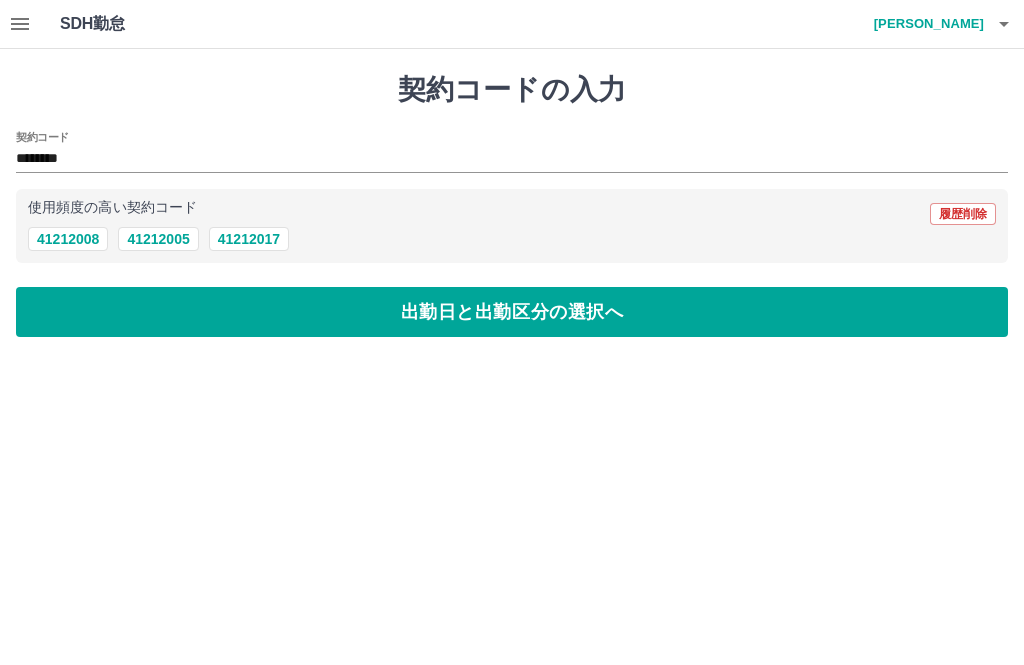 click on "出勤日と出勤区分の選択へ" at bounding box center [512, 312] 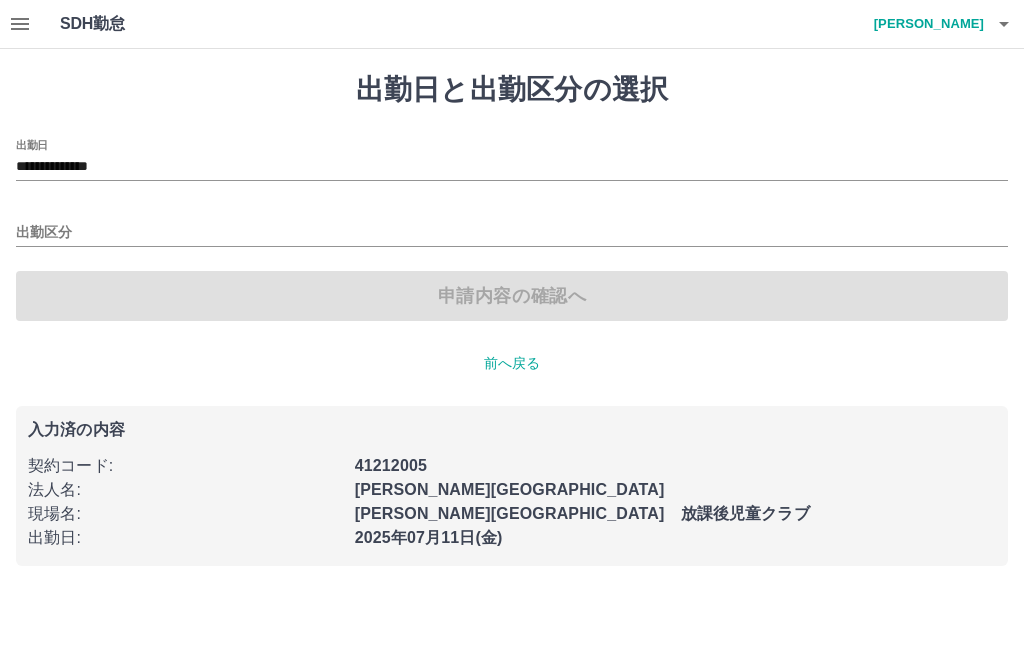 click on "出勤区分" at bounding box center [512, 233] 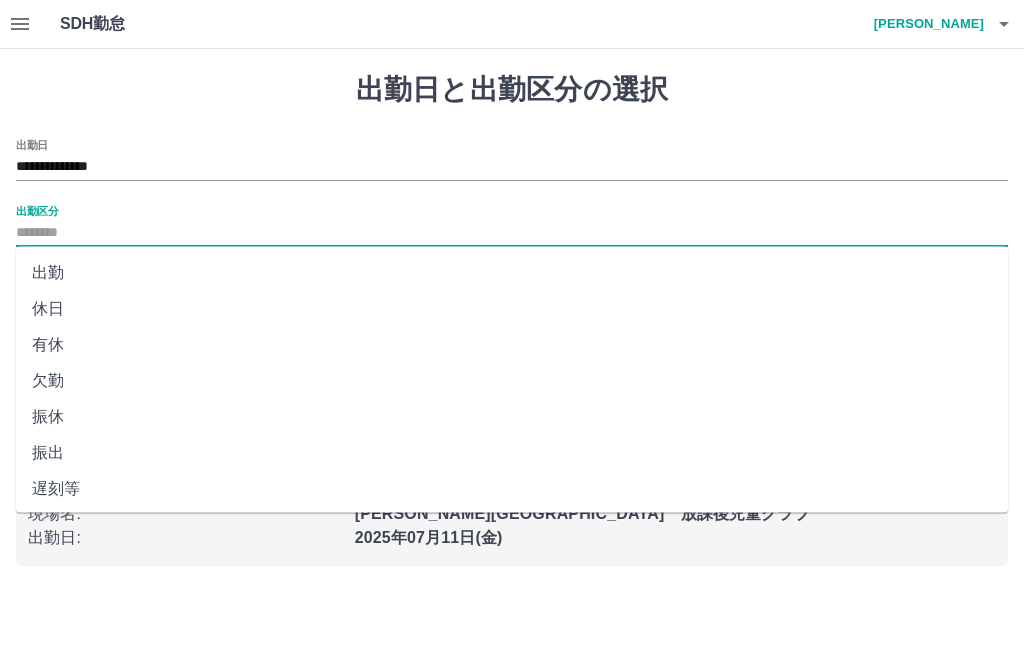 click on "出勤" at bounding box center [512, 273] 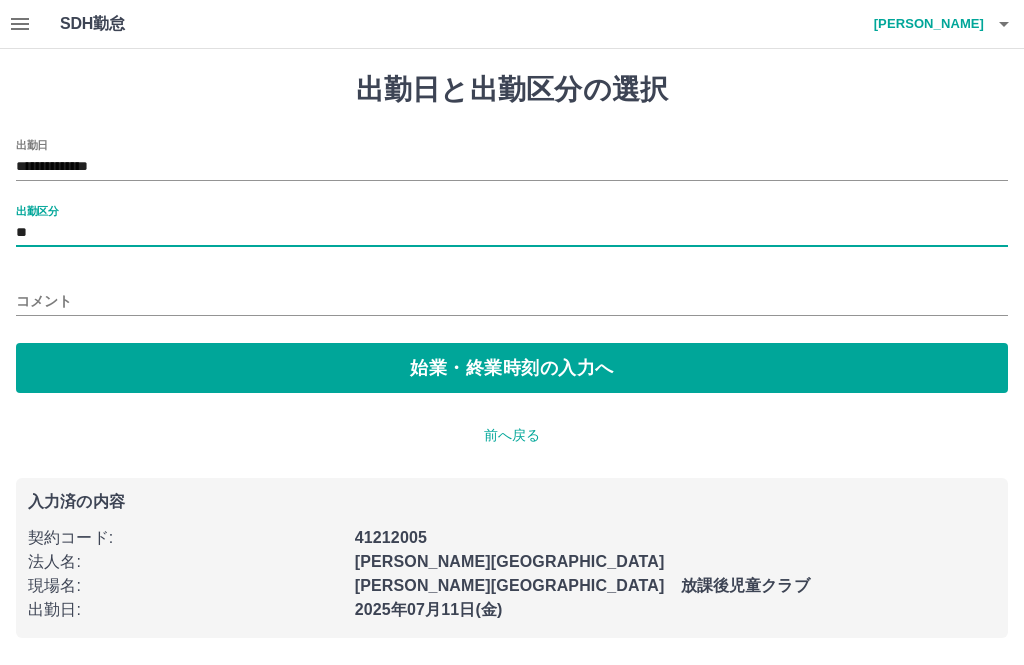 type on "**" 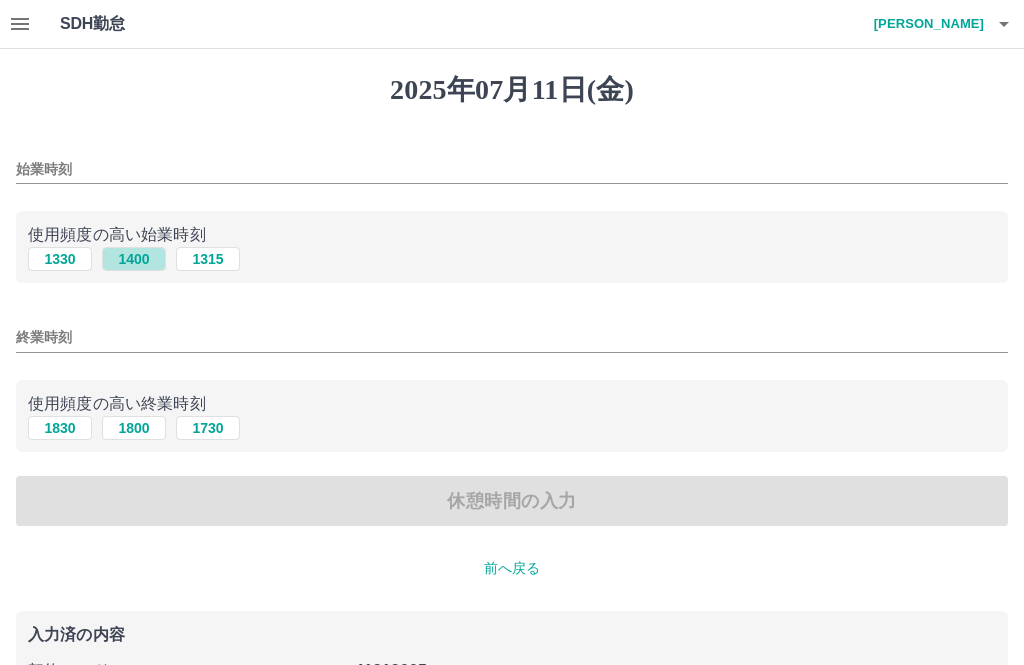 click on "1400" at bounding box center [134, 259] 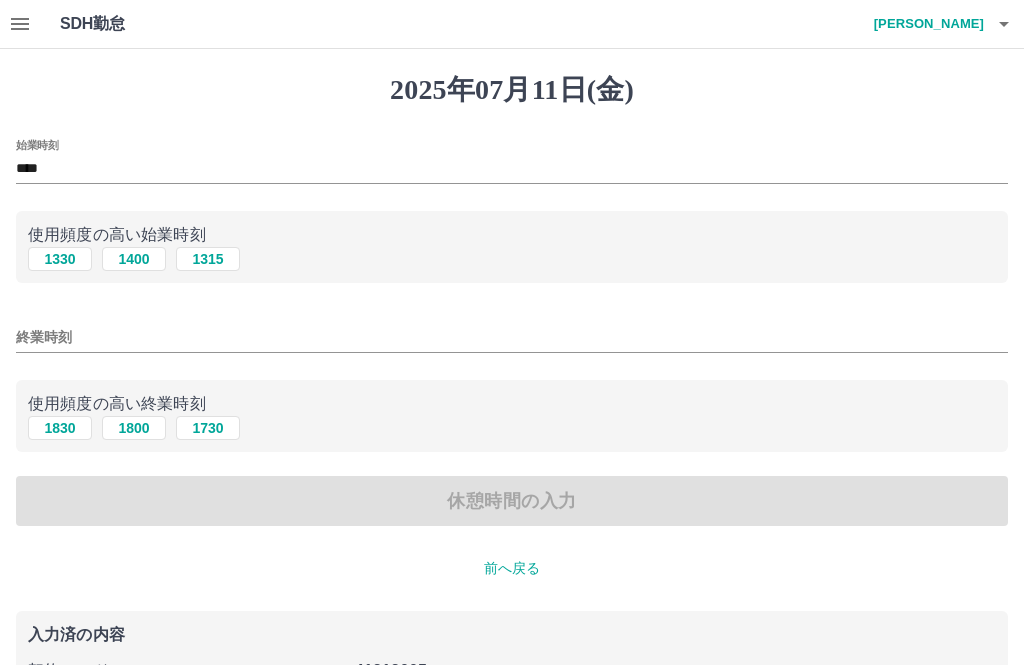 click on "終業時刻" at bounding box center (512, 337) 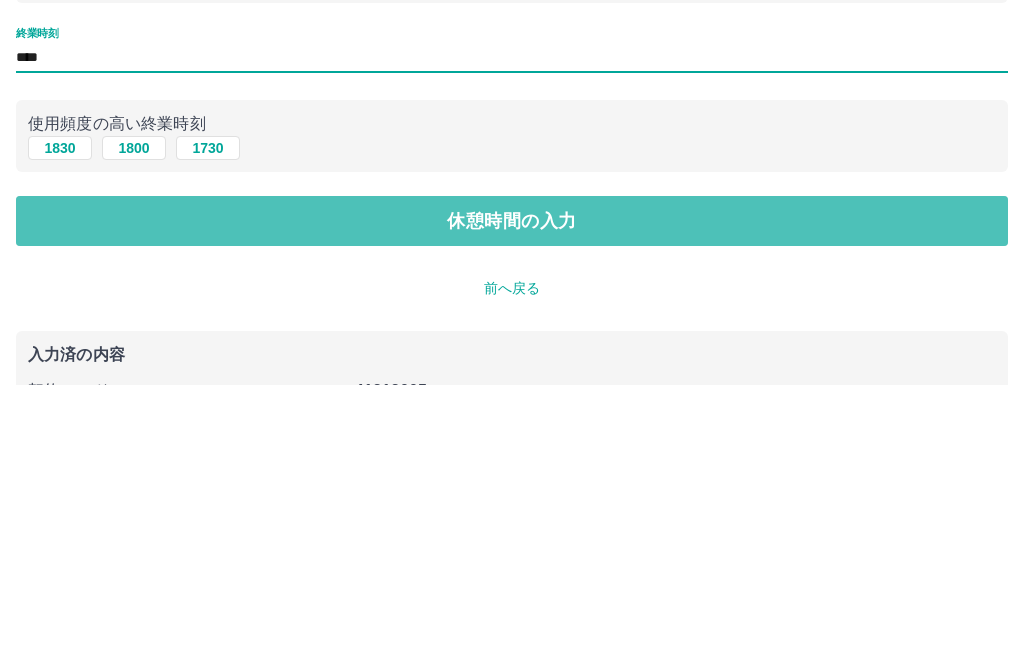 type on "****" 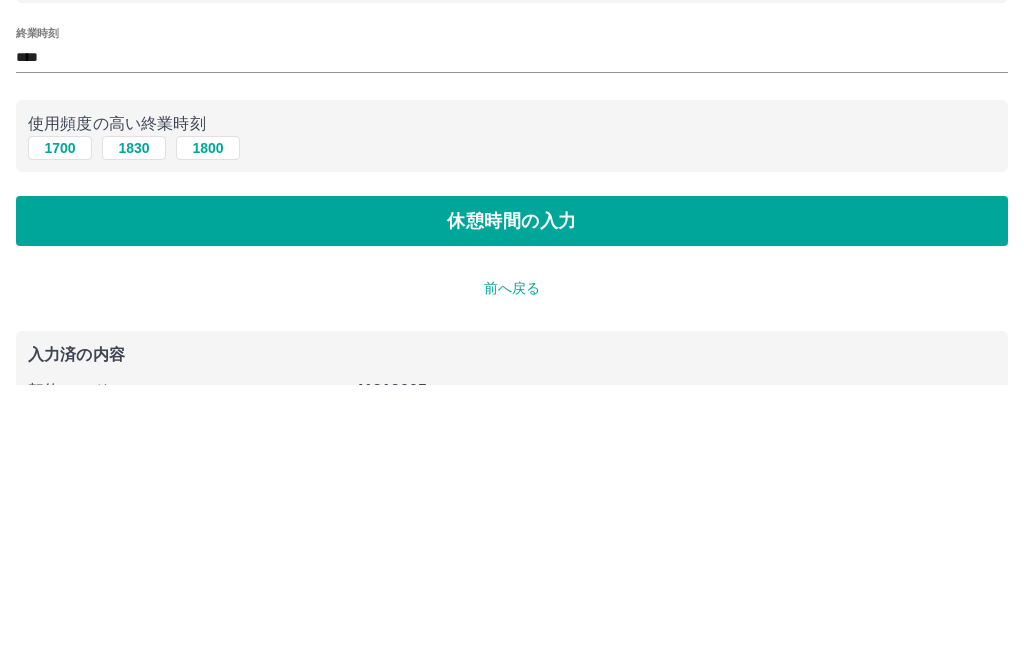 scroll, scrollTop: 156, scrollLeft: 0, axis: vertical 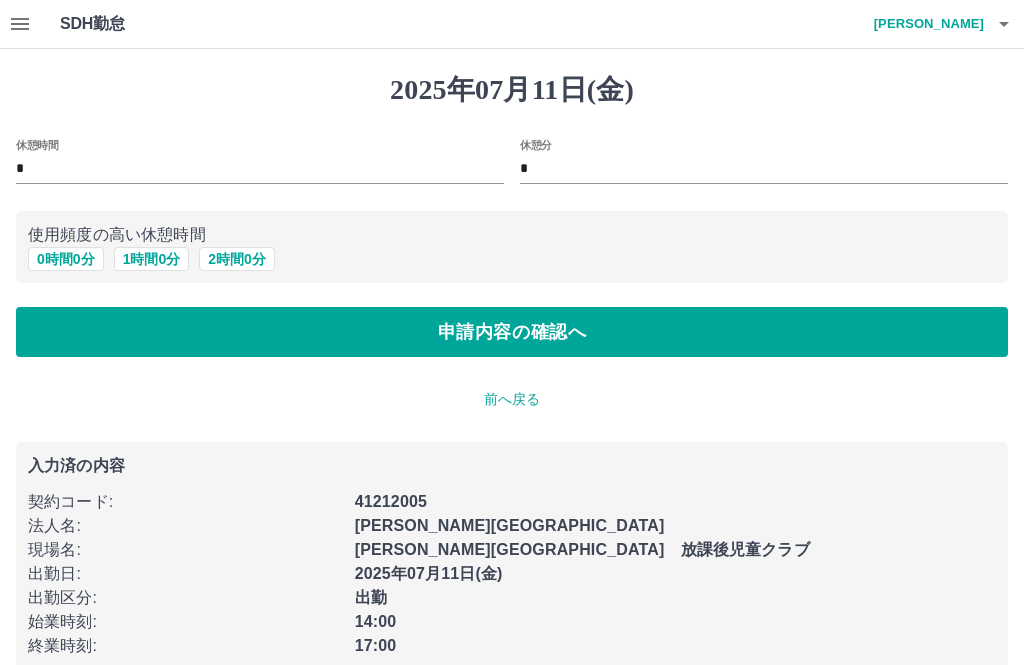 click on "申請内容の確認へ" at bounding box center (512, 332) 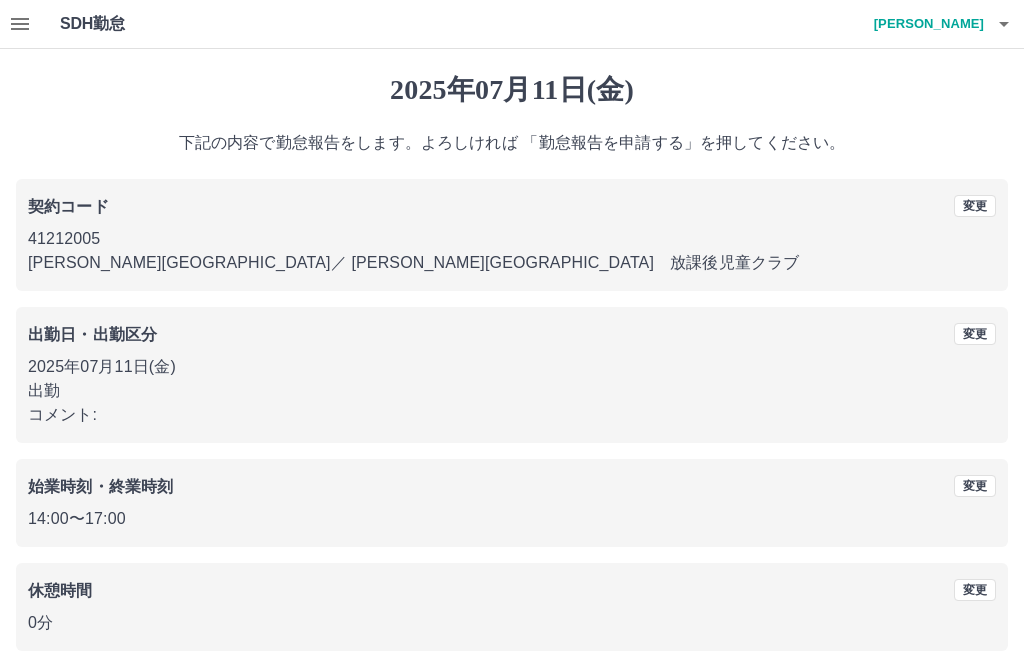 click on "変更" at bounding box center (875, 591) 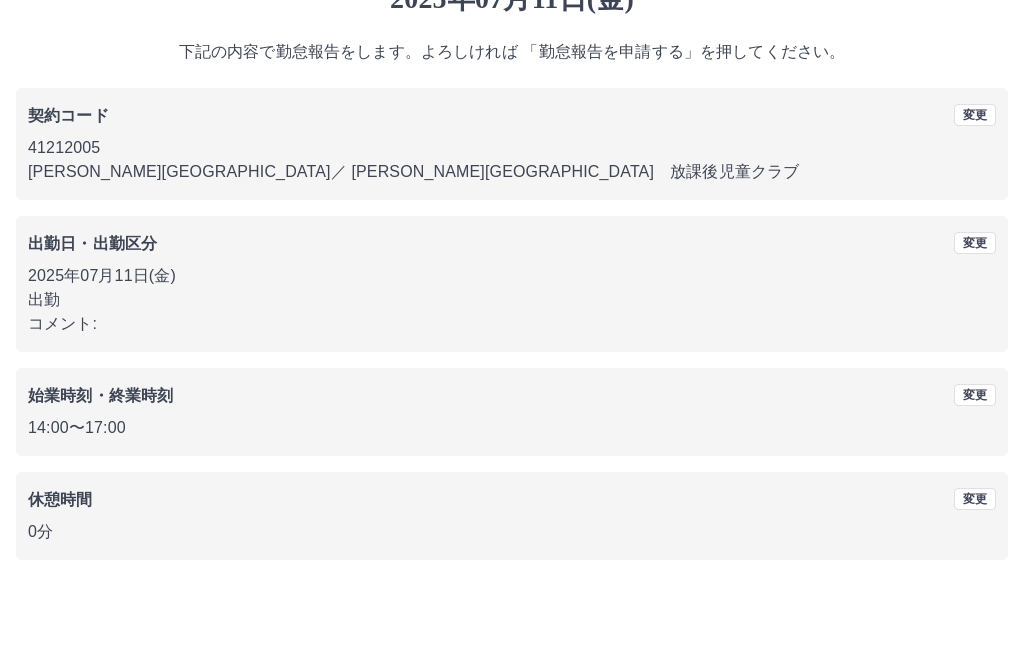 scroll, scrollTop: 83, scrollLeft: 0, axis: vertical 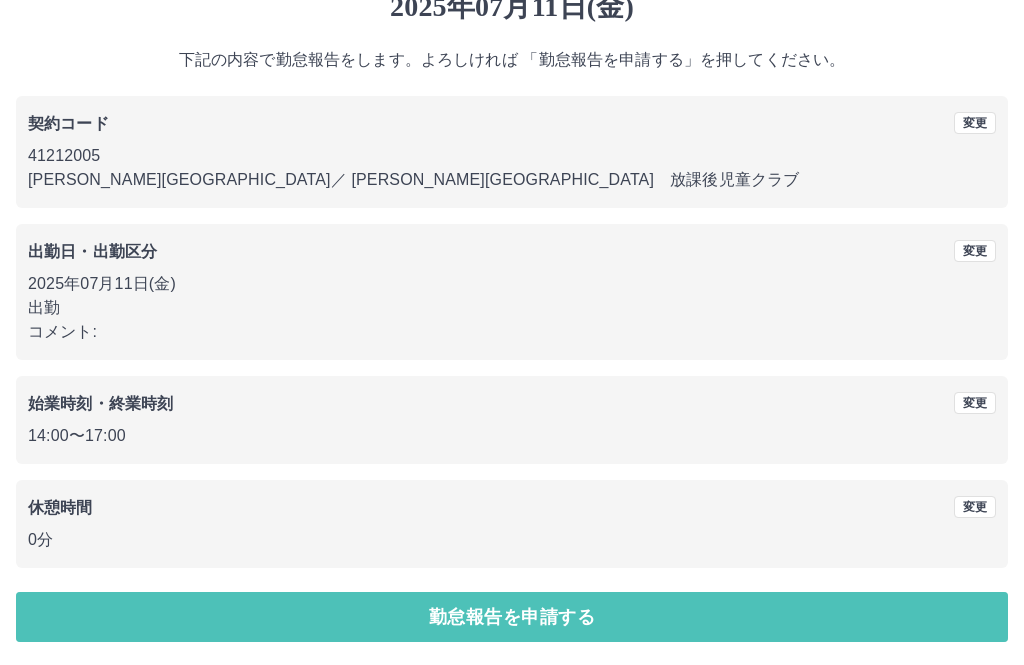 click on "勤怠報告を申請する" at bounding box center (512, 617) 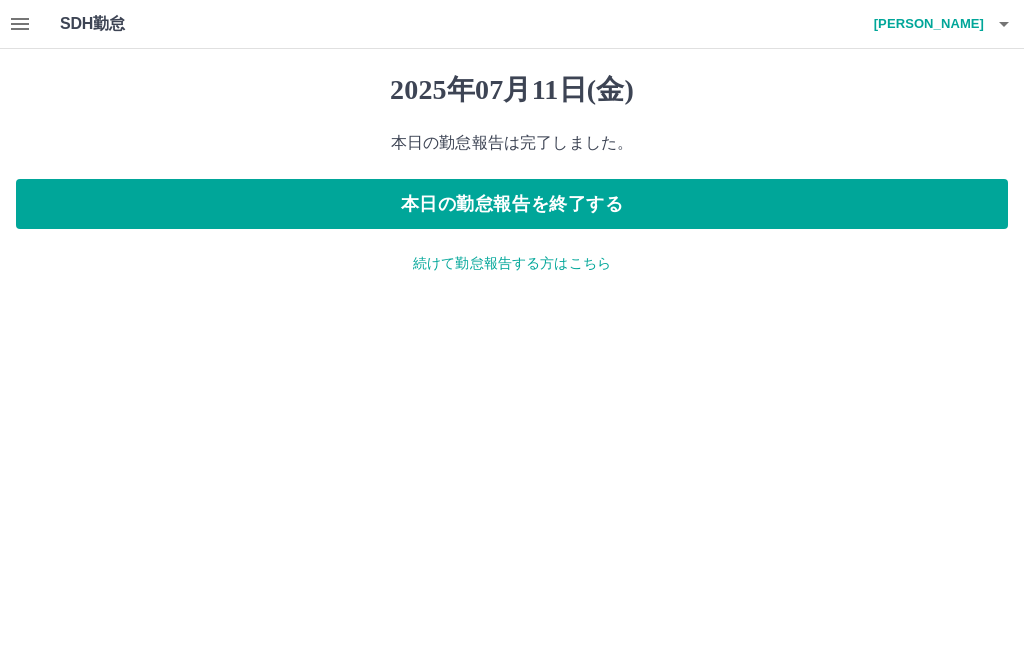scroll, scrollTop: 0, scrollLeft: 0, axis: both 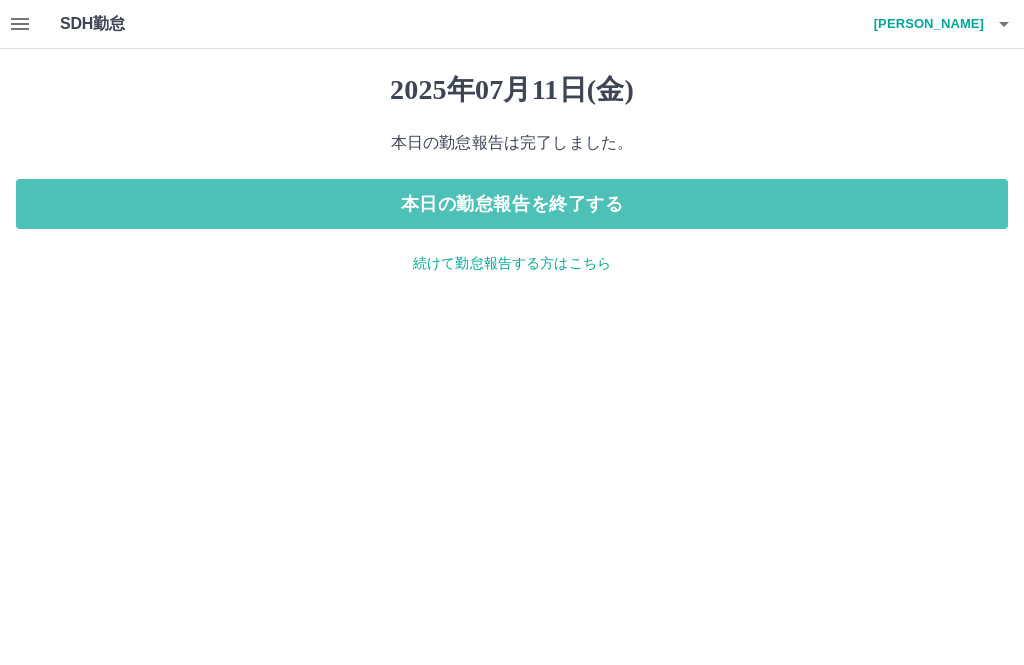 click on "本日の勤怠報告を終了する" at bounding box center (512, 204) 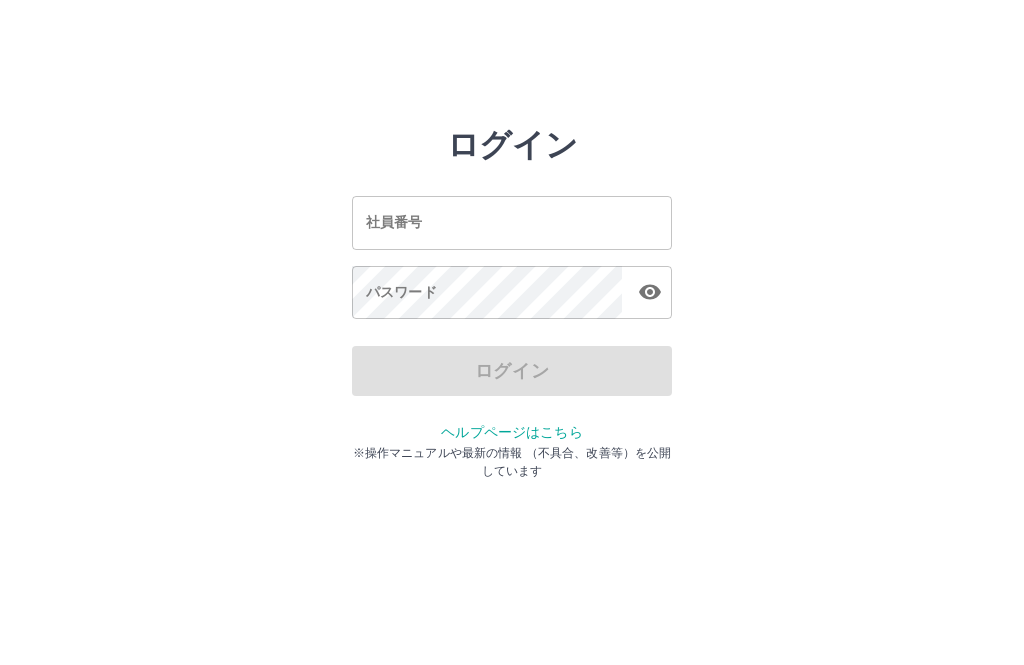 scroll, scrollTop: 0, scrollLeft: 0, axis: both 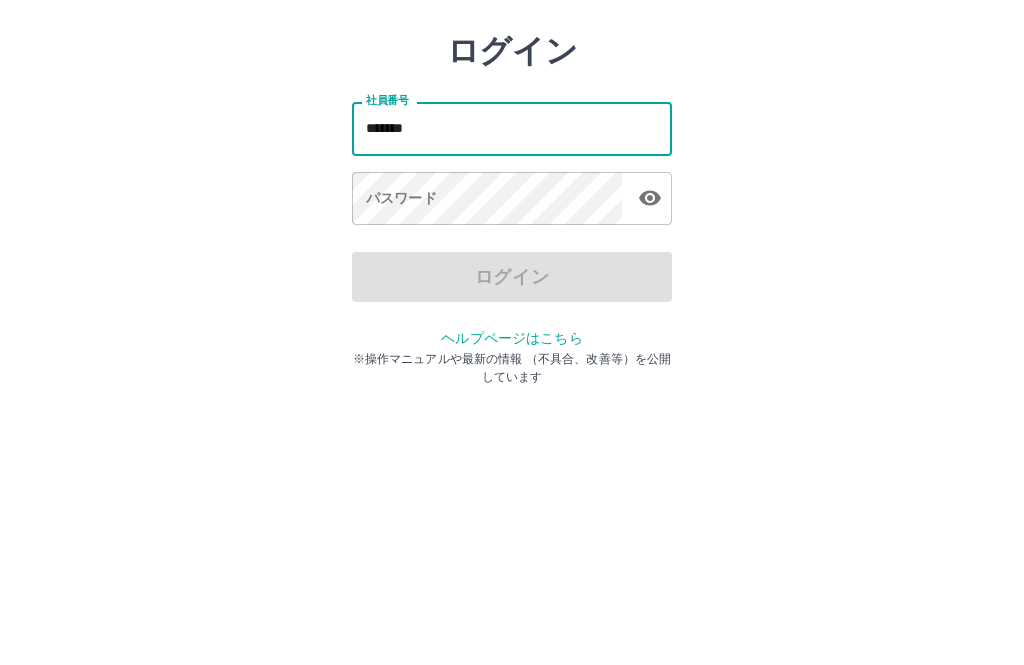 type on "*******" 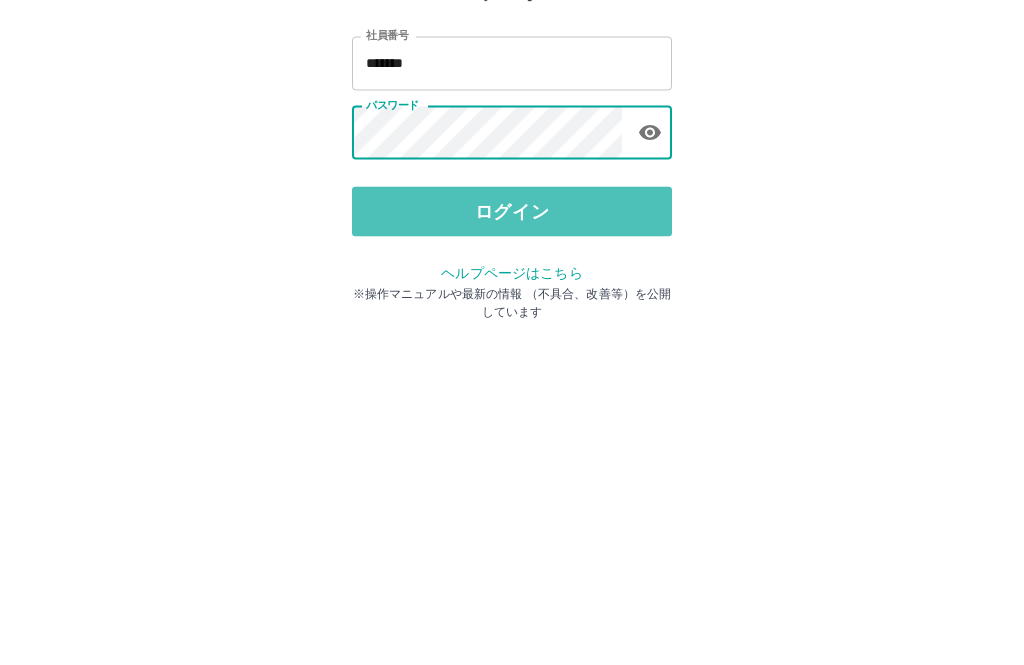click on "ログイン" at bounding box center [512, 371] 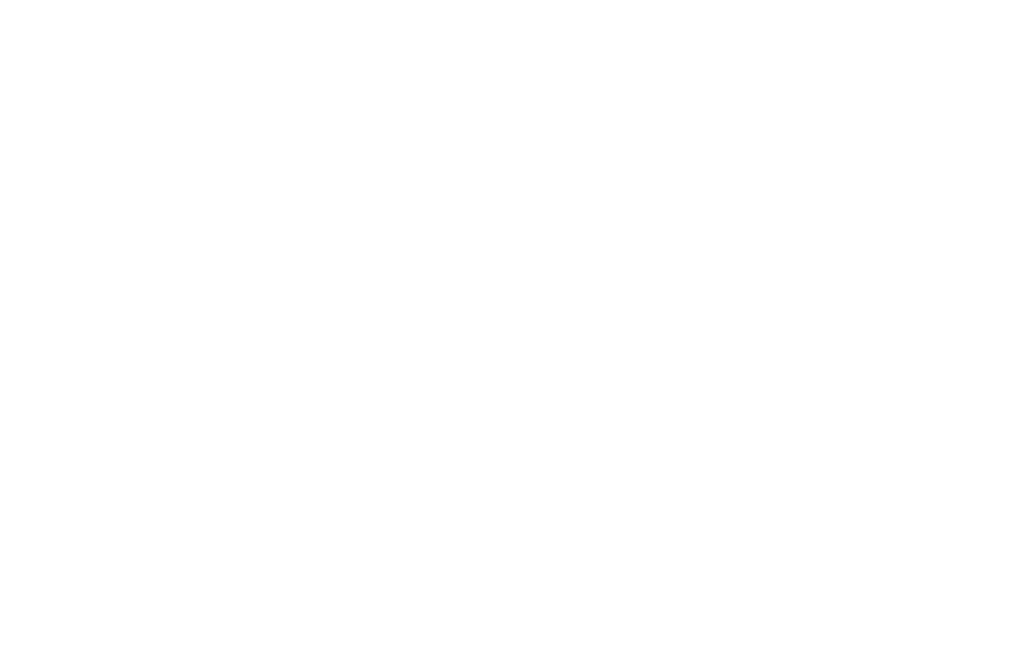 scroll, scrollTop: 0, scrollLeft: 0, axis: both 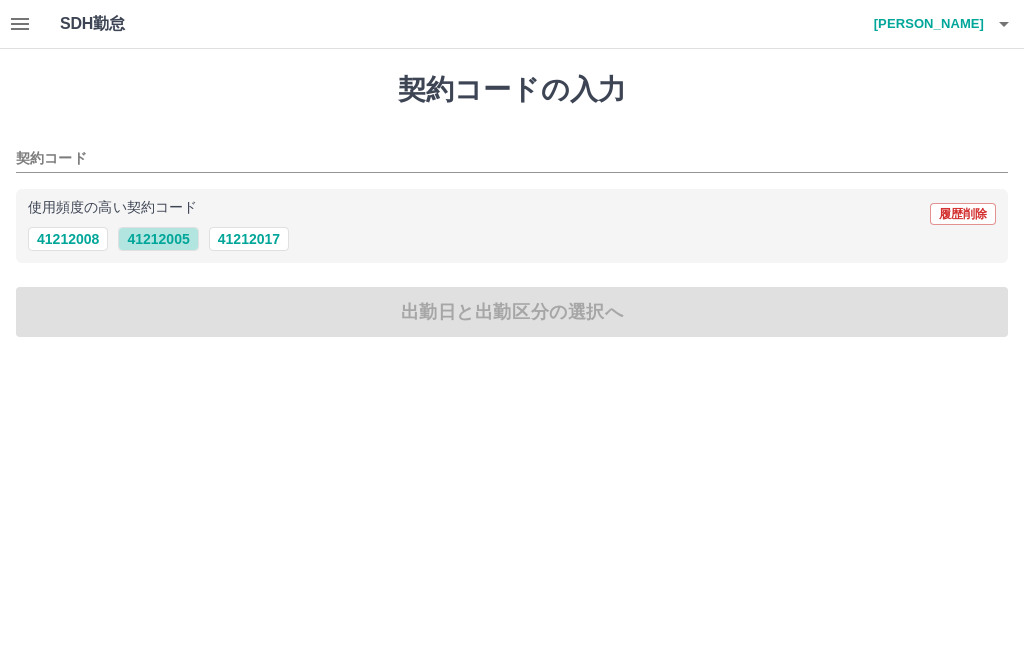 click on "41212005" at bounding box center (158, 239) 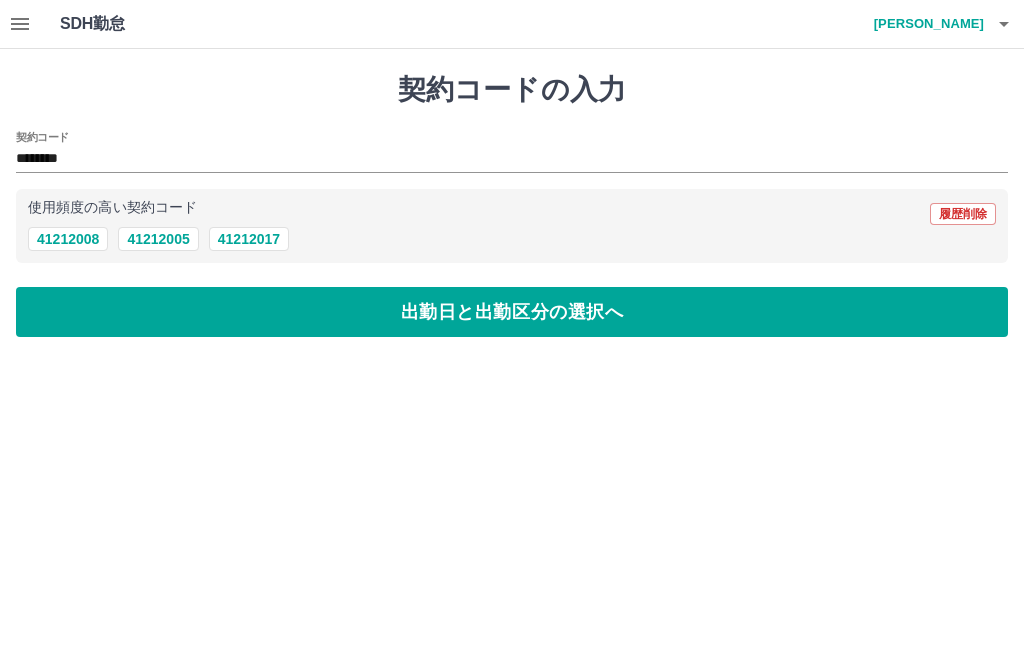 click on "出勤日と出勤区分の選択へ" at bounding box center [512, 312] 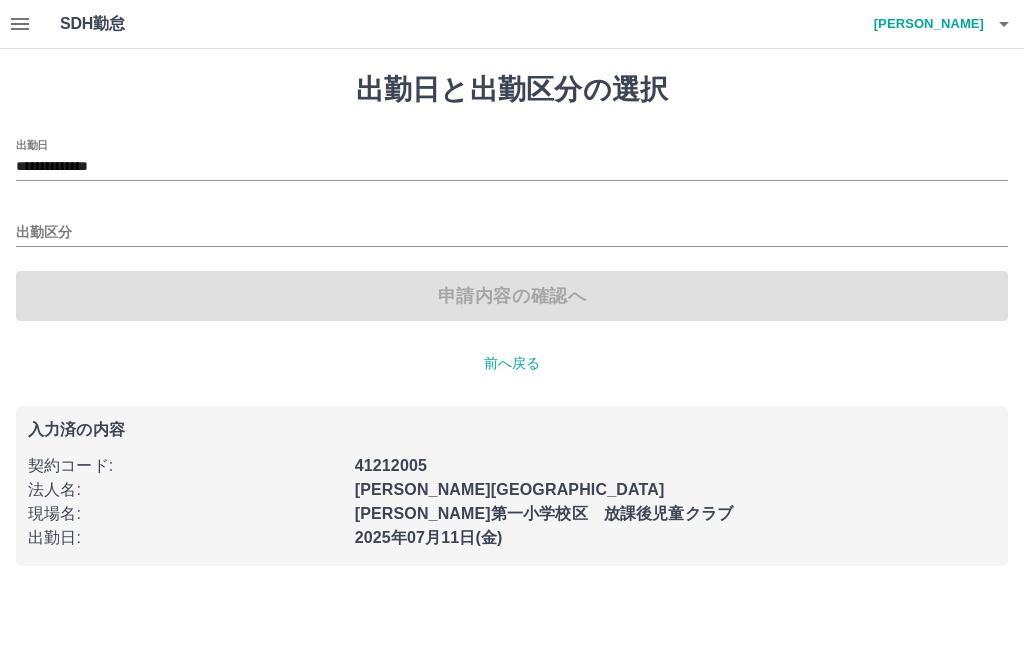 click on "**********" at bounding box center [512, 167] 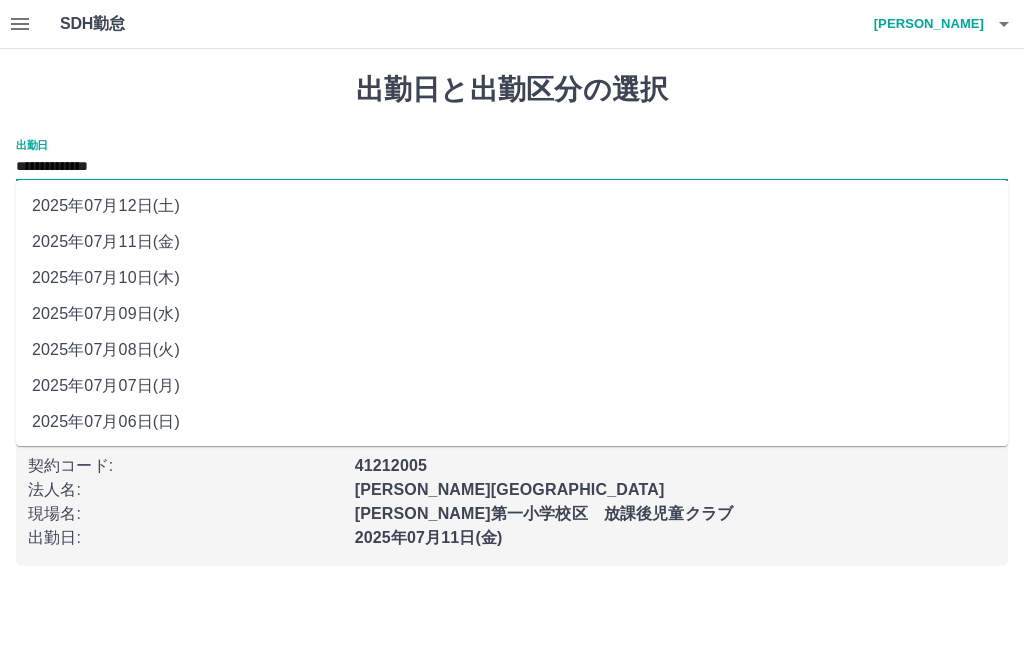 click on "2025年07月12日(土)" at bounding box center (512, 206) 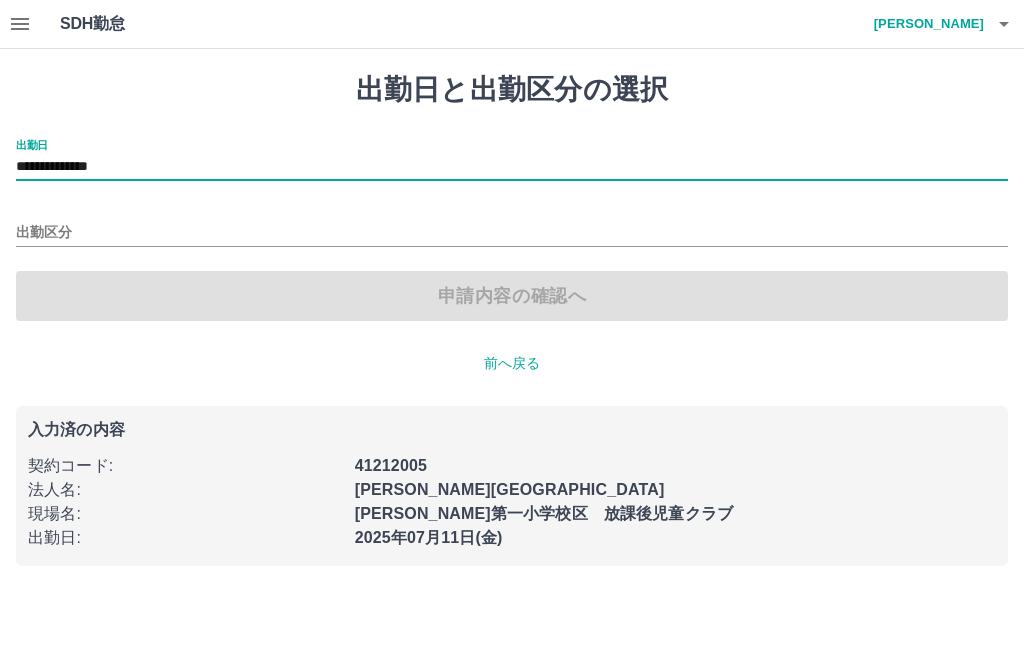 click on "出勤区分" at bounding box center (512, 233) 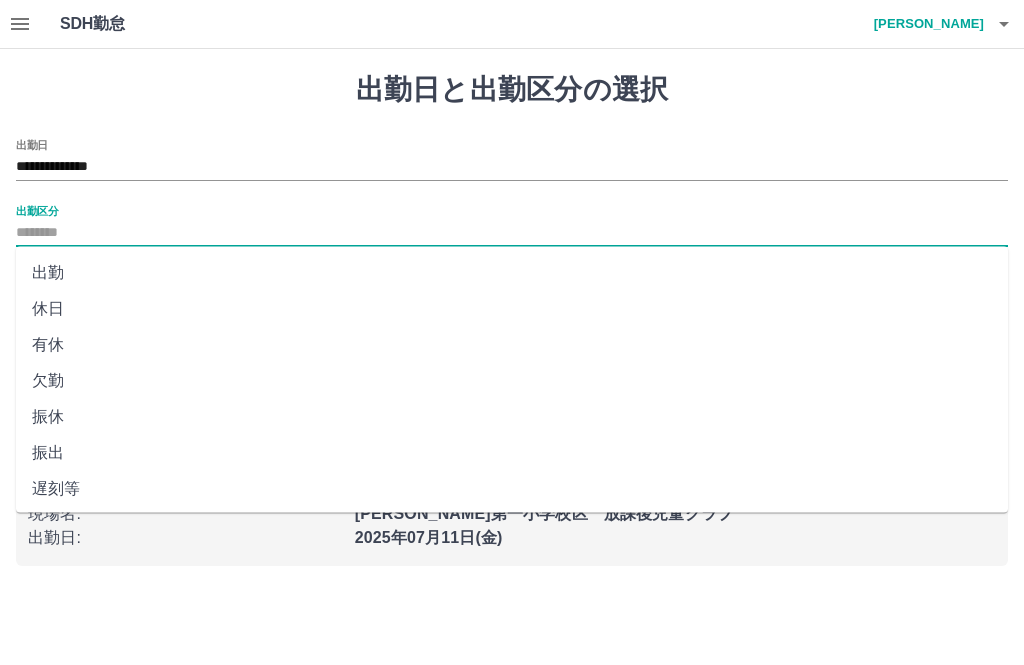 click on "休日" at bounding box center (512, 309) 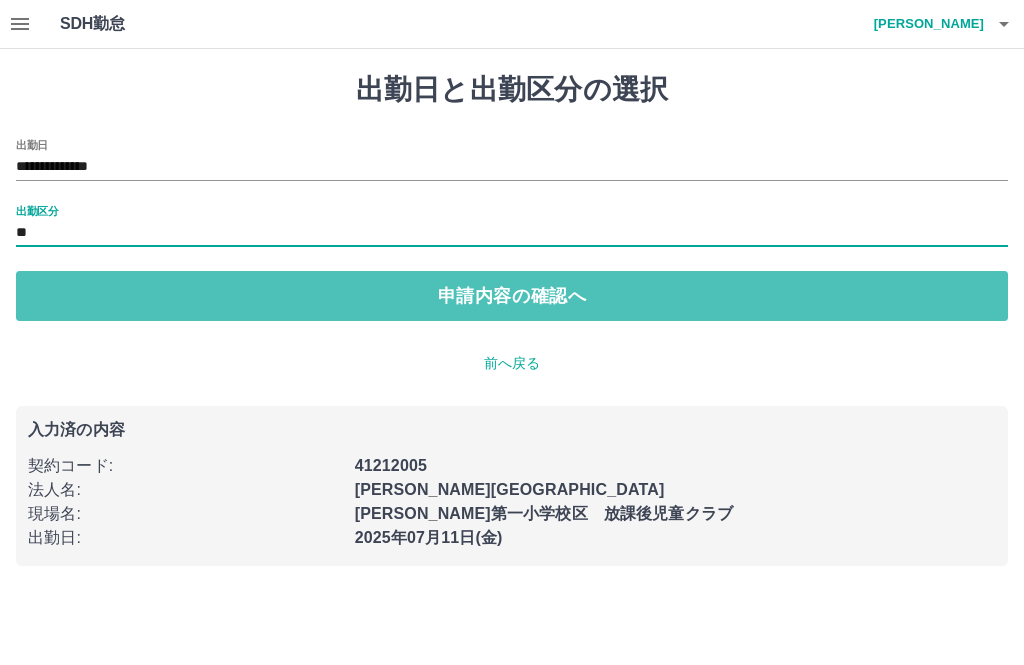 click on "申請内容の確認へ" at bounding box center (512, 296) 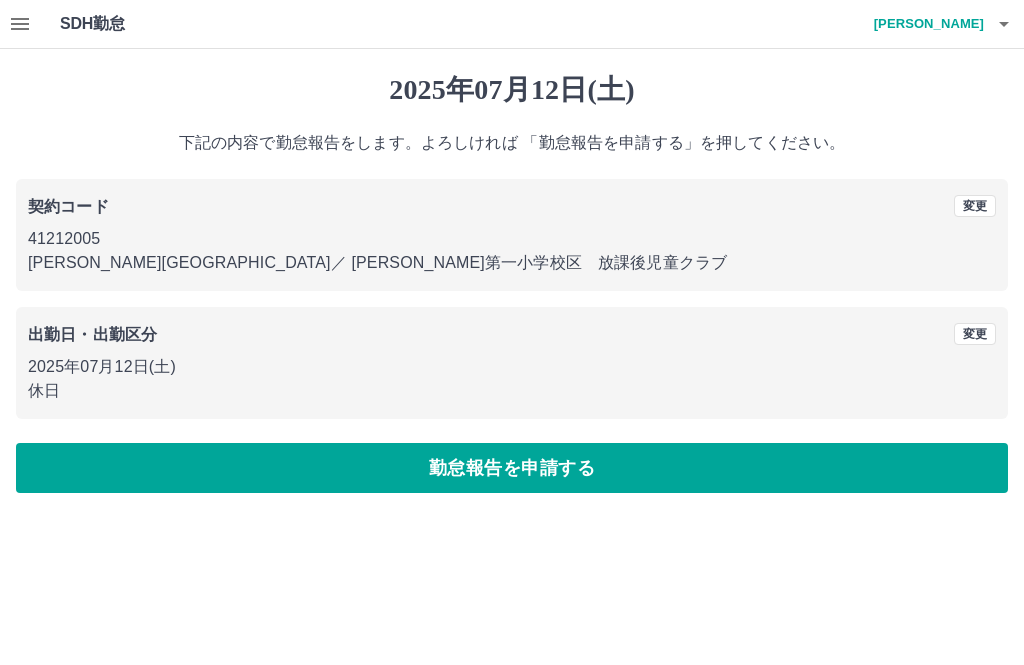 click on "SDH勤怠 石川　由紀子 2025年07月12日(土) 下記の内容で勤怠報告をします。よろしければ 「勤怠報告を申請する」を押してください。 契約コード 変更 41212005 島田市  ／   島田第一小学校区　放課後児童クラブ 出勤日・出勤区分 変更 2025年07月12日(土) 休日 勤怠報告を申請する SDH勤怠" at bounding box center (512, 258) 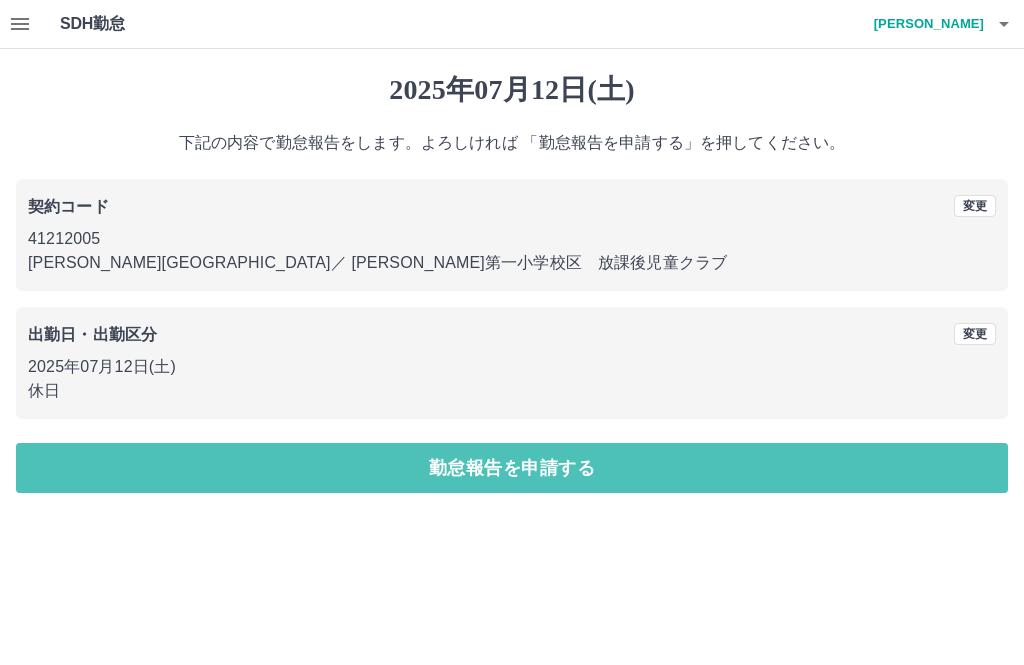 click on "勤怠報告を申請する" at bounding box center [512, 468] 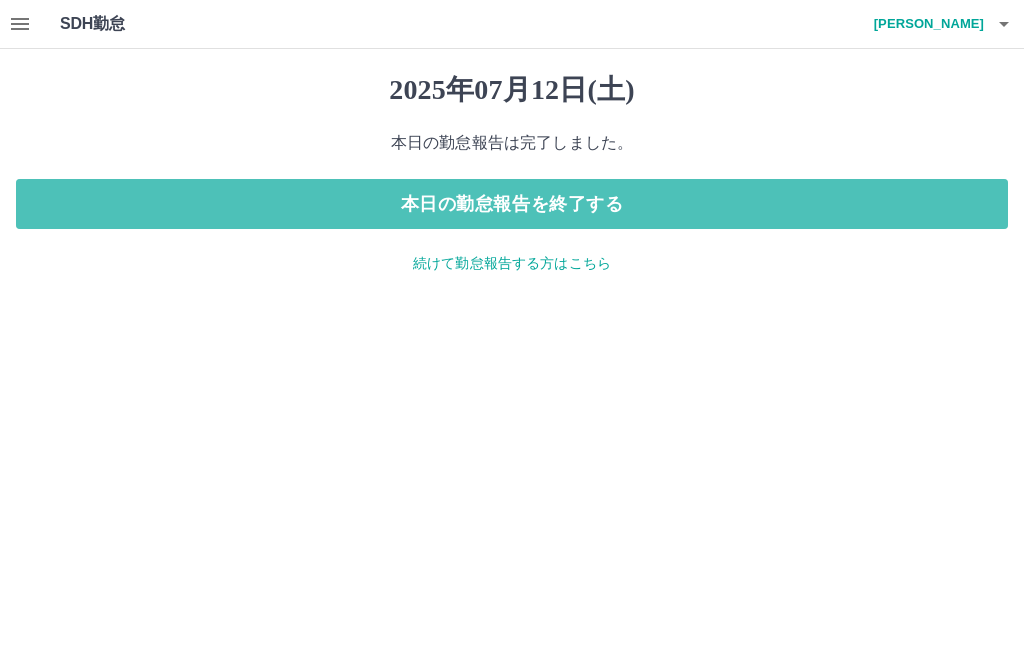 click on "本日の勤怠報告を終了する" at bounding box center (512, 204) 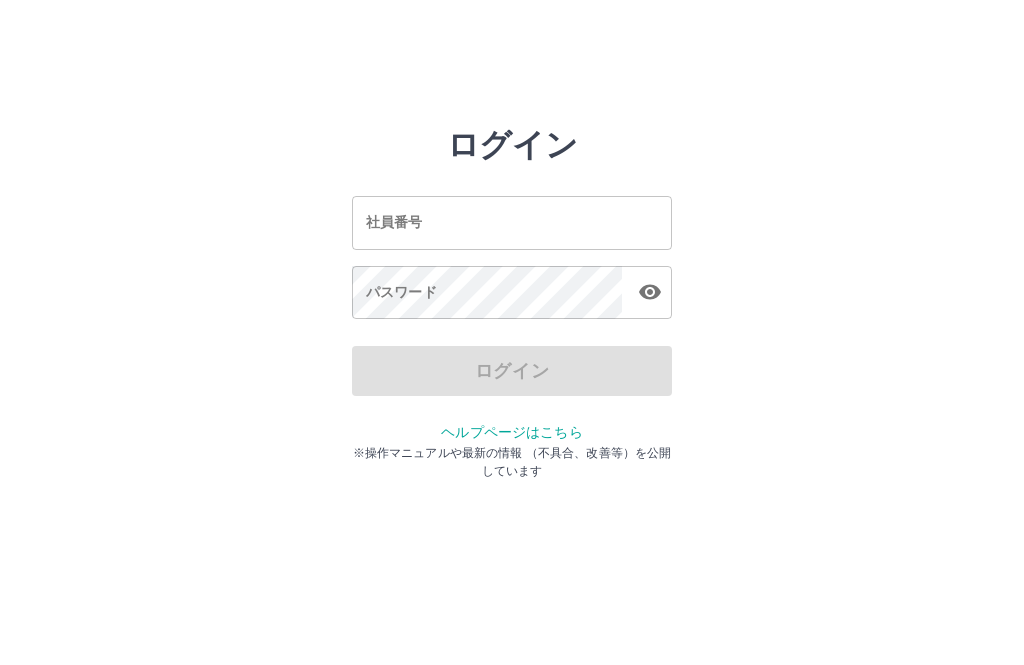 scroll, scrollTop: 0, scrollLeft: 0, axis: both 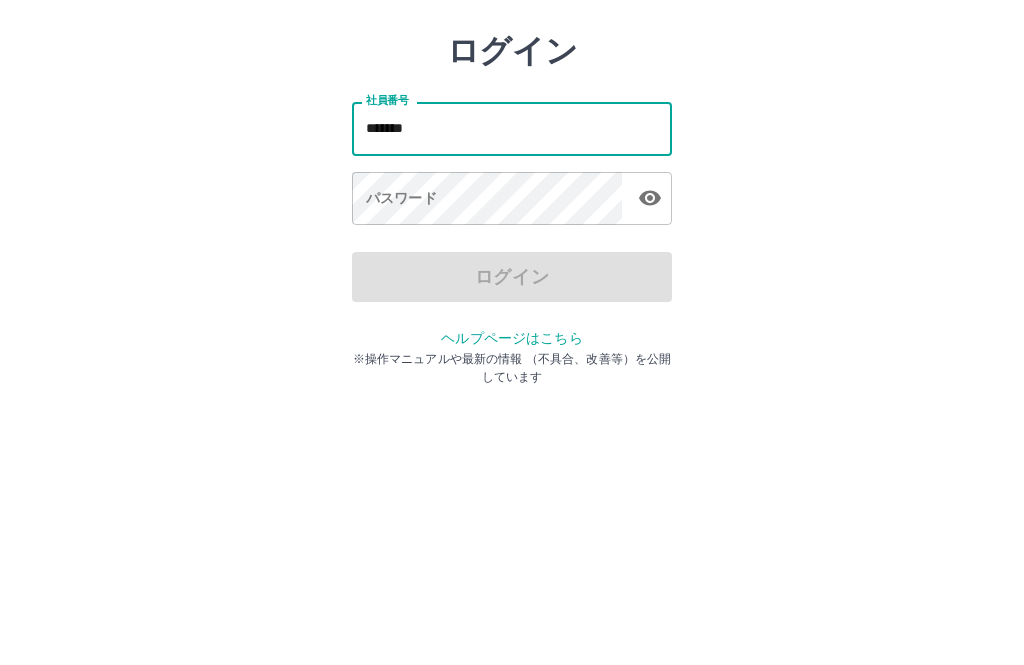 type on "*******" 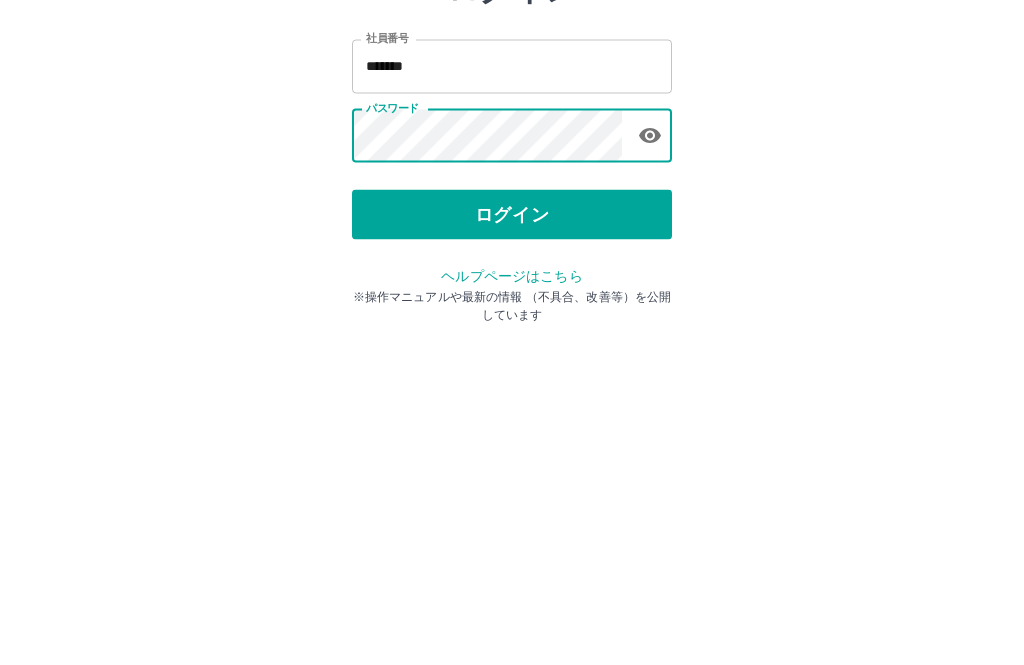 click on "ログイン" at bounding box center (512, 371) 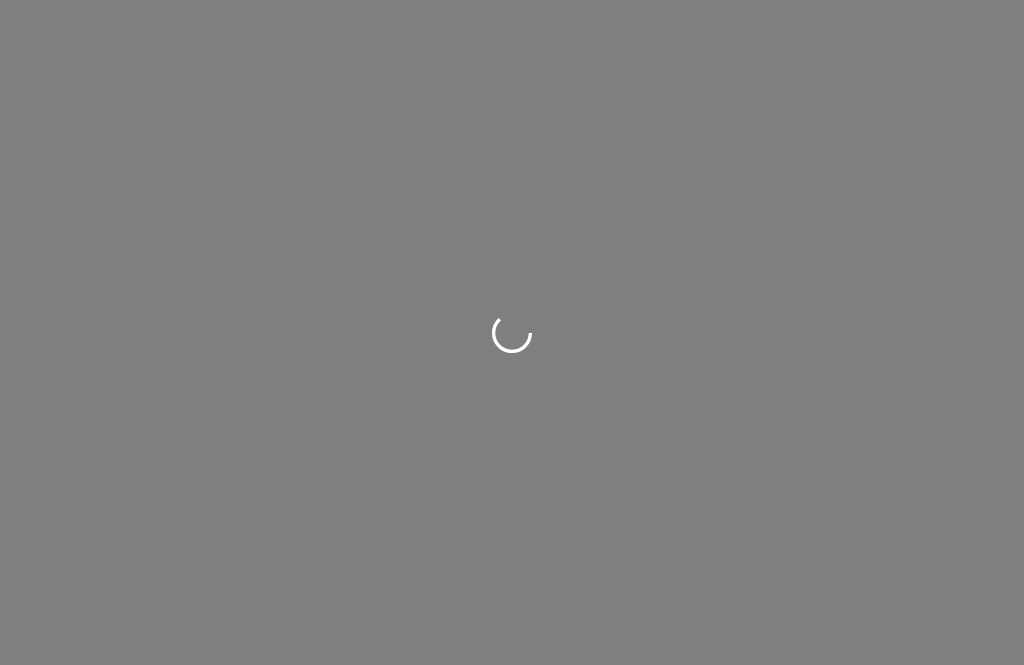 scroll, scrollTop: 0, scrollLeft: 0, axis: both 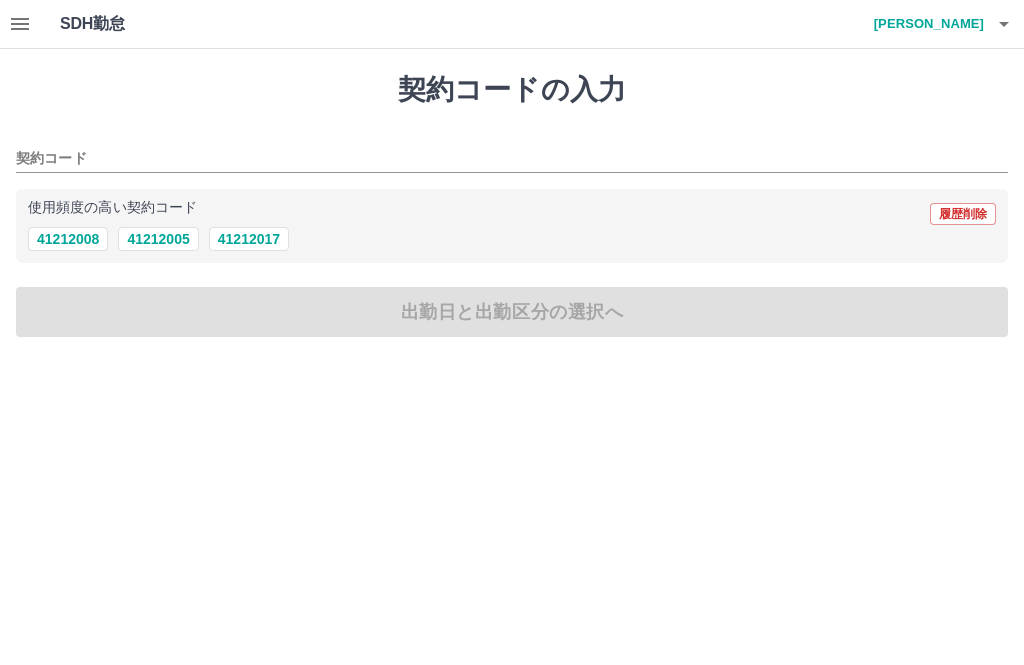 click on "41212005" at bounding box center [158, 239] 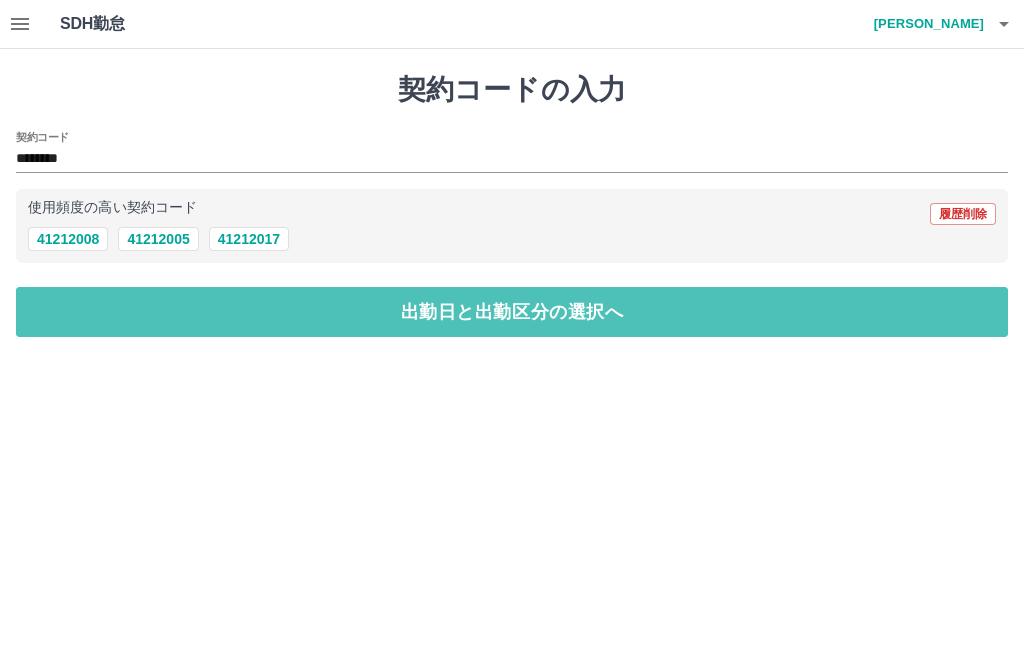 click on "出勤日と出勤区分の選択へ" at bounding box center [512, 312] 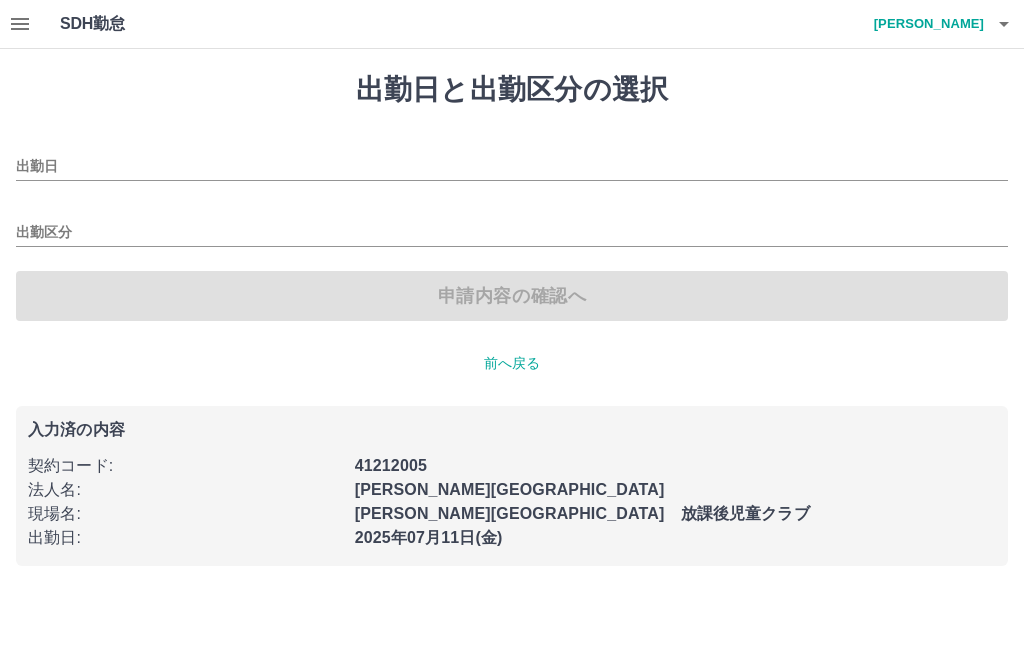 type on "**********" 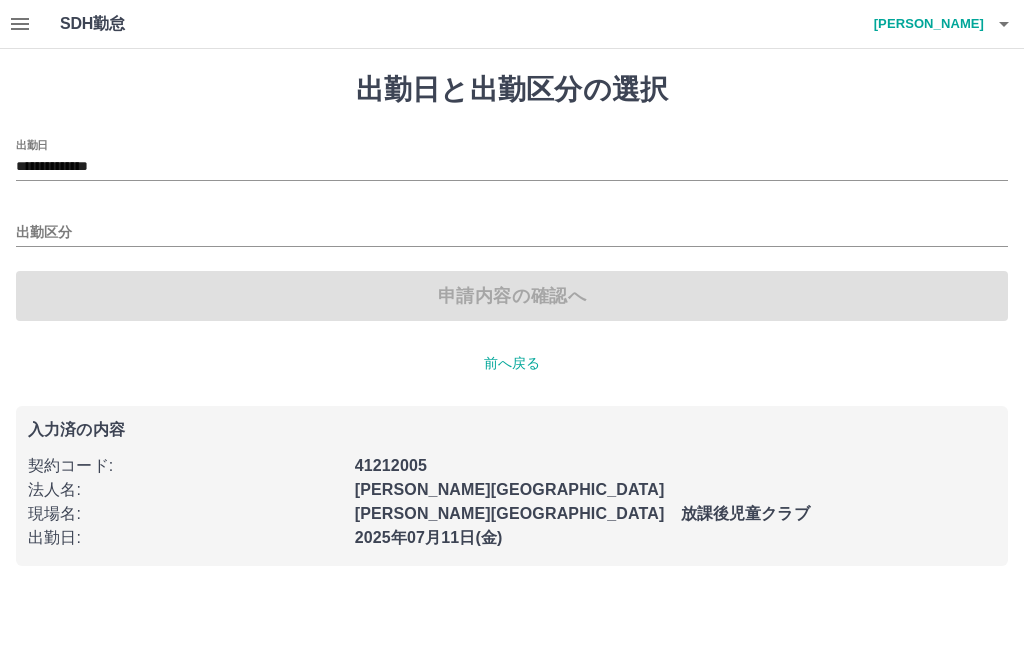 click on "**********" at bounding box center [512, 167] 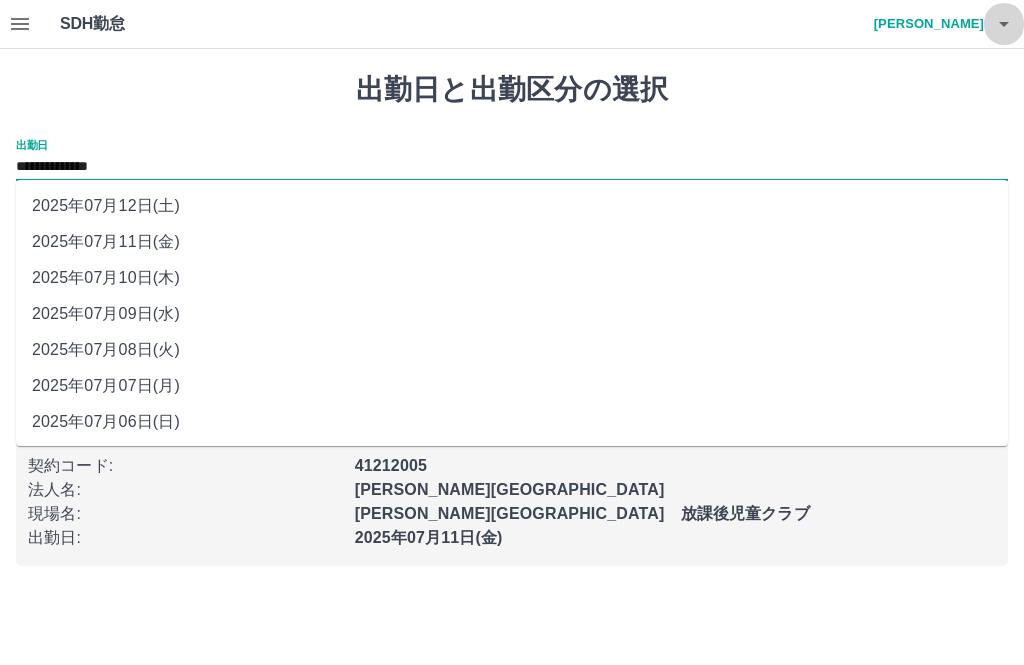 click at bounding box center [1004, 24] 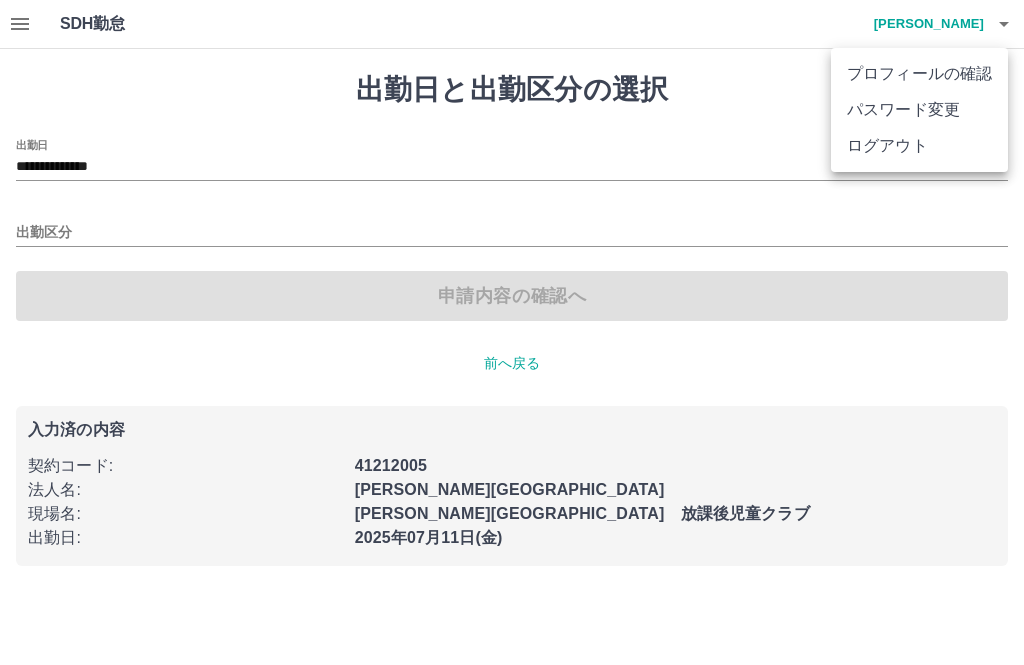 click on "ログアウト" at bounding box center [919, 146] 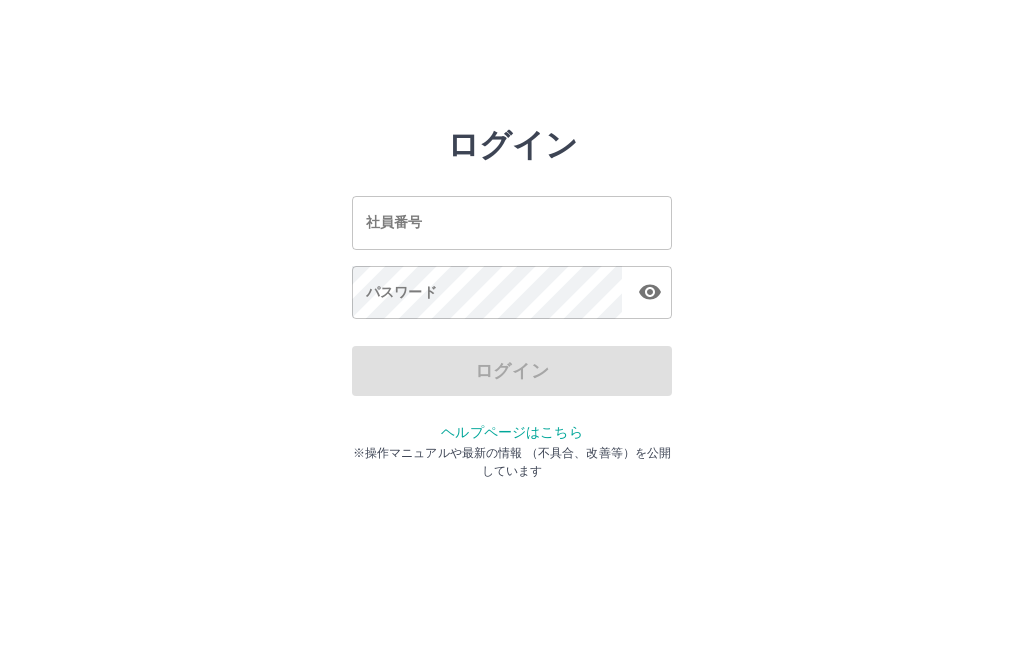 scroll, scrollTop: 0, scrollLeft: 0, axis: both 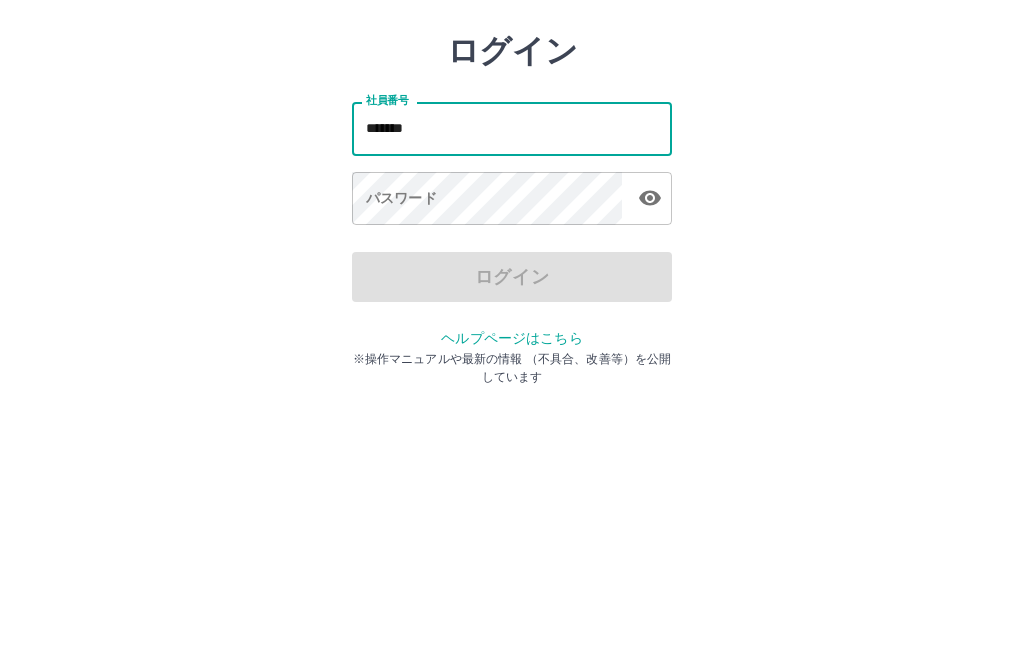type on "*******" 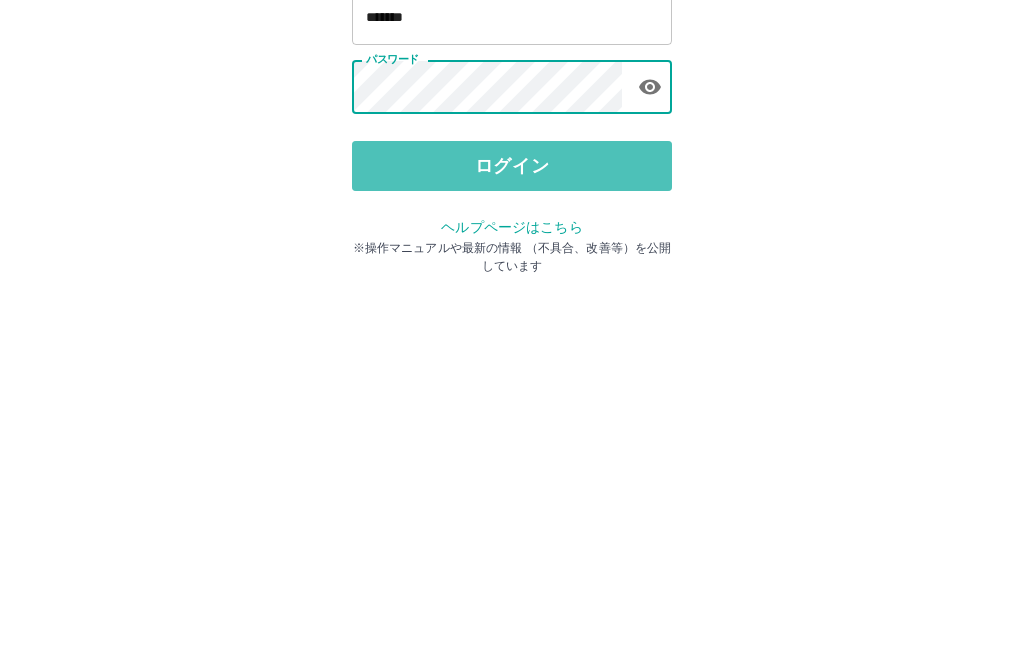 click on "ログイン" at bounding box center (512, 371) 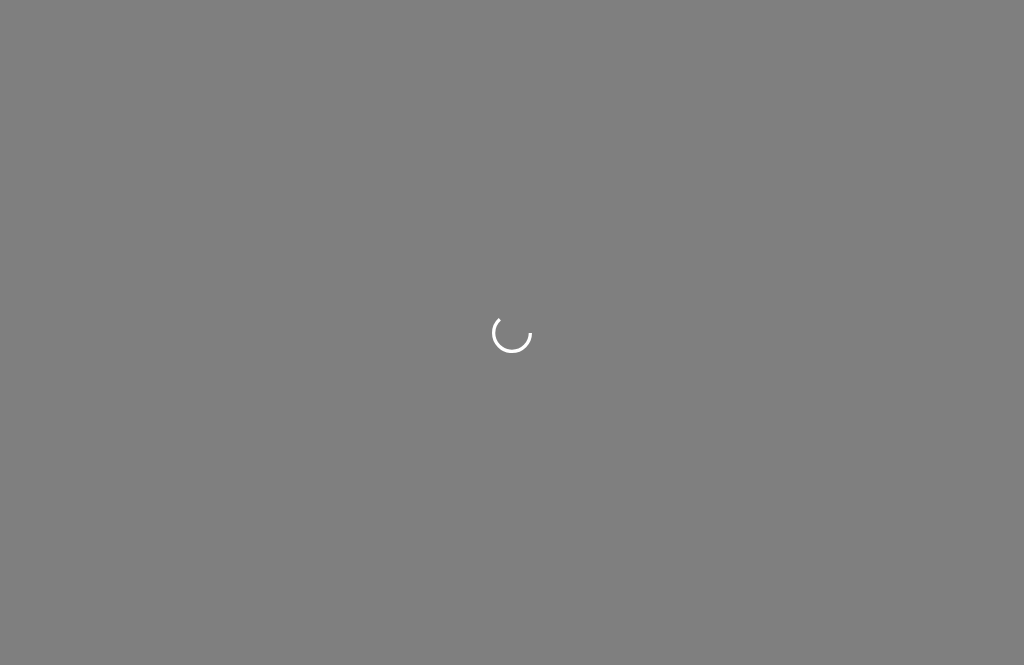 scroll, scrollTop: 0, scrollLeft: 0, axis: both 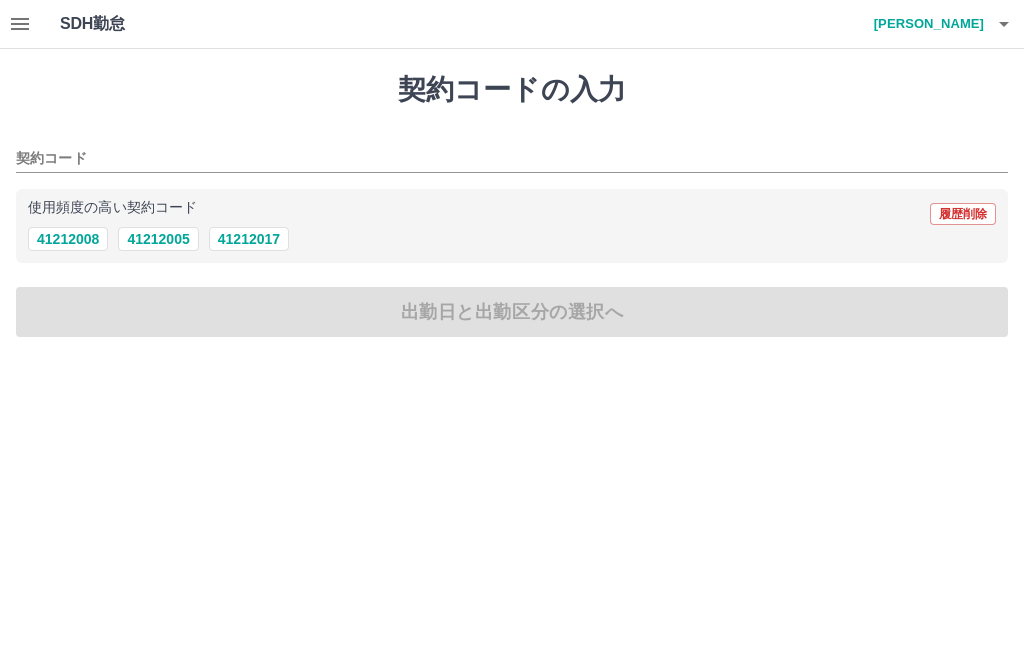 click on "41212017" at bounding box center (249, 239) 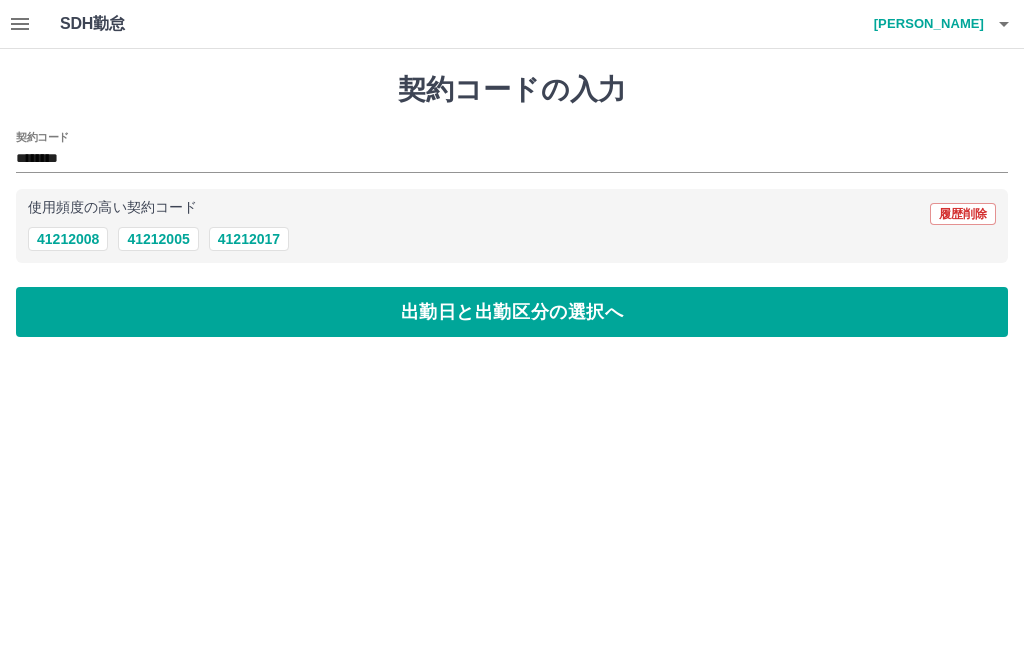 click on "出勤日と出勤区分の選択へ" at bounding box center (512, 312) 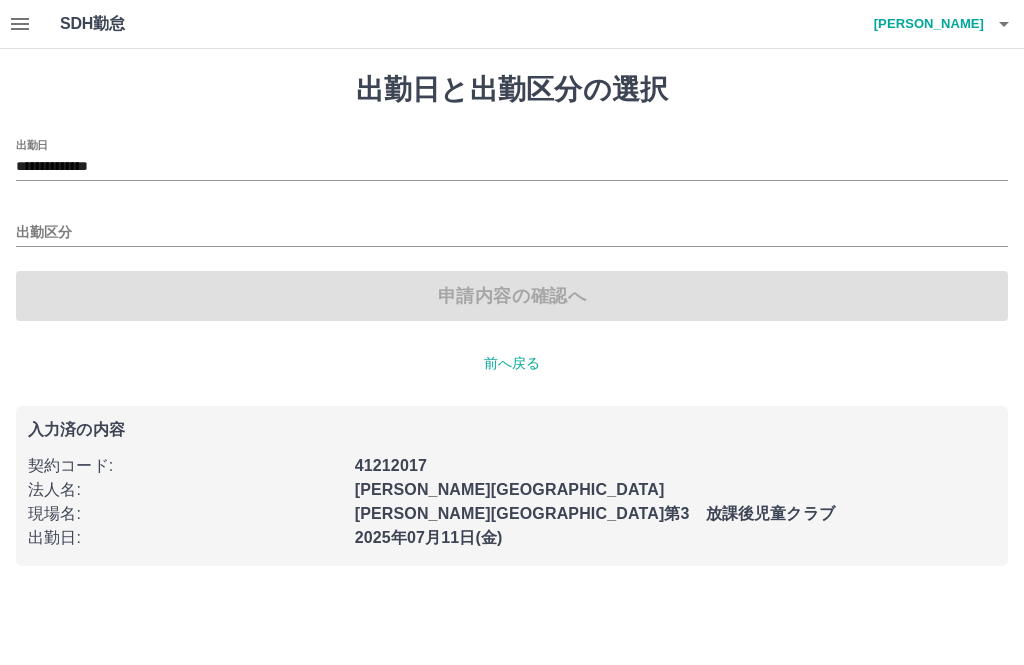 click on "出勤区分" at bounding box center (512, 233) 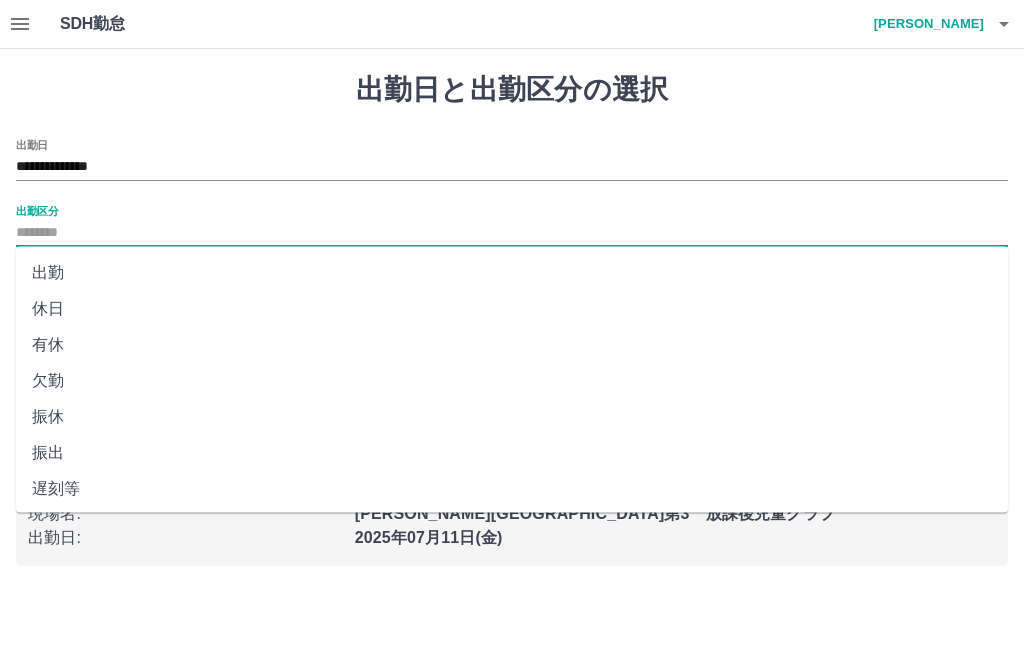 click on "出勤" at bounding box center [512, 273] 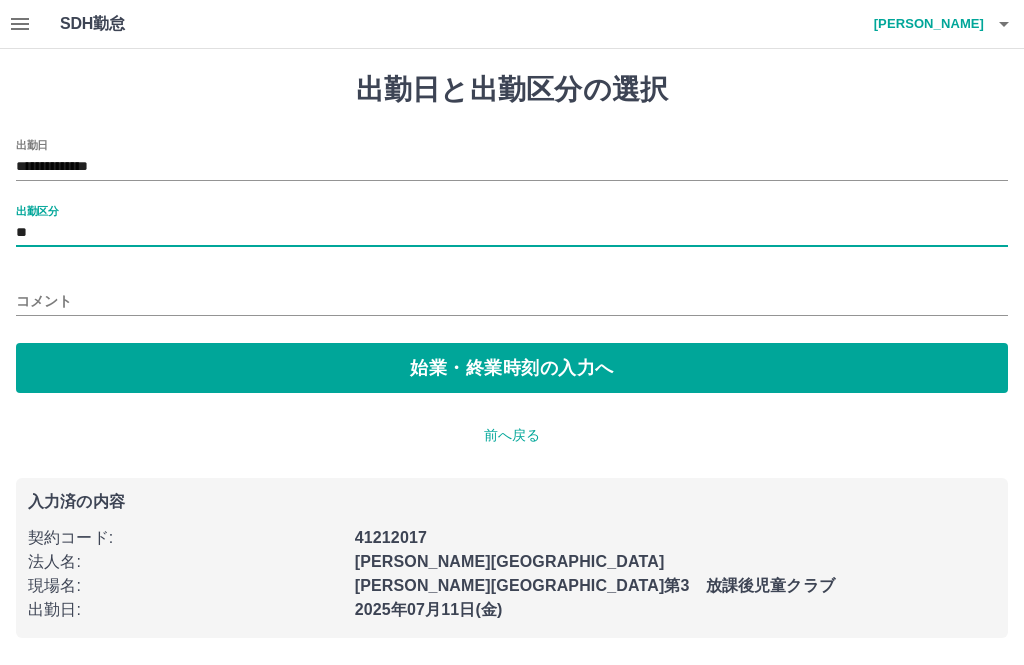 click on "始業・終業時刻の入力へ" at bounding box center (512, 368) 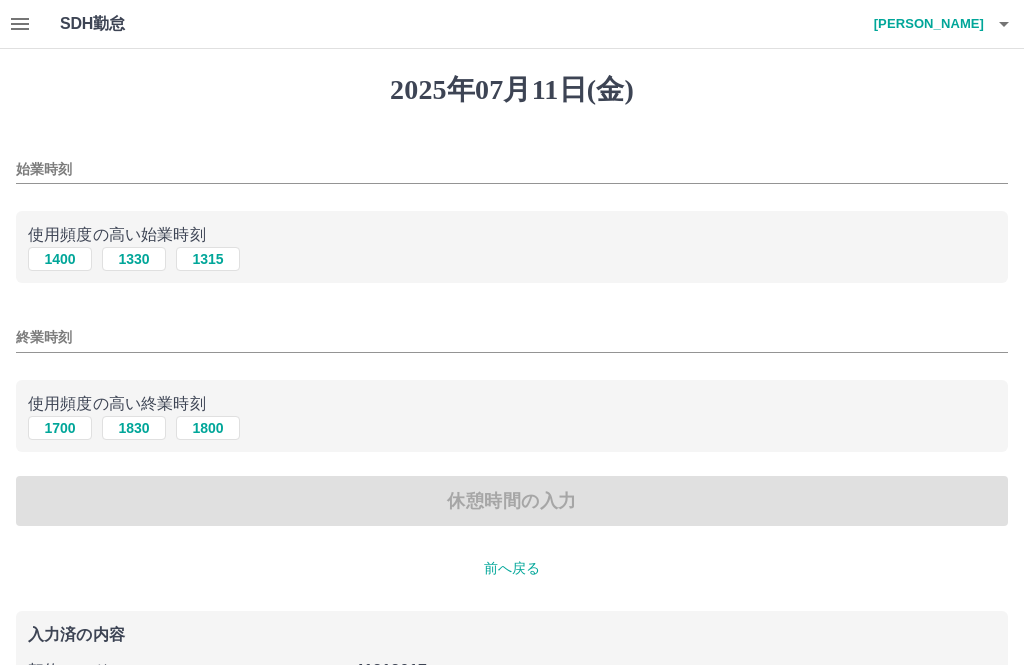 click on "1400" at bounding box center [60, 259] 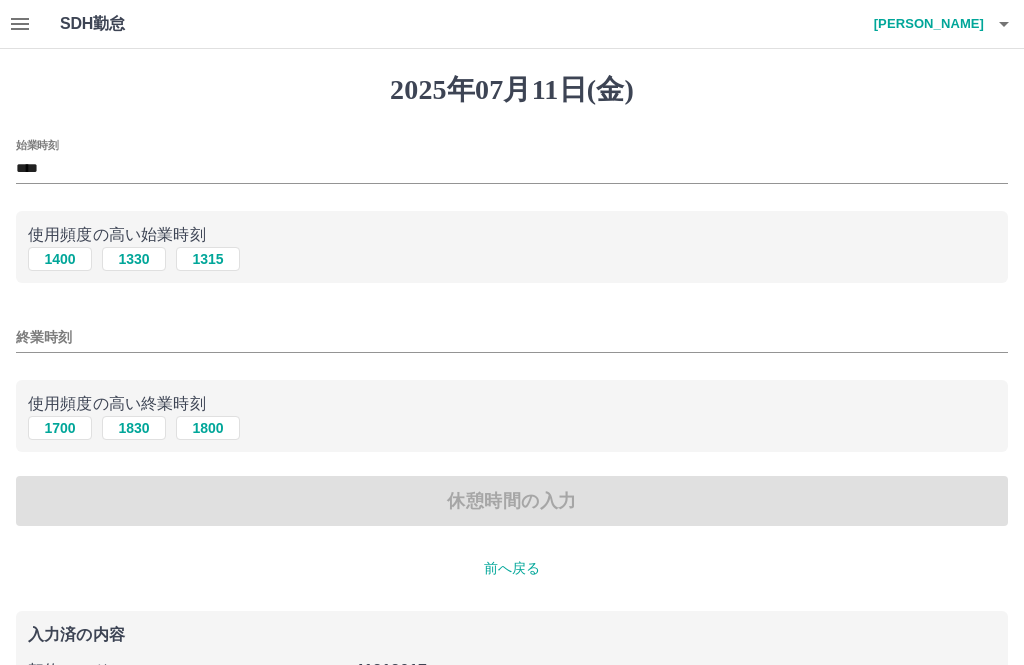 click on "1700" at bounding box center [60, 428] 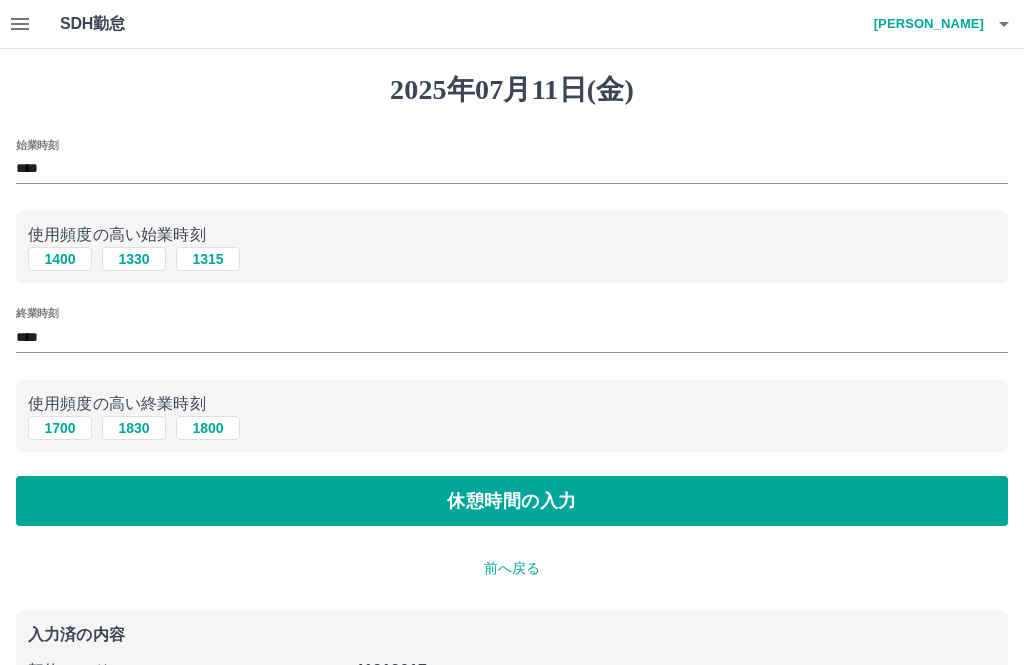 click on "休憩時間の入力" at bounding box center [512, 501] 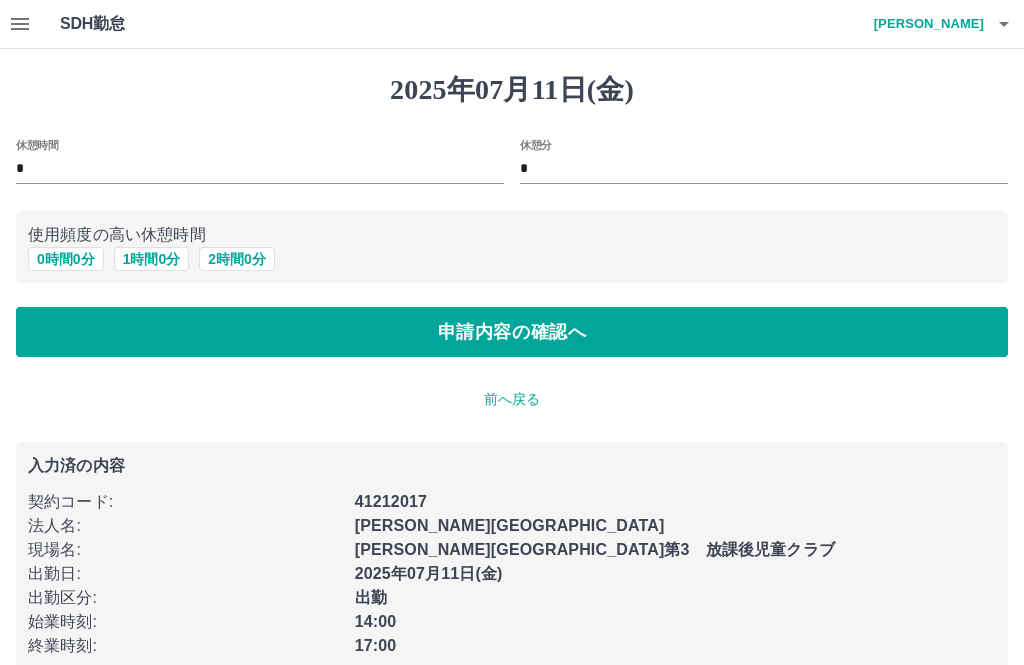 click on "0 時間 0 分" at bounding box center (66, 259) 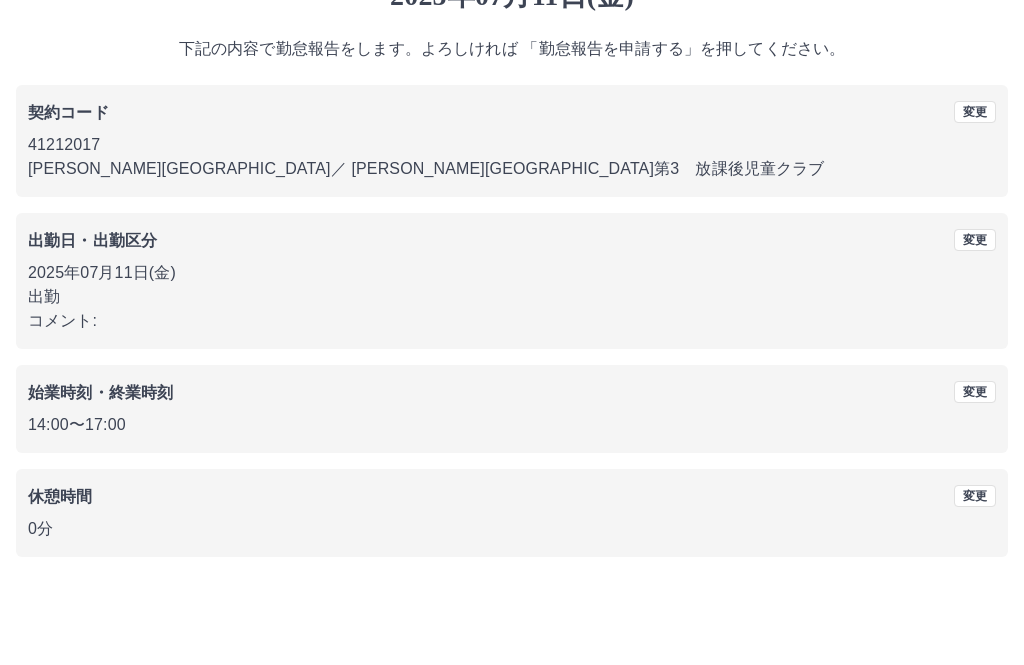 scroll, scrollTop: 83, scrollLeft: 0, axis: vertical 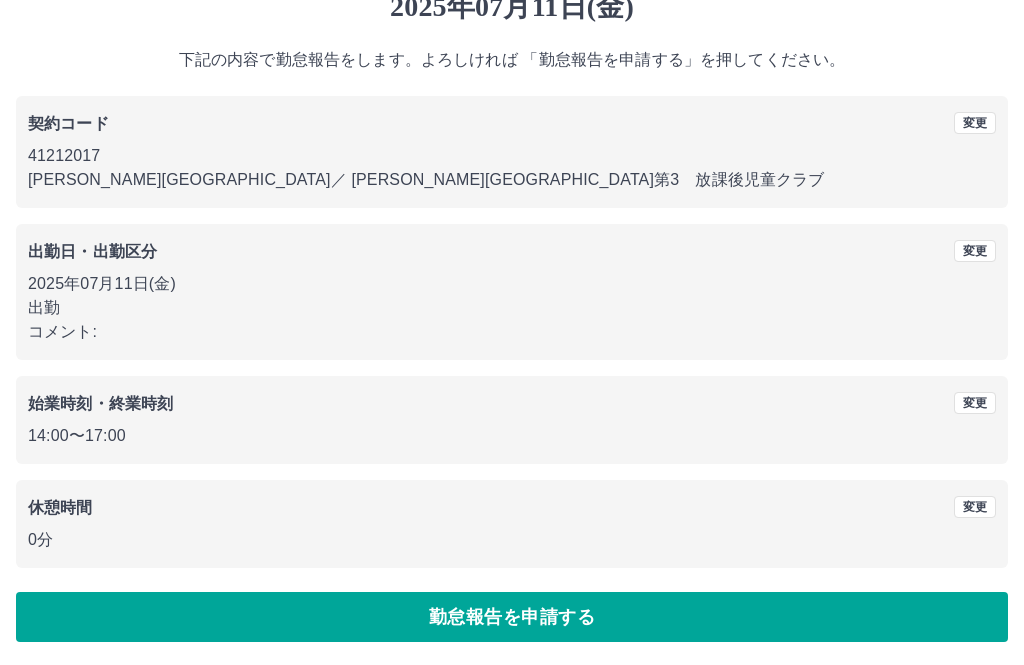 click on "勤怠報告を申請する" at bounding box center [512, 617] 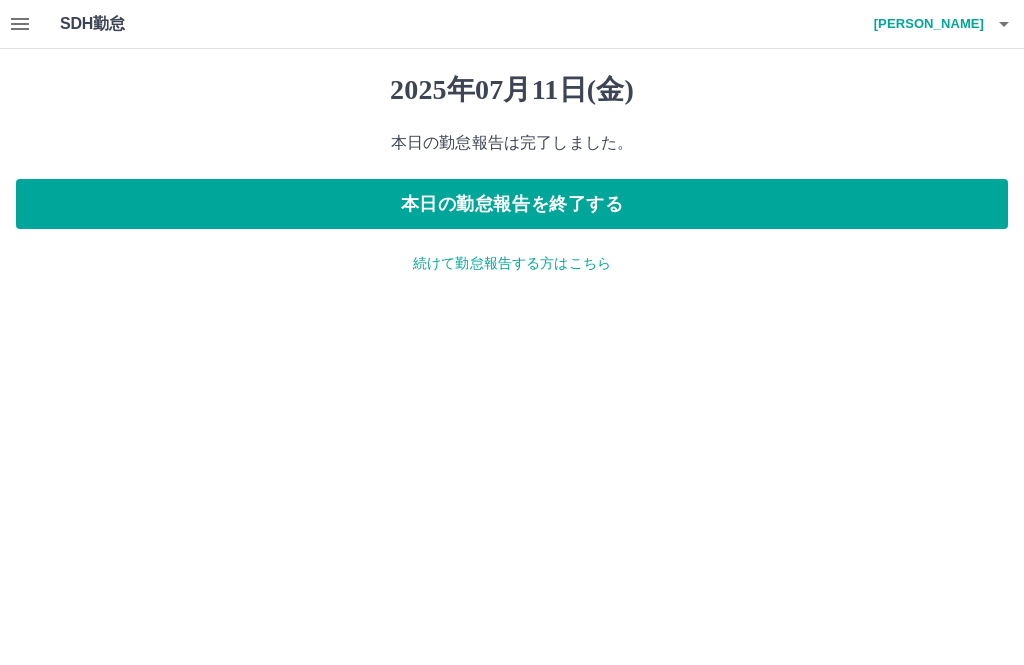 click on "本日の勤怠報告を終了する" at bounding box center [512, 204] 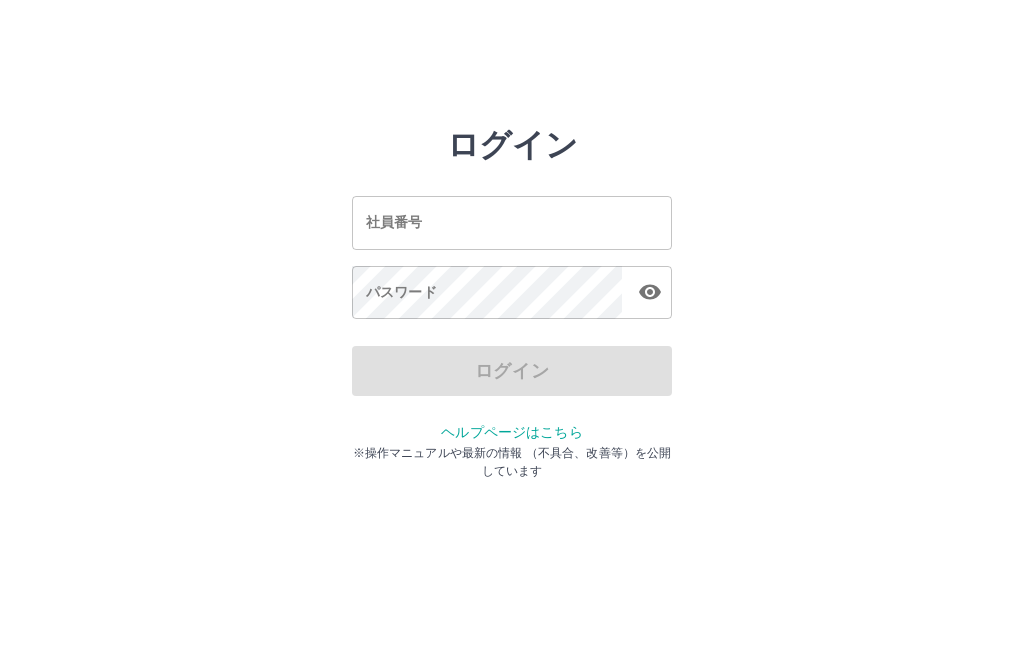 scroll, scrollTop: 0, scrollLeft: 0, axis: both 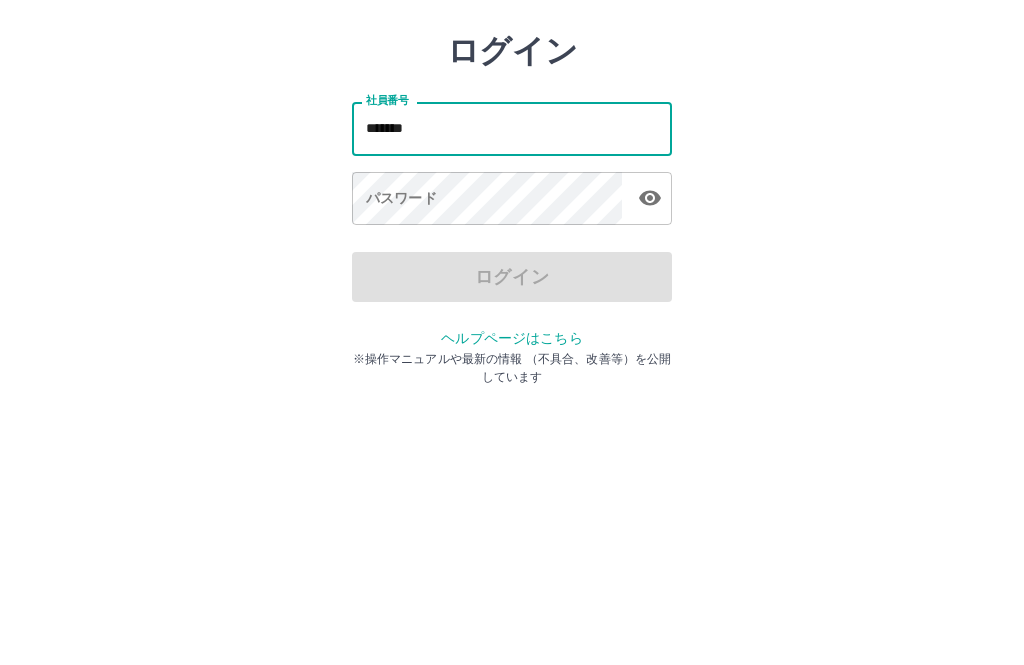 type on "*******" 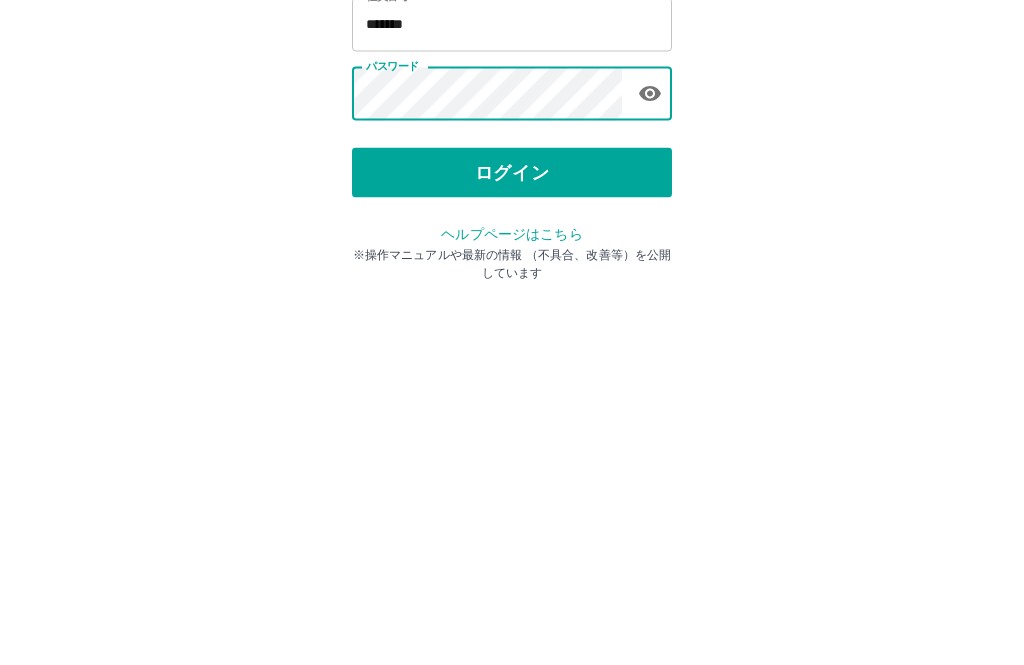 click on "ログイン" at bounding box center [512, 371] 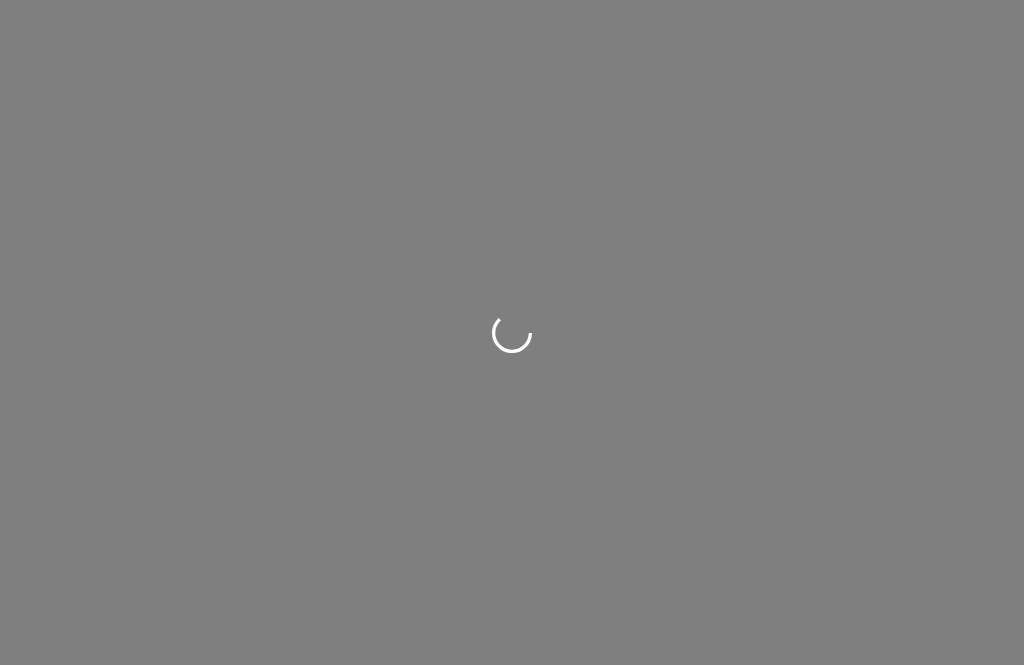 scroll, scrollTop: 0, scrollLeft: 0, axis: both 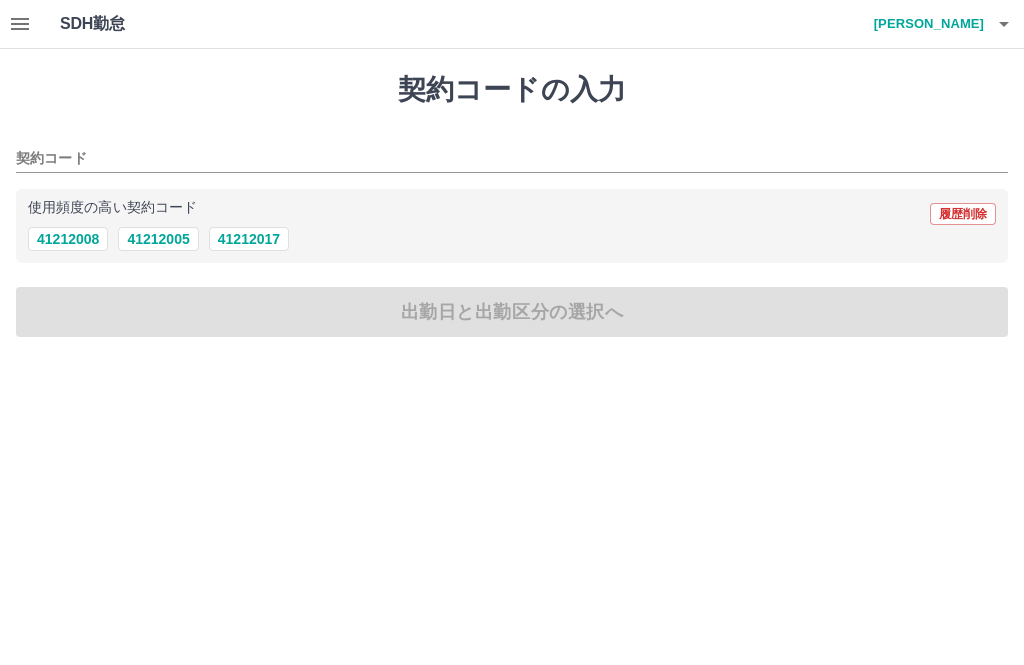 click on "41212005" at bounding box center (158, 239) 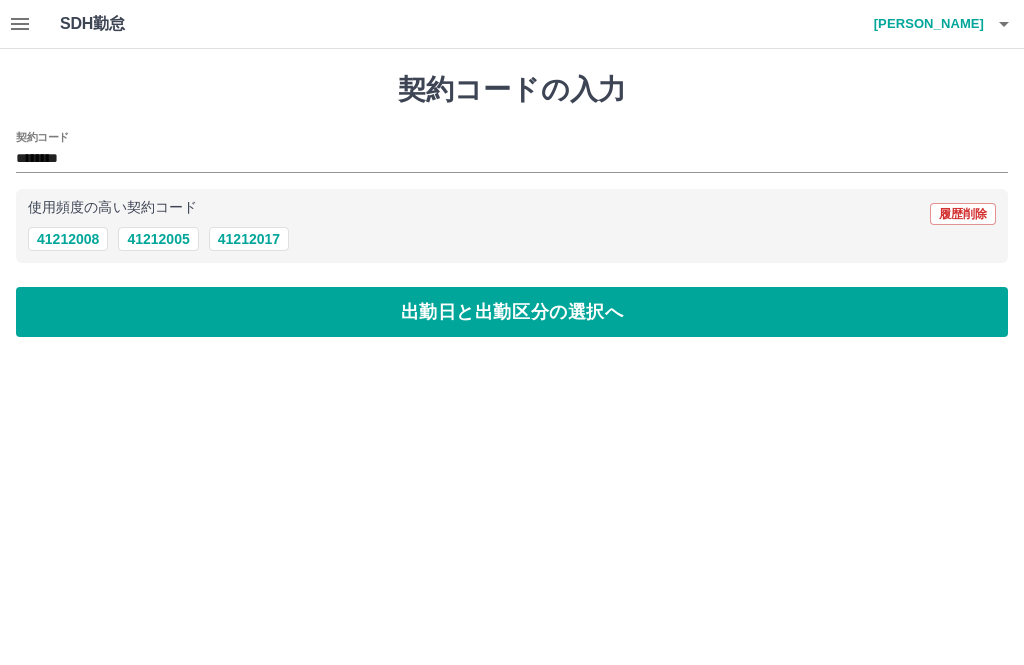 click on "出勤日と出勤区分の選択へ" at bounding box center [512, 312] 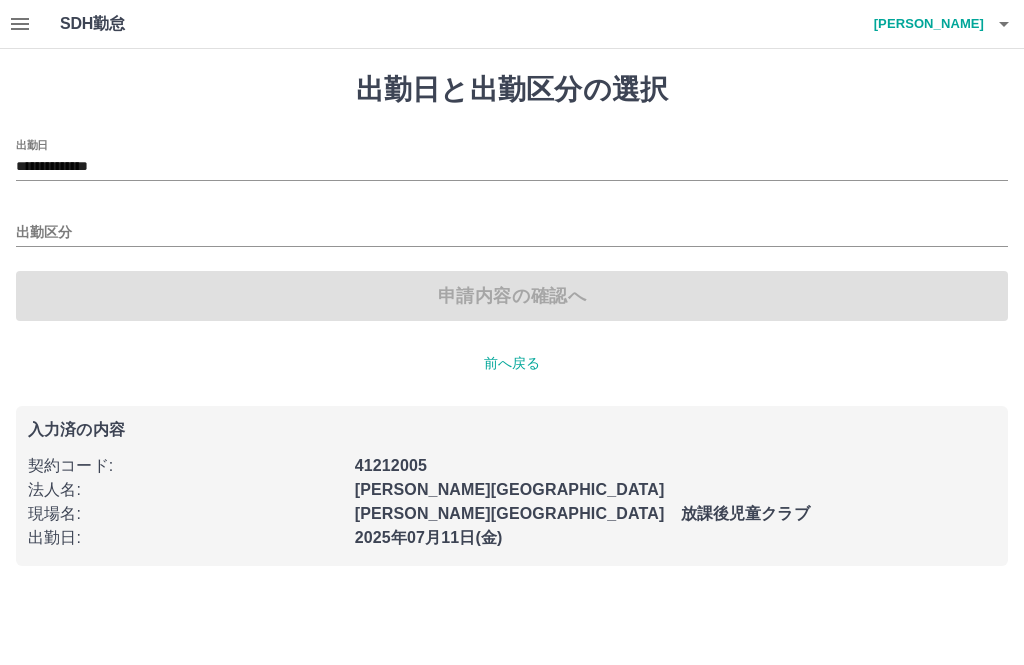 click on "出勤区分" at bounding box center [512, 233] 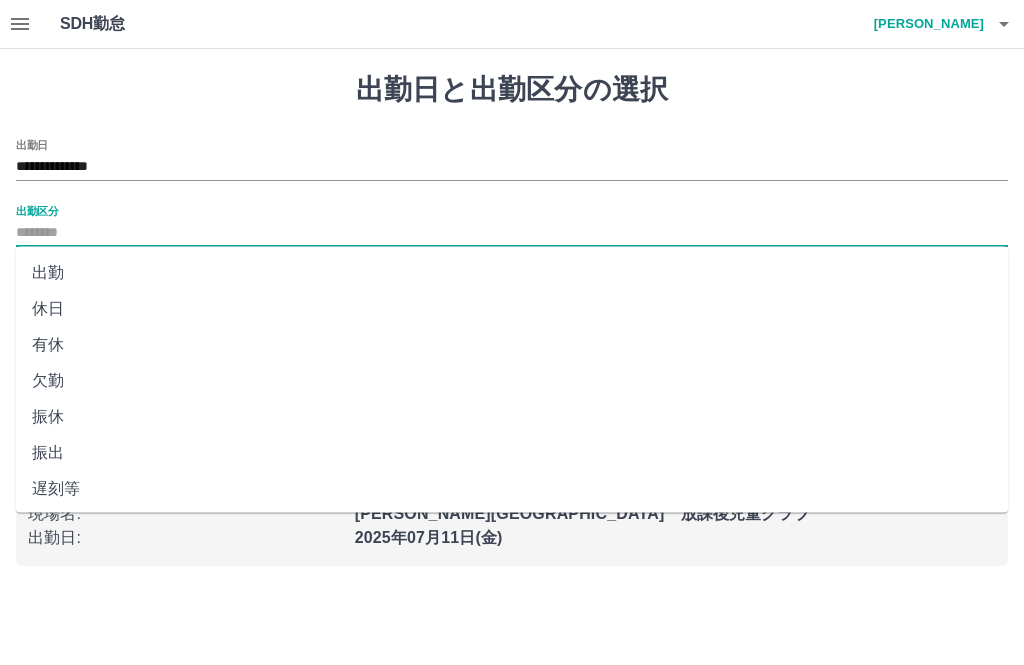 click on "出勤" at bounding box center (512, 273) 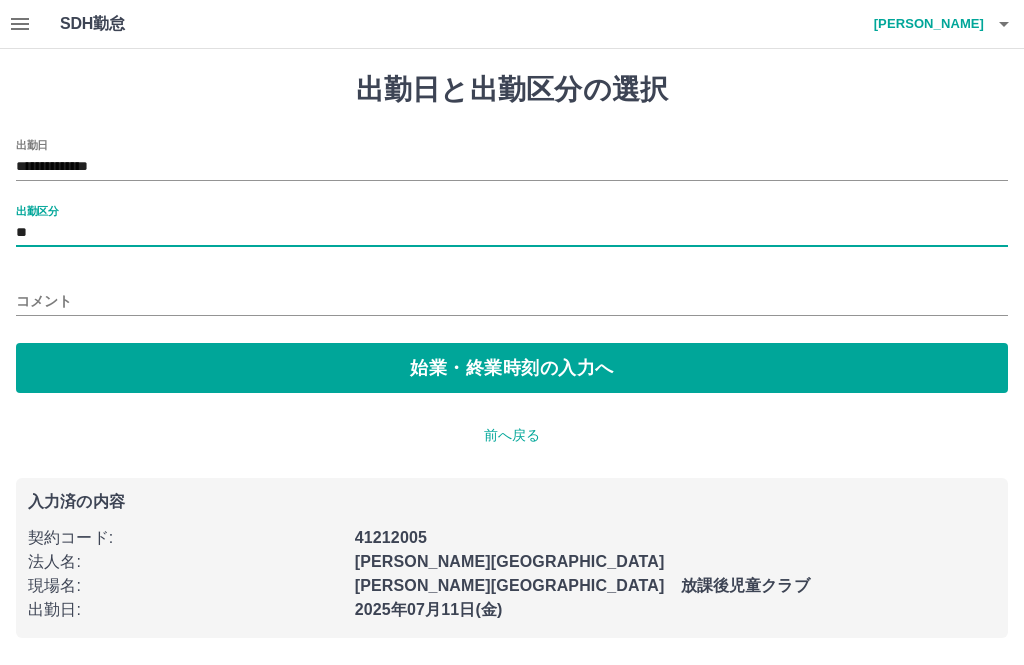 click on "始業・終業時刻の入力へ" at bounding box center [512, 368] 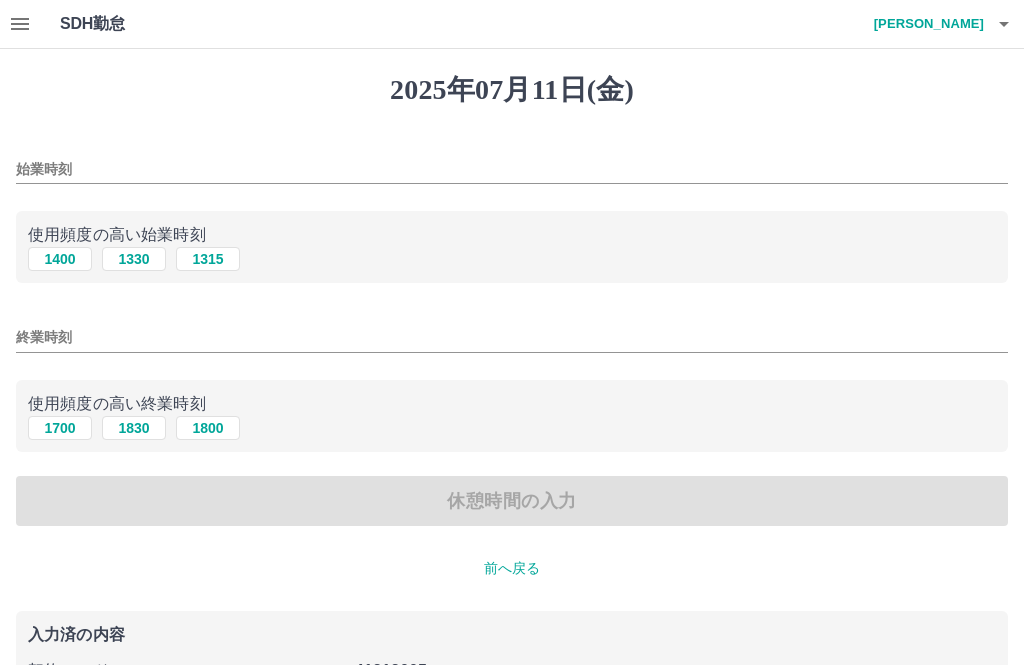 click on "始業時刻" at bounding box center (512, 169) 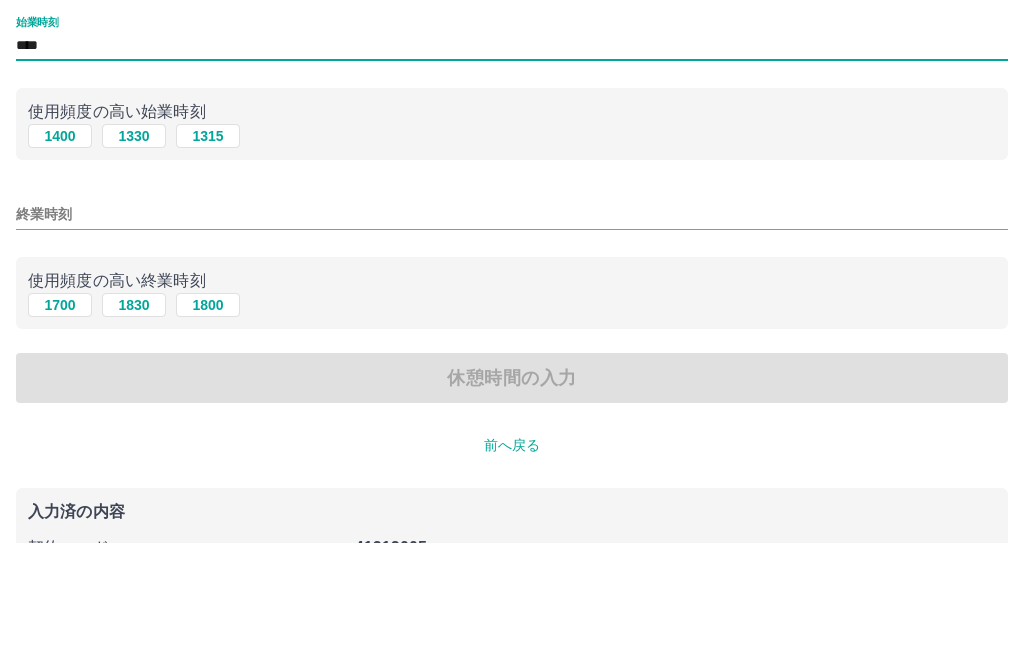 type on "****" 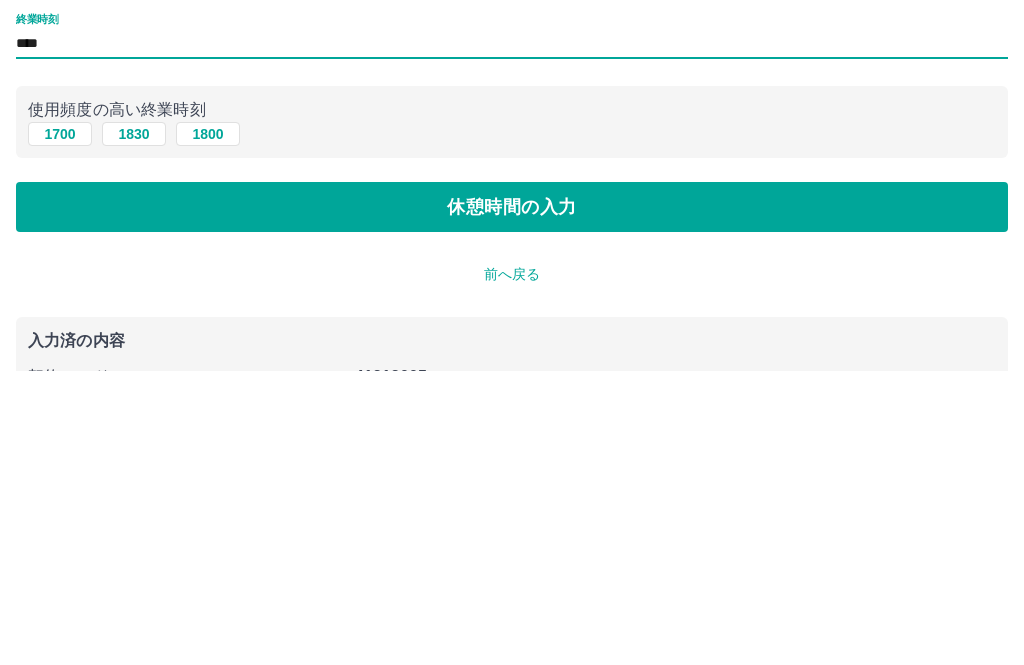 type on "****" 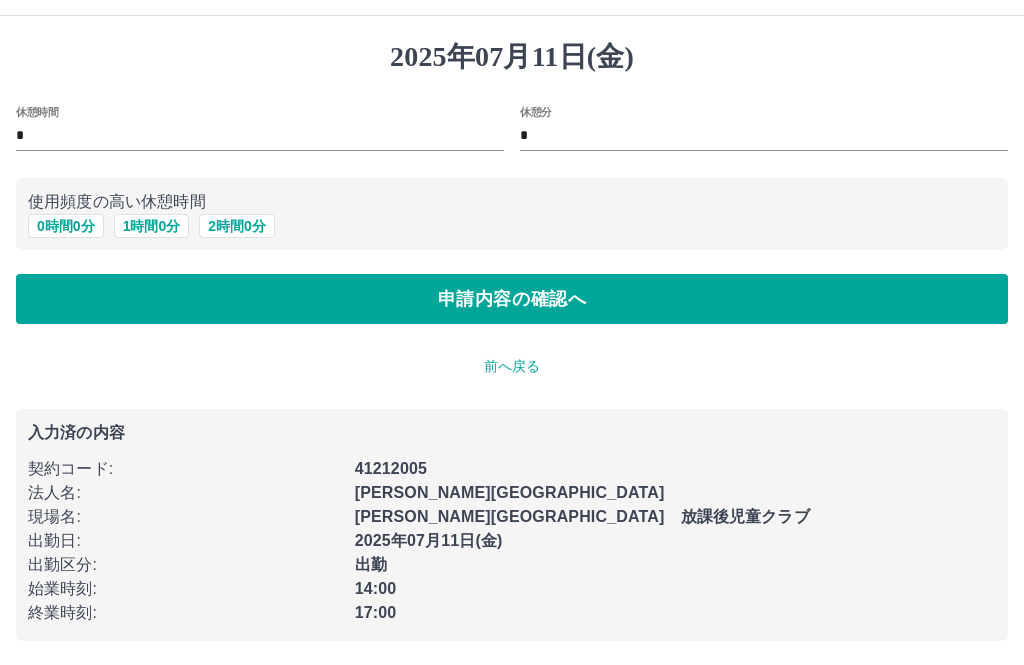scroll, scrollTop: 0, scrollLeft: 0, axis: both 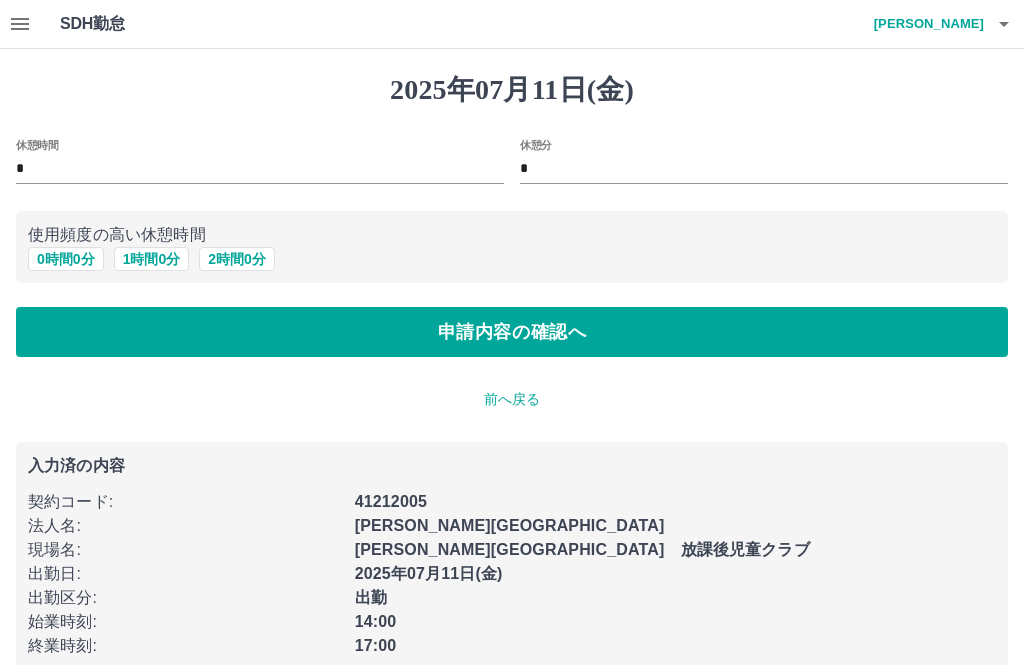click on "申請内容の確認へ" at bounding box center [512, 332] 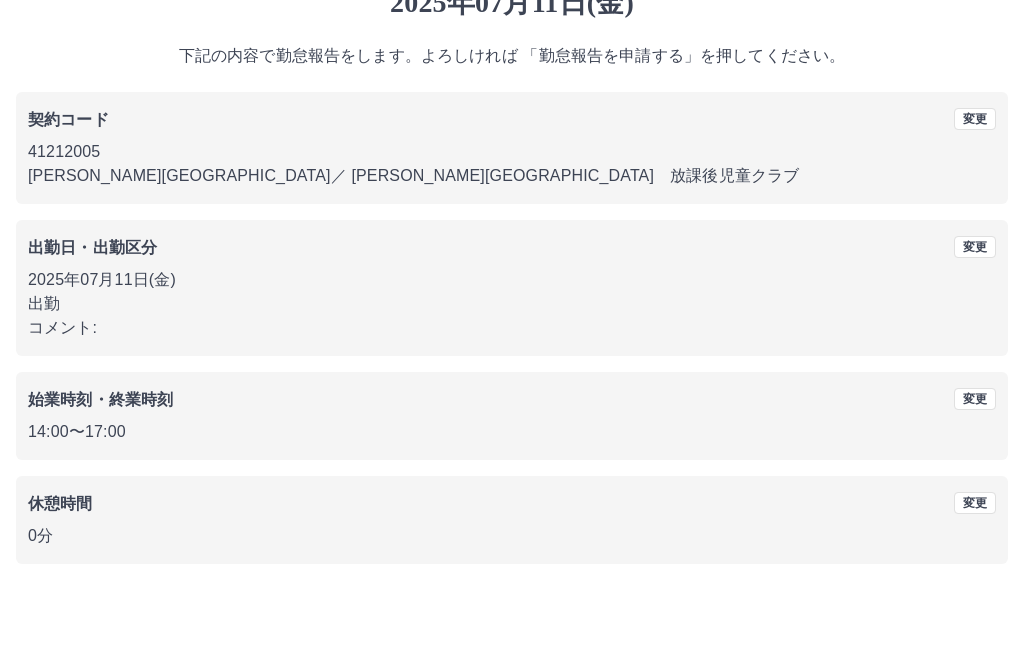 scroll, scrollTop: 83, scrollLeft: 0, axis: vertical 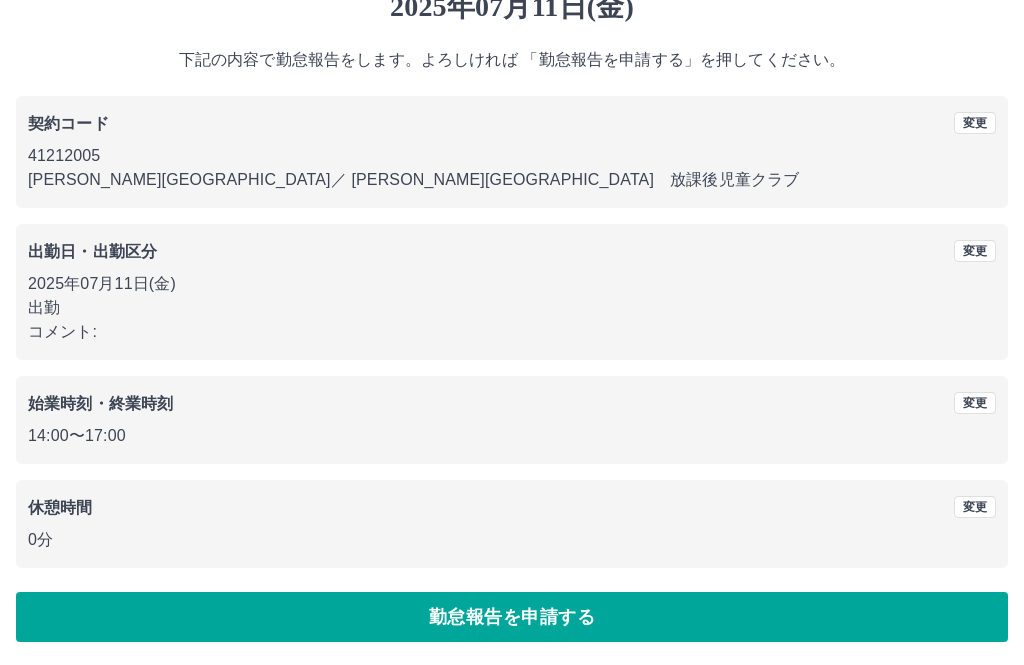 click on "勤怠報告を申請する" at bounding box center [512, 617] 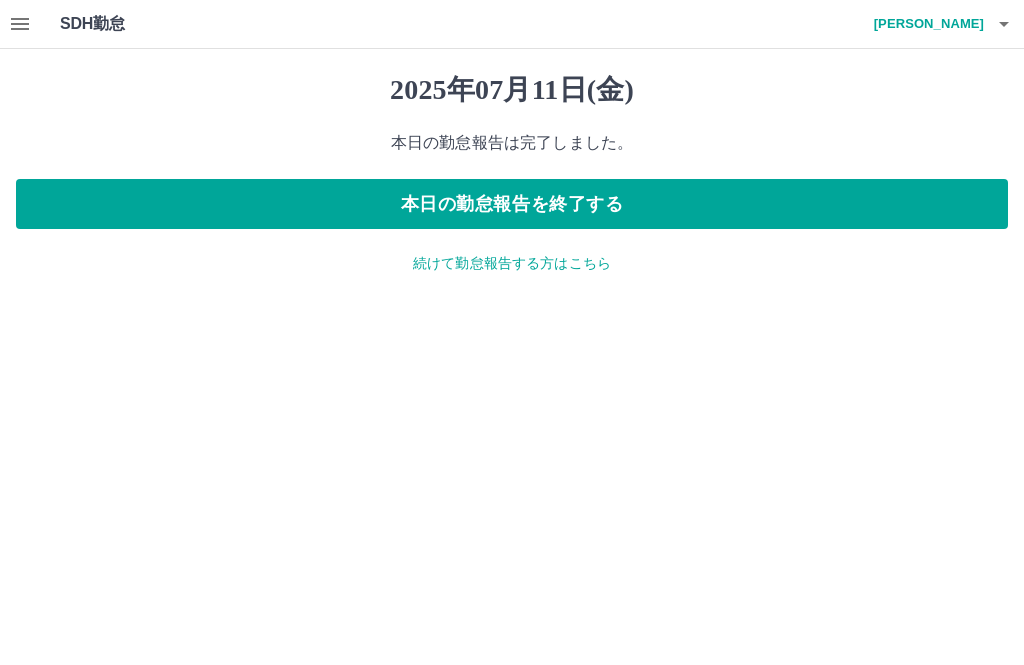 scroll, scrollTop: 0, scrollLeft: 0, axis: both 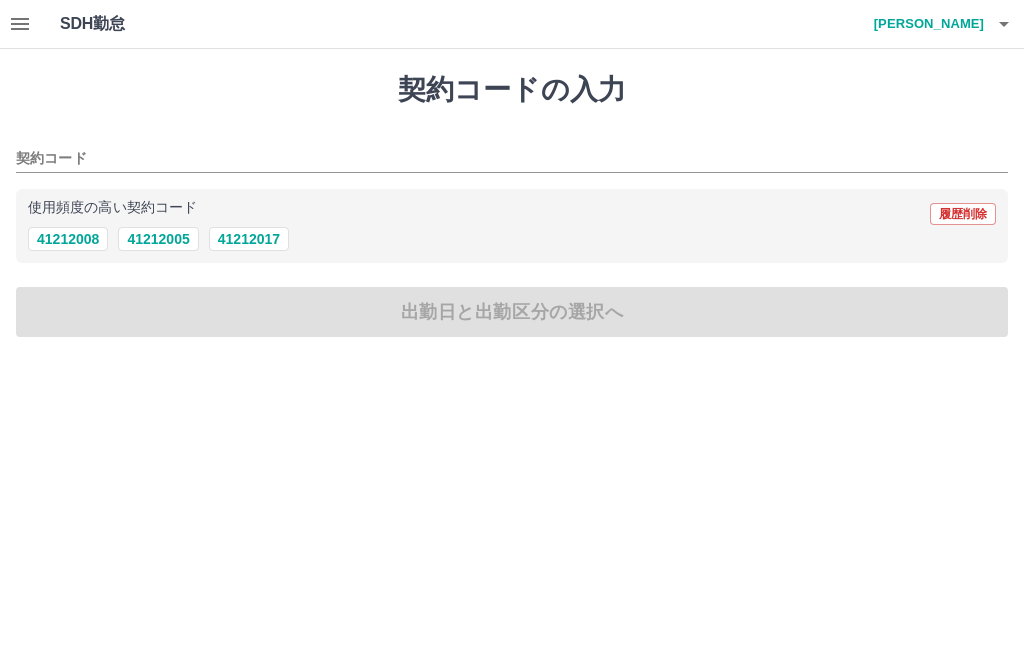 click on "41212005" at bounding box center [158, 239] 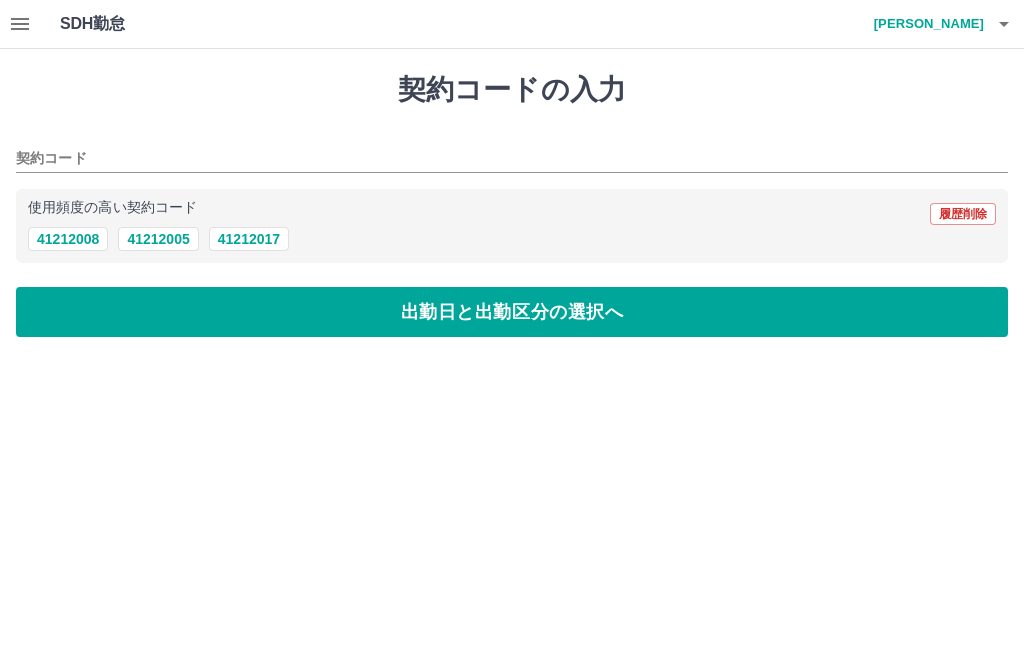 type on "********" 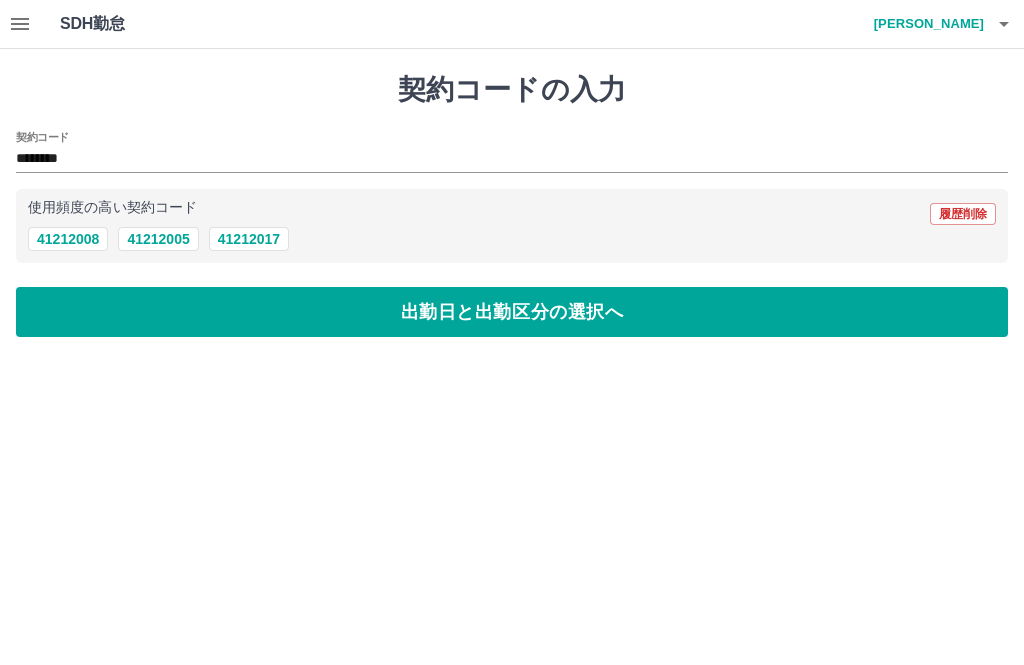 click on "出勤日と出勤区分の選択へ" at bounding box center [512, 312] 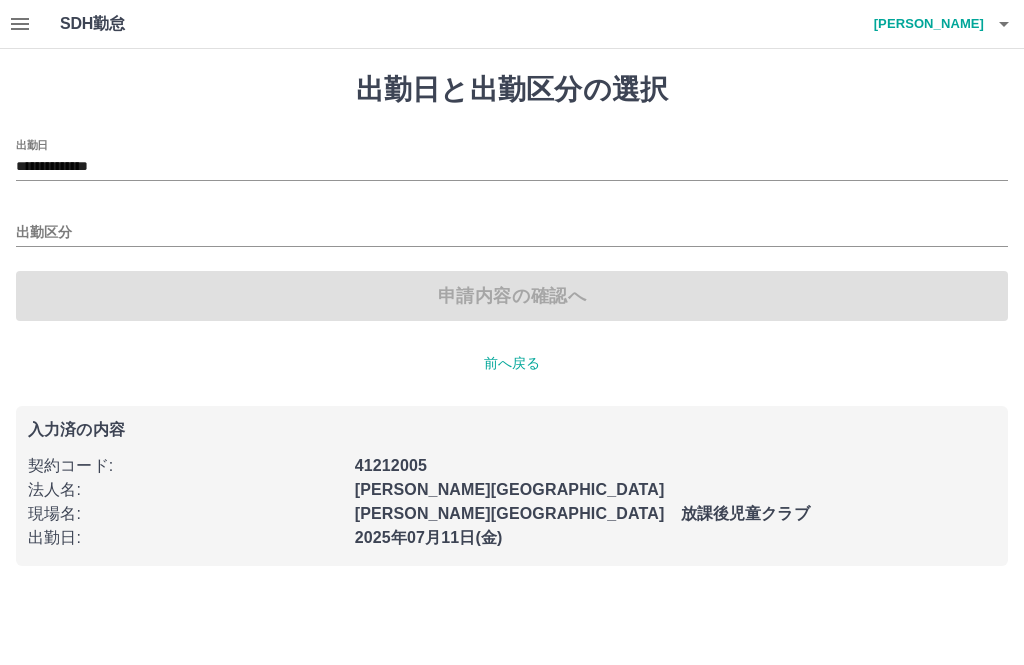 click on "**********" at bounding box center [512, 167] 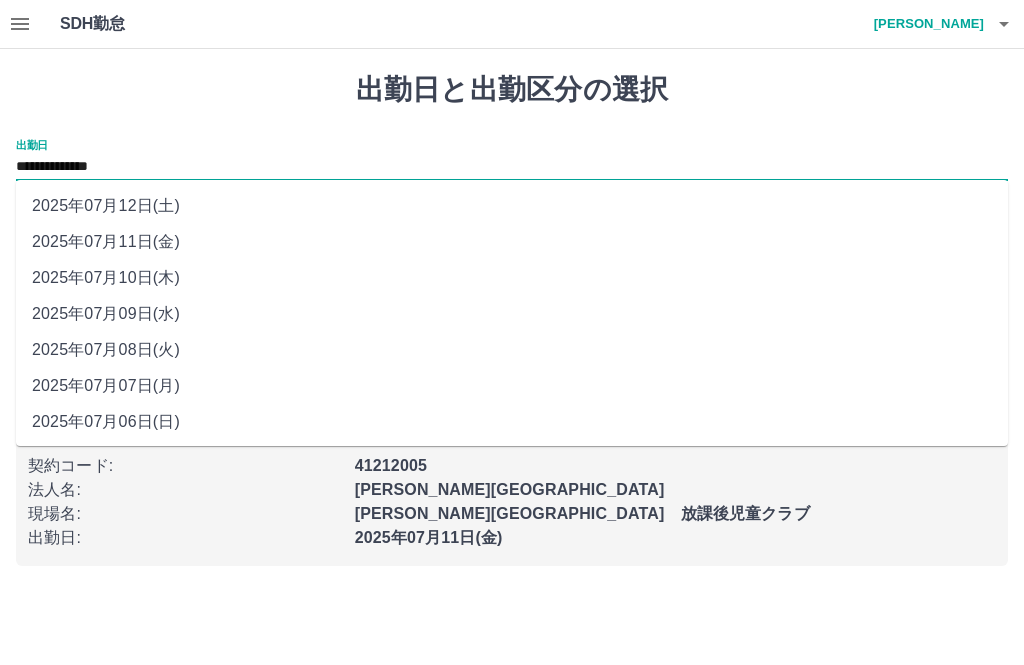 click on "2025年07月12日(土)" at bounding box center [512, 206] 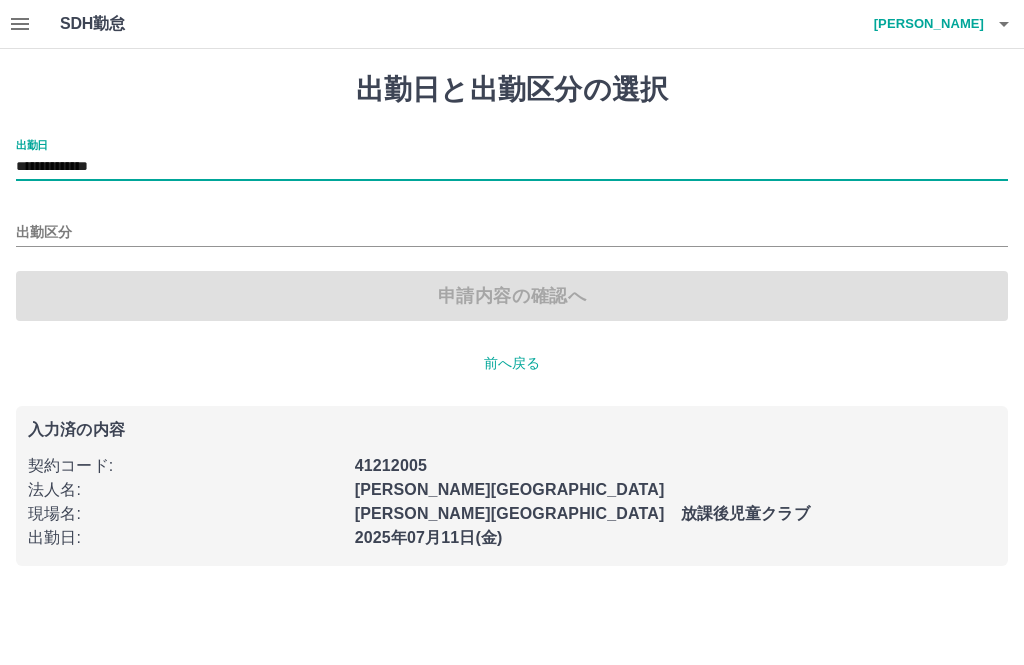 click on "出勤区分" at bounding box center (512, 233) 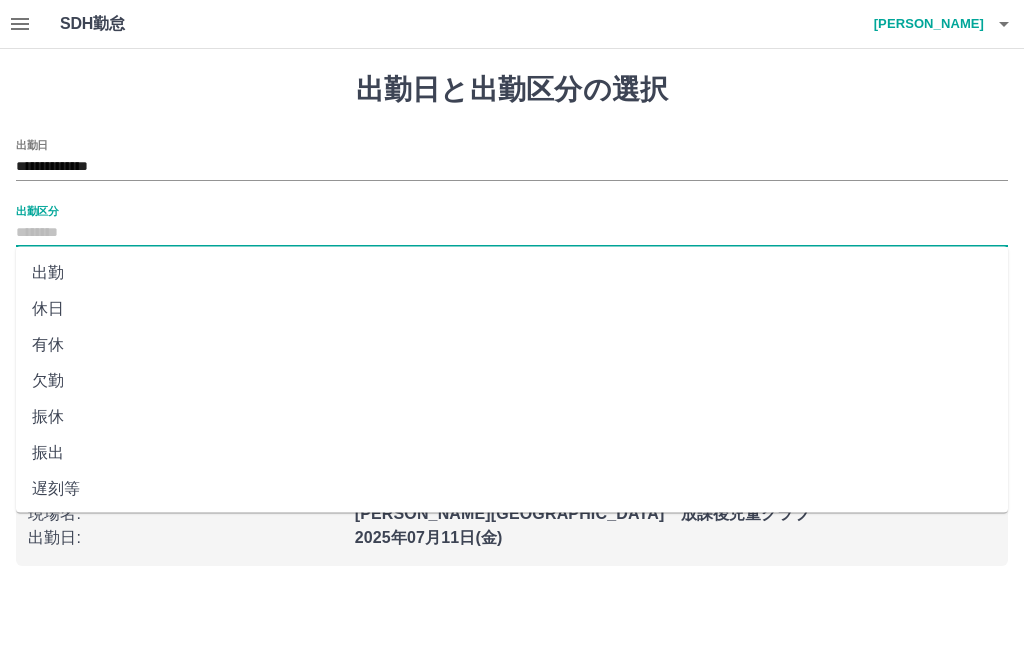 click on "休日" at bounding box center (512, 309) 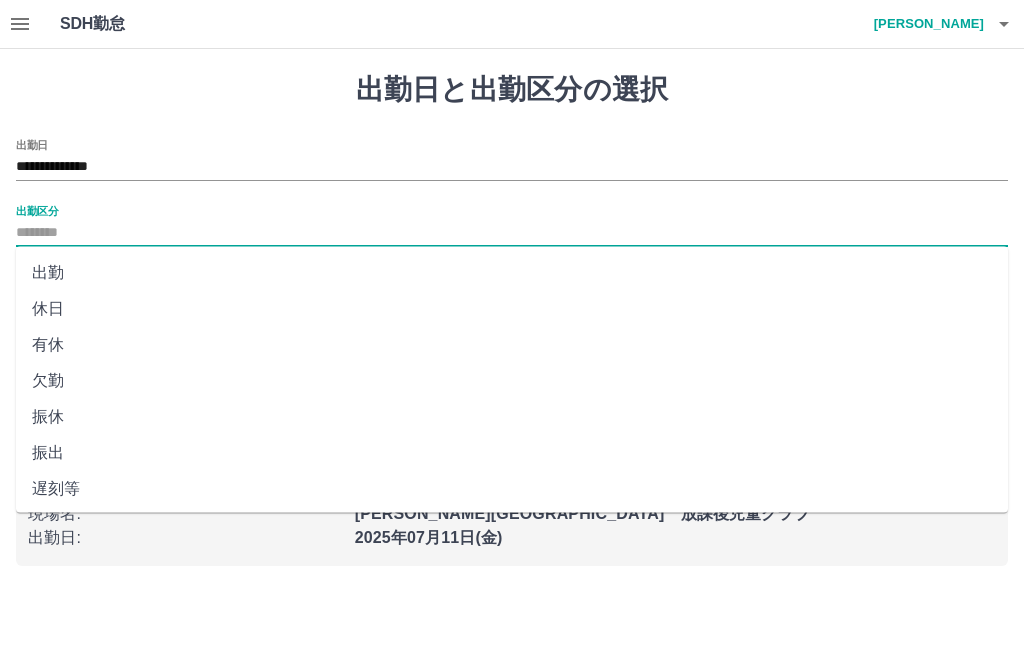 type on "**" 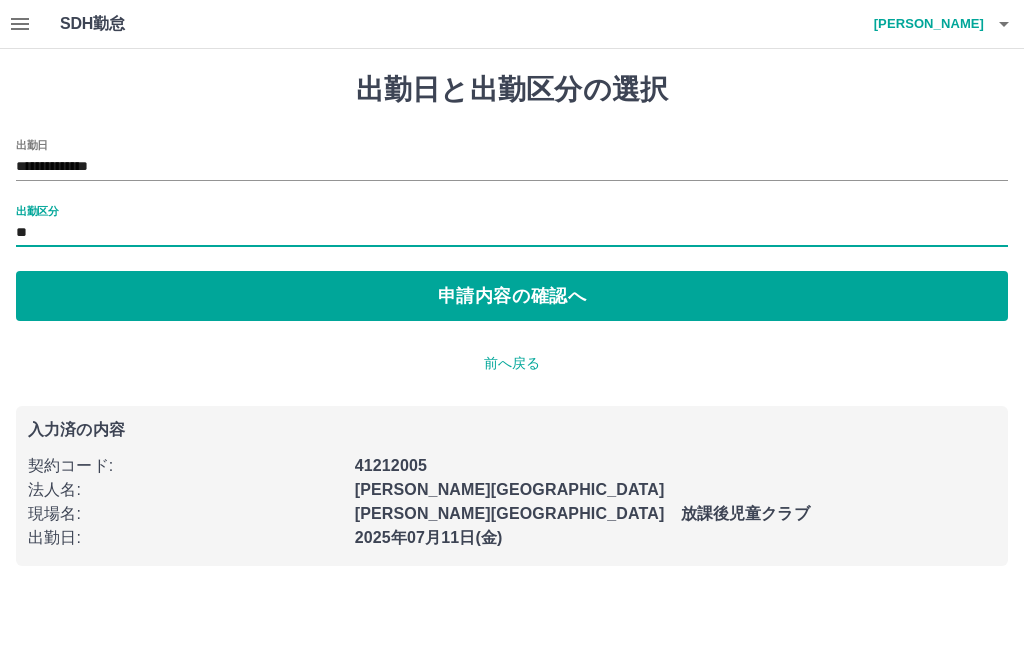 click on "申請内容の確認へ" at bounding box center [512, 296] 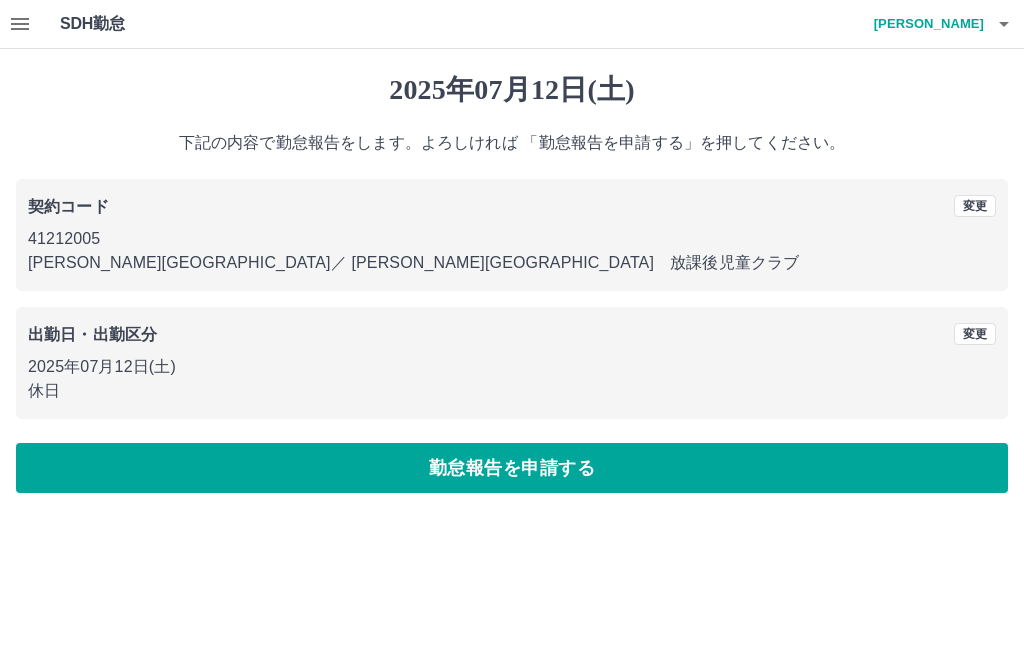 click on "勤怠報告を申請する" at bounding box center [512, 468] 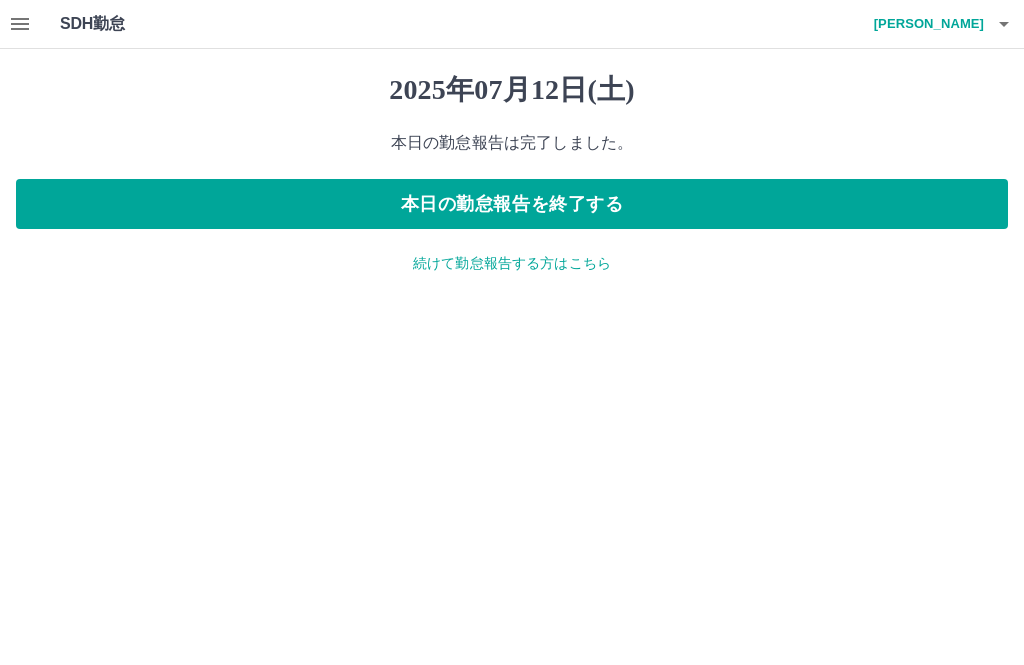 click on "本日の勤怠報告を終了する" at bounding box center [512, 204] 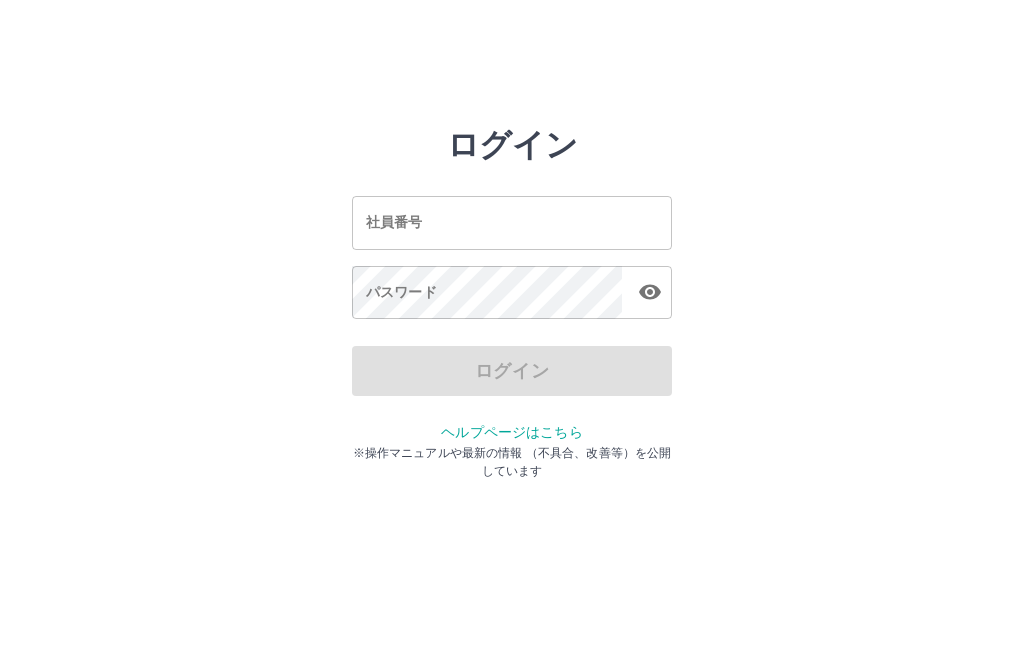 scroll, scrollTop: 0, scrollLeft: 0, axis: both 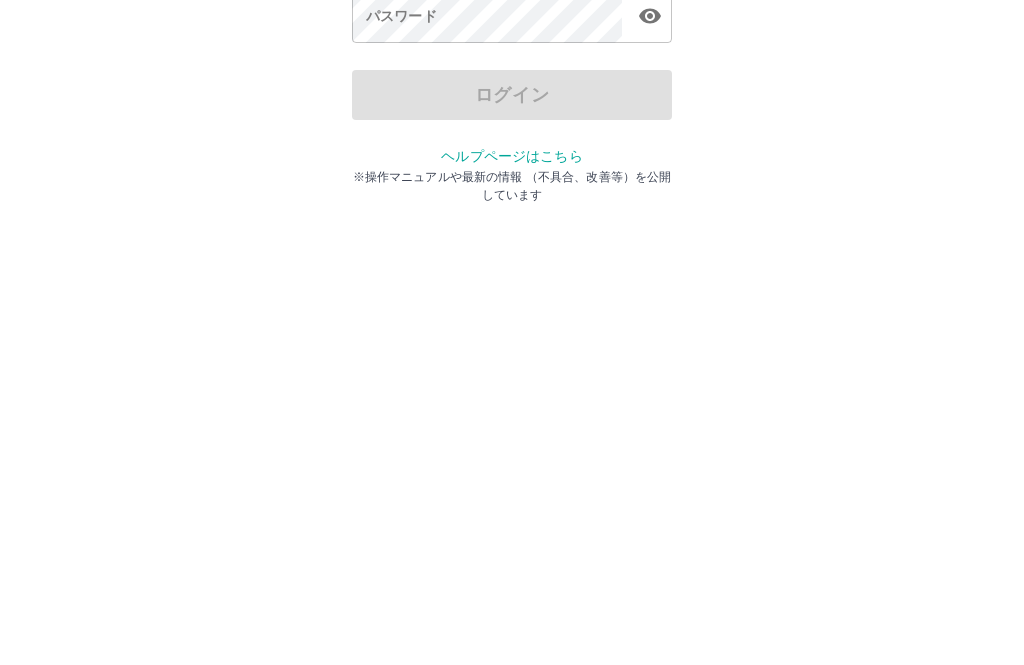 type on "*******" 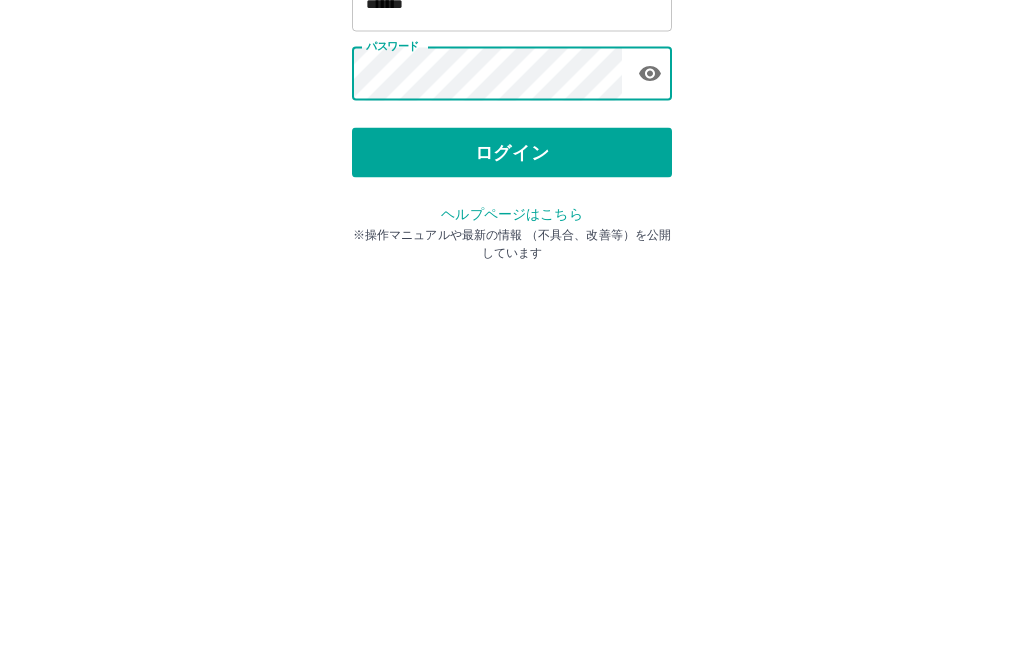 click on "ログイン" at bounding box center (512, 371) 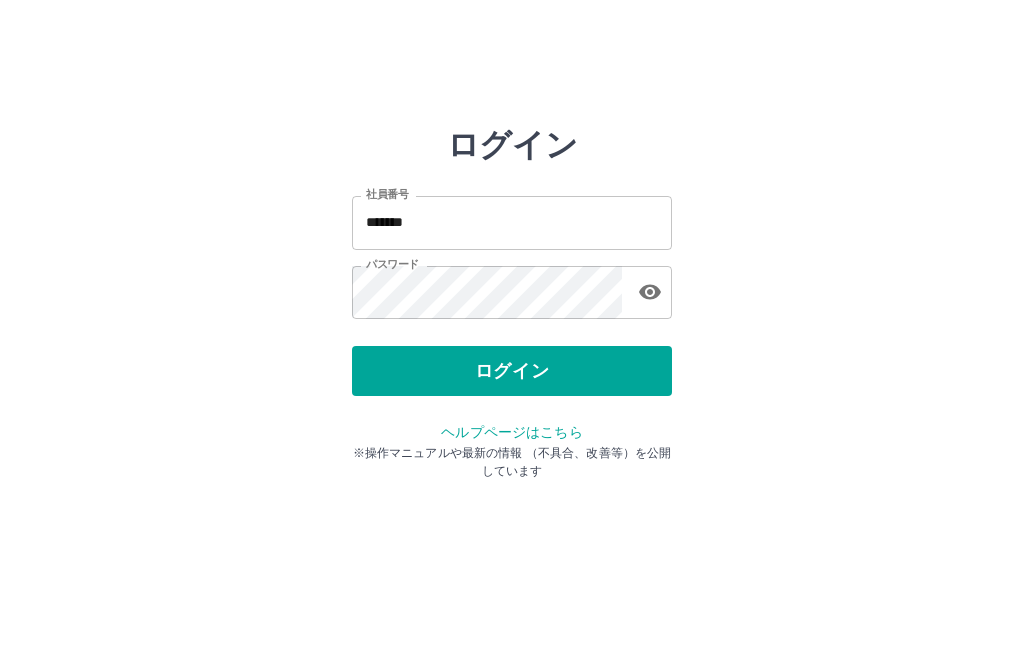click at bounding box center (512, 332) 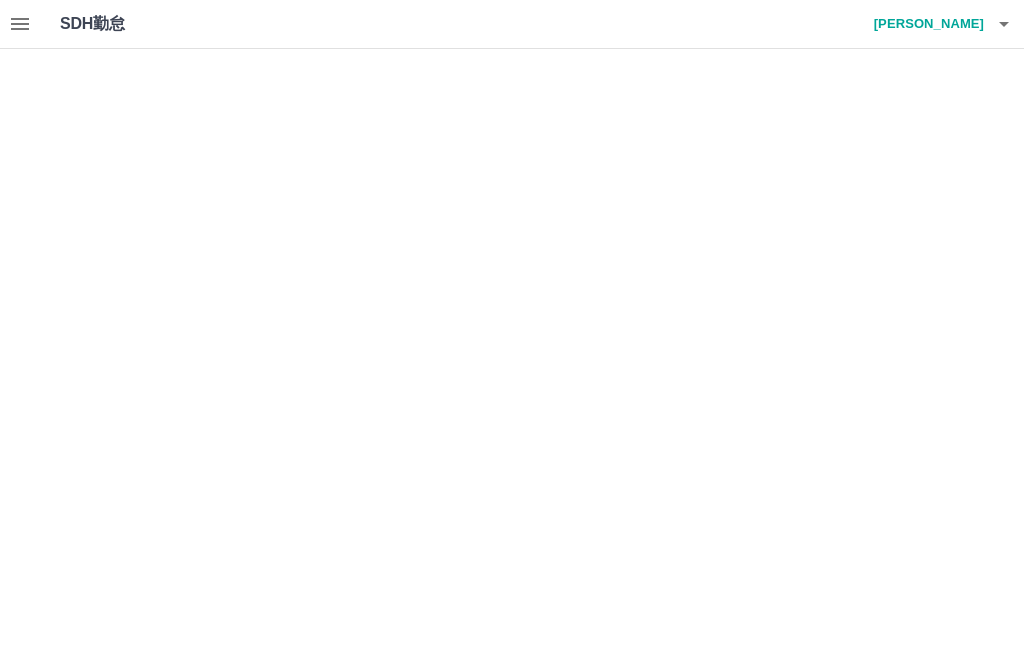 scroll, scrollTop: 0, scrollLeft: 0, axis: both 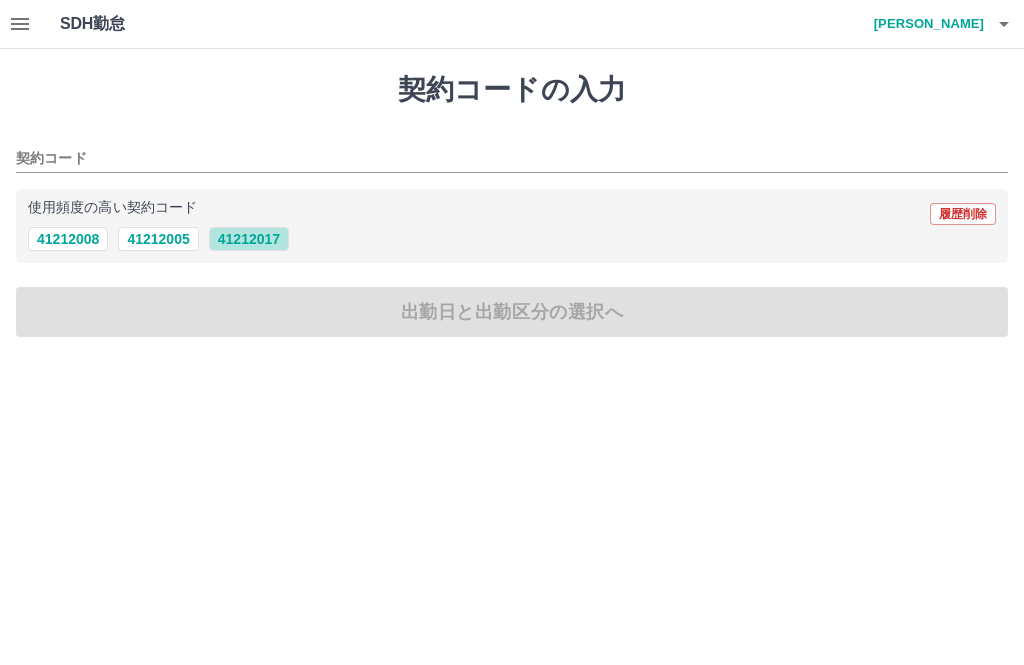 click on "41212017" at bounding box center [249, 239] 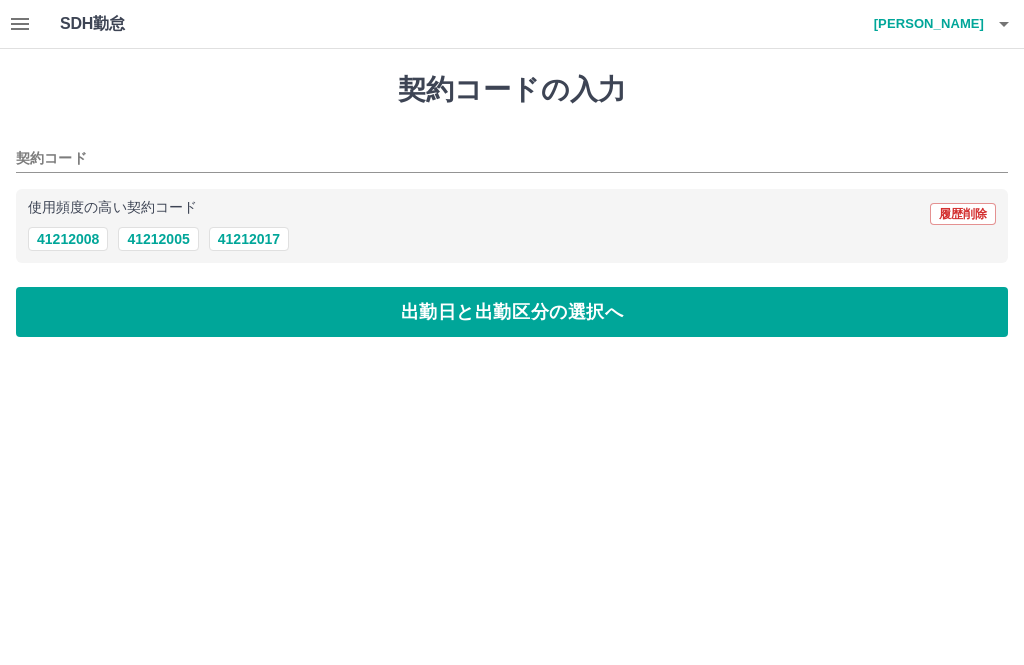 type on "********" 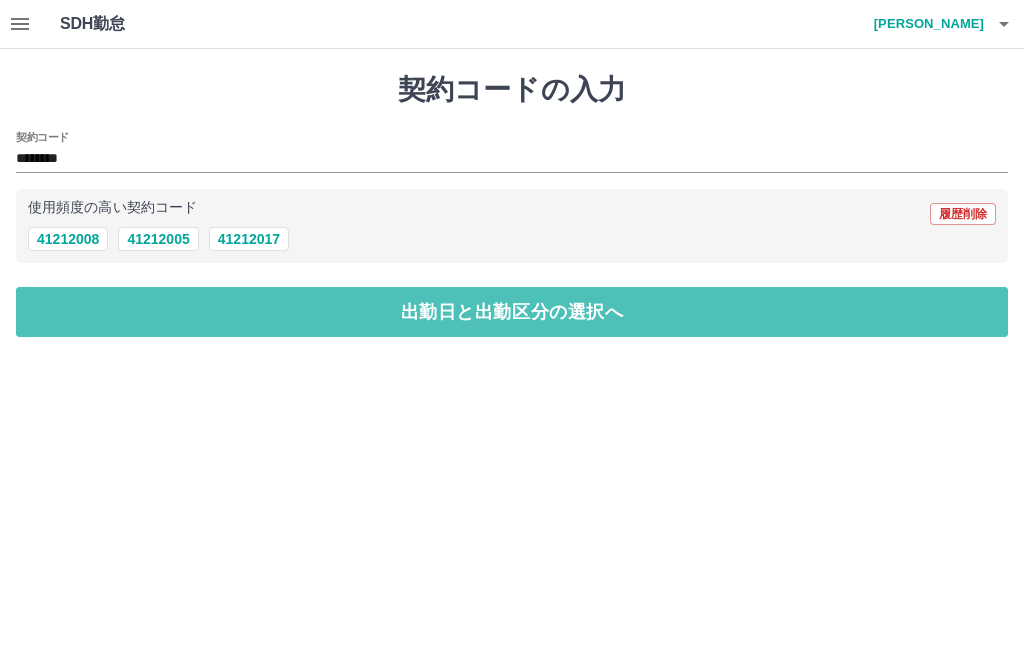 click on "出勤日と出勤区分の選択へ" at bounding box center (512, 312) 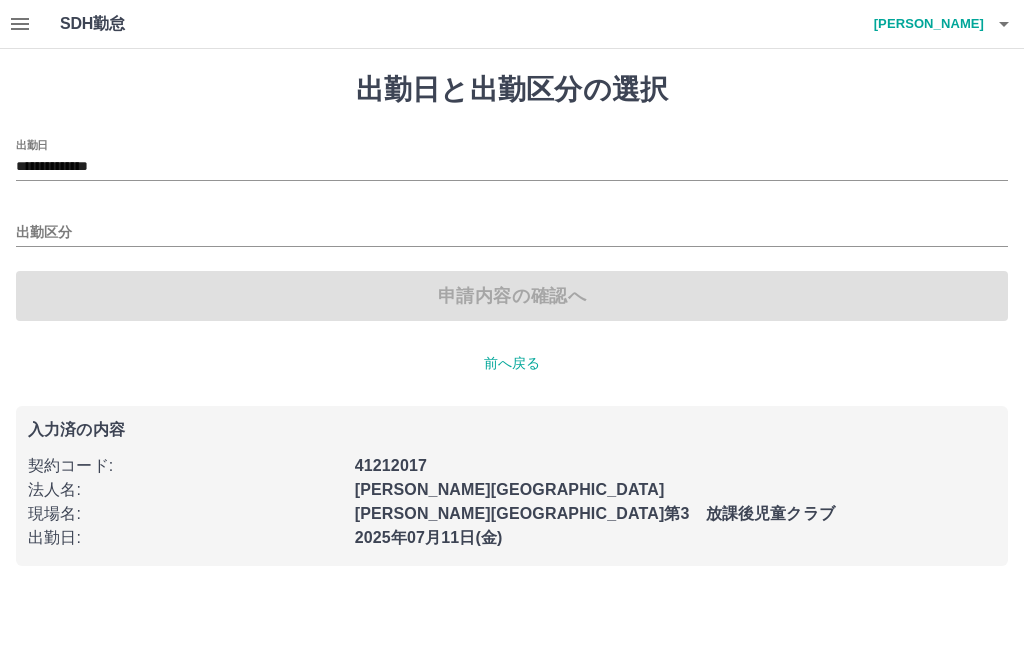 click on "出勤区分" at bounding box center [512, 233] 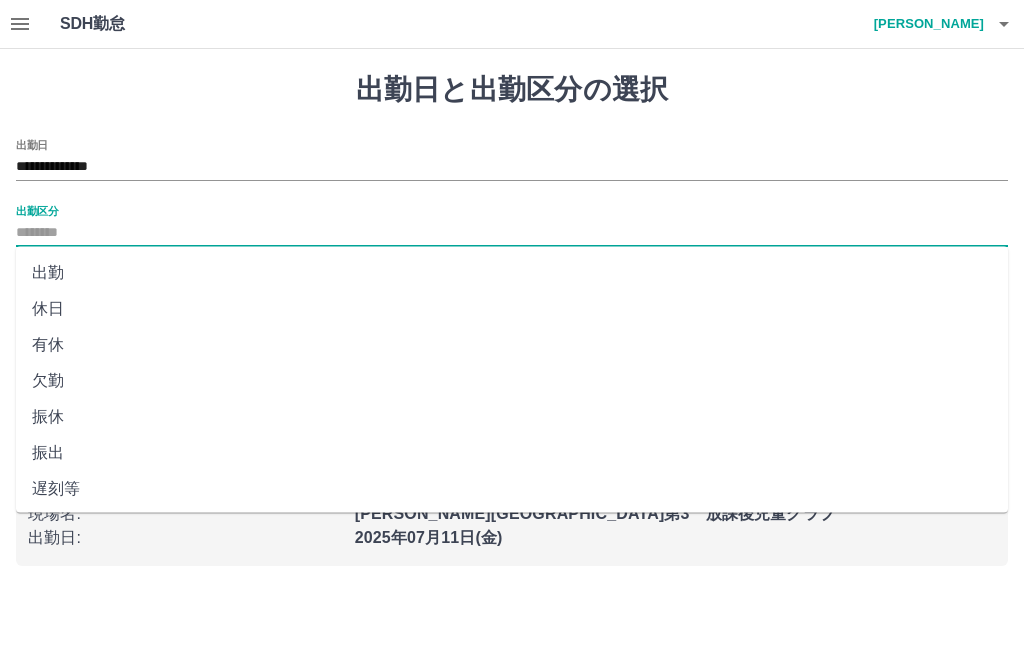 click on "出勤" at bounding box center (512, 273) 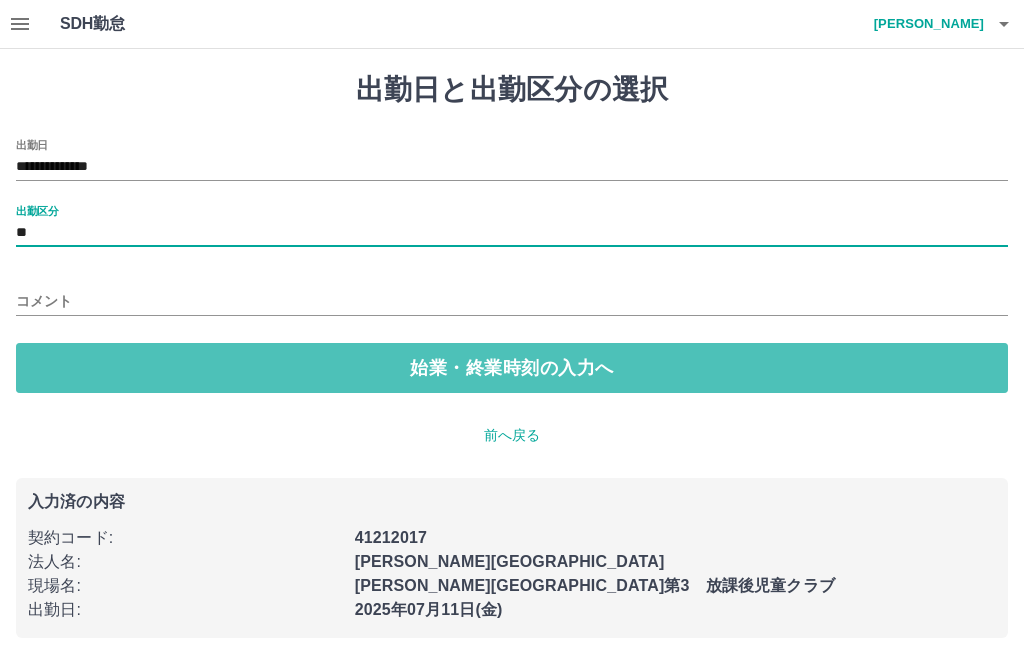 click on "始業・終業時刻の入力へ" at bounding box center [512, 368] 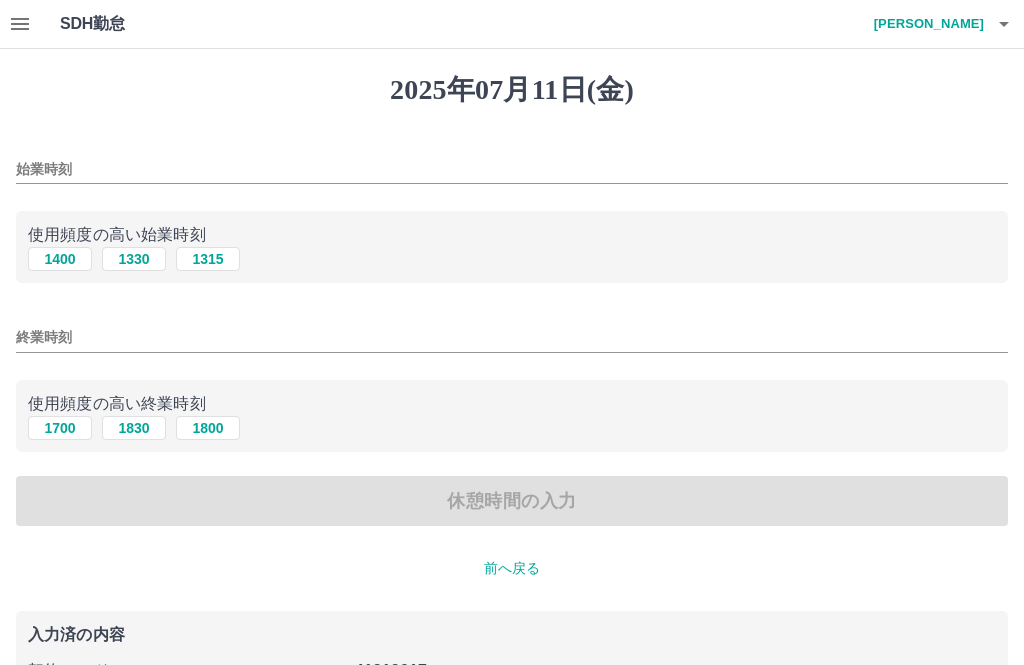 click on "始業時刻" at bounding box center (512, 169) 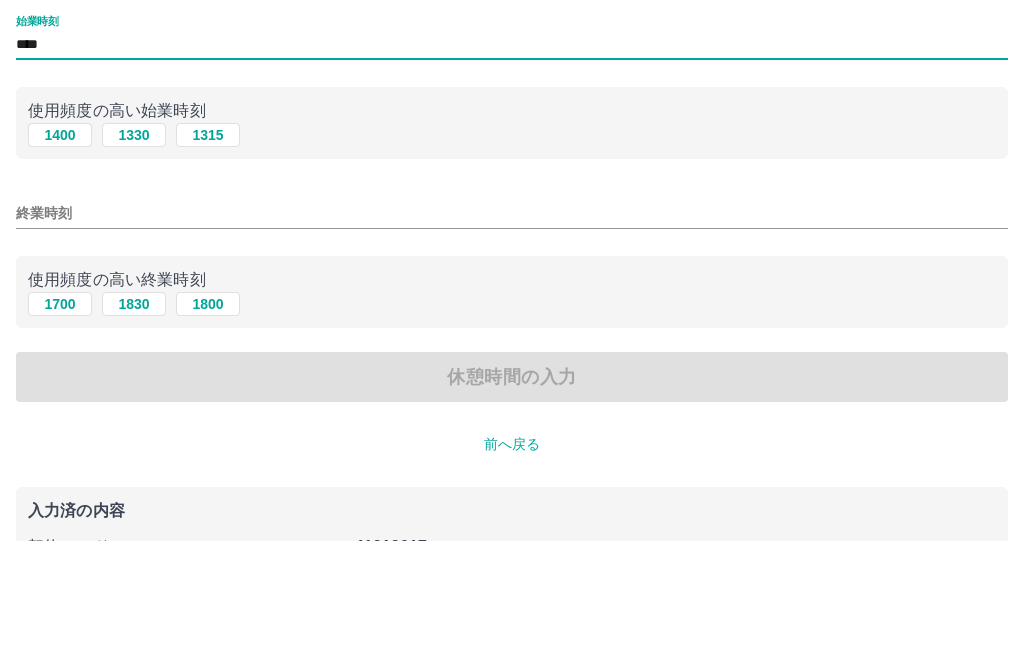 type on "****" 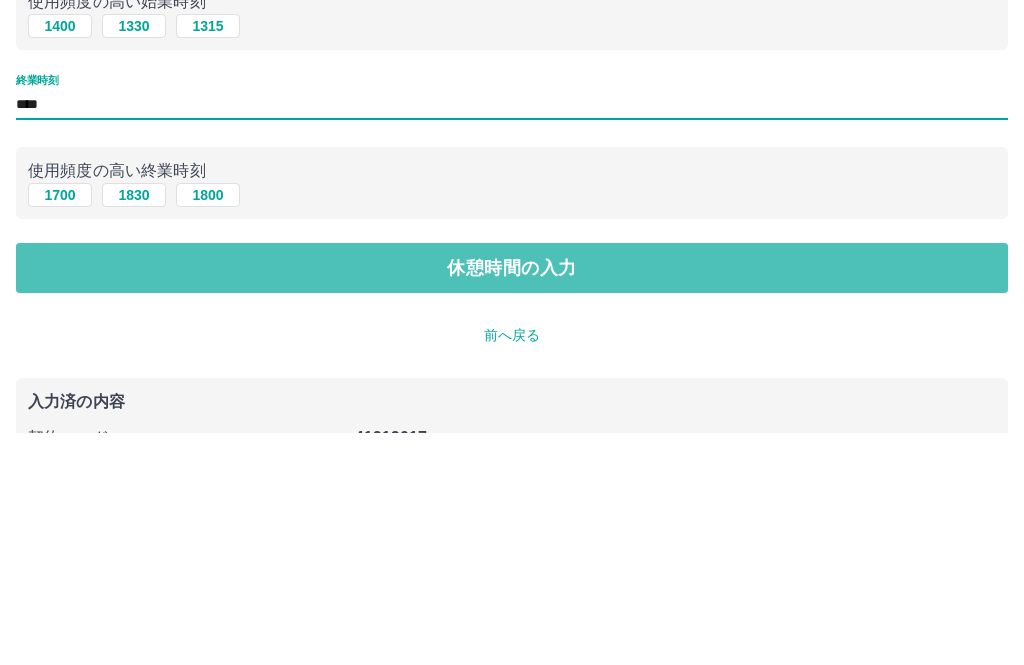 type on "****" 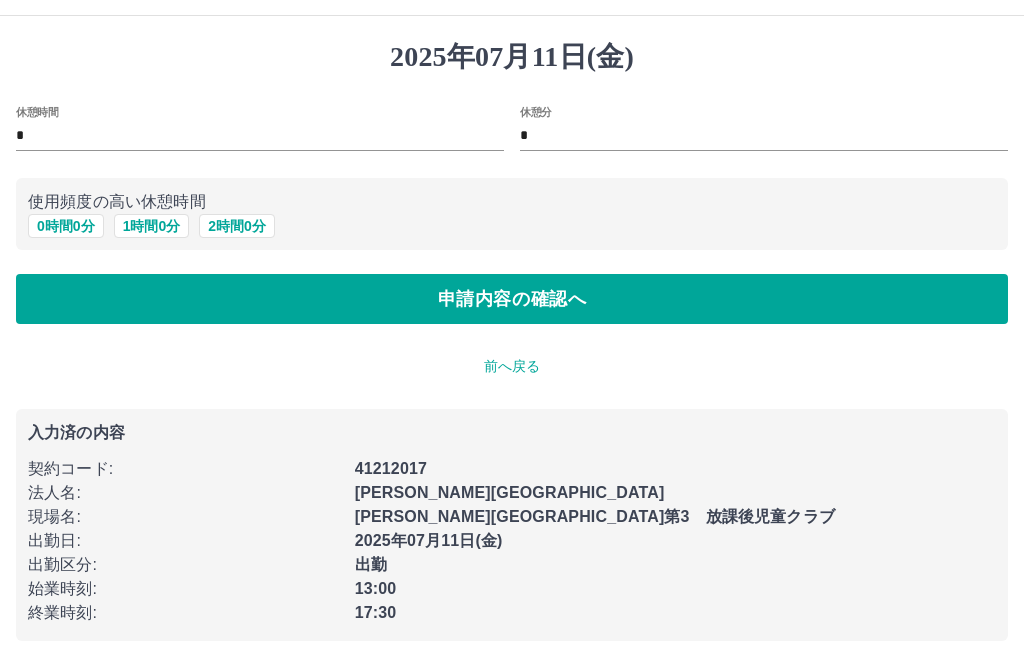 scroll, scrollTop: 34, scrollLeft: 0, axis: vertical 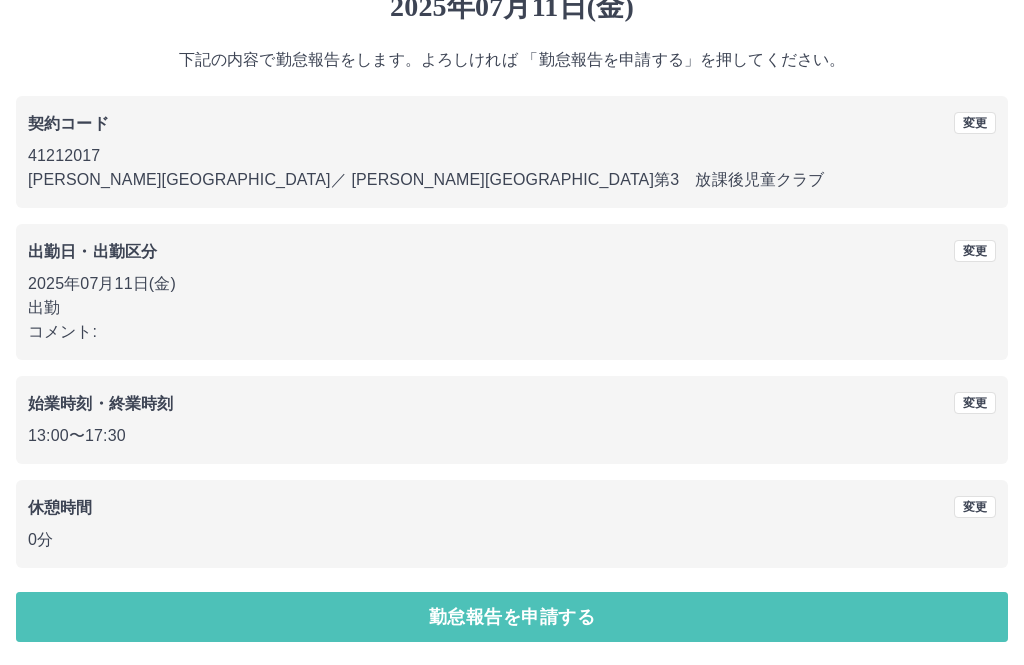 click on "勤怠報告を申請する" at bounding box center [512, 617] 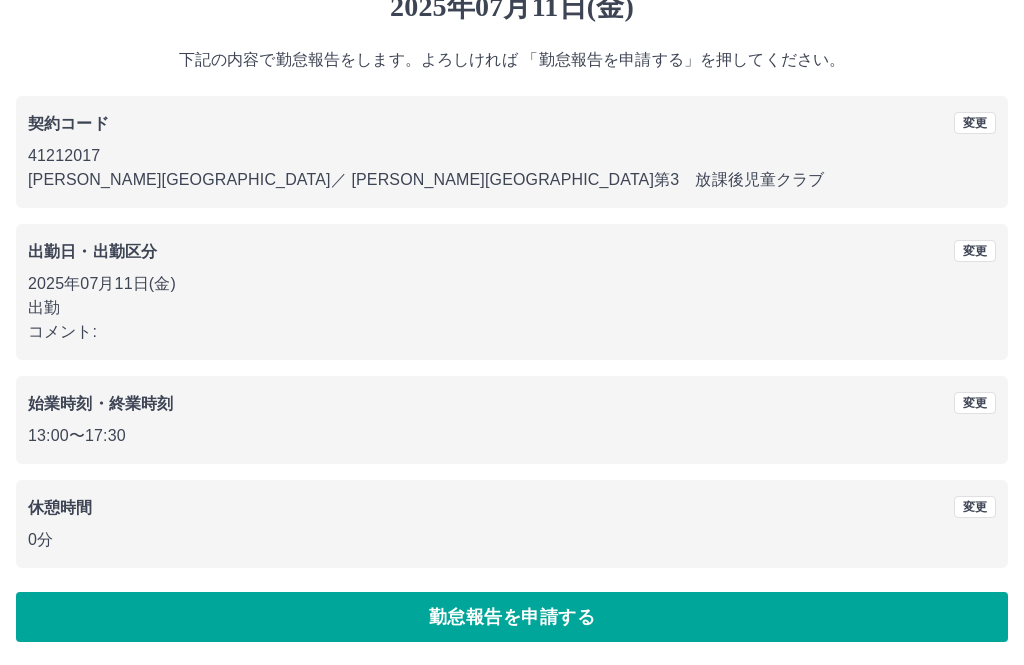 scroll, scrollTop: 0, scrollLeft: 0, axis: both 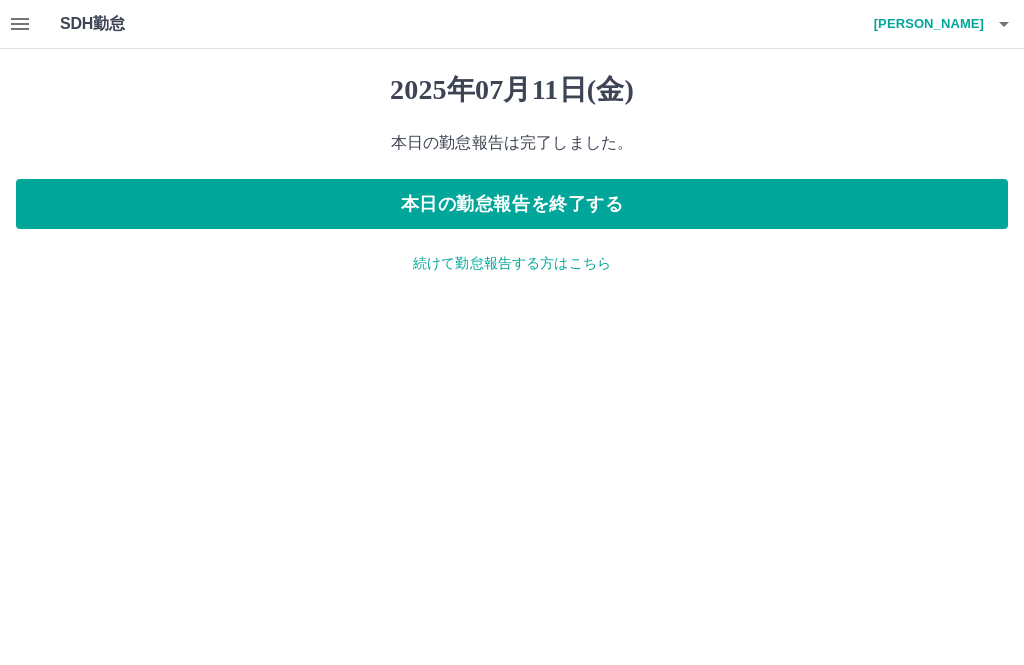 click on "続けて勤怠報告する方はこちら" at bounding box center [512, 263] 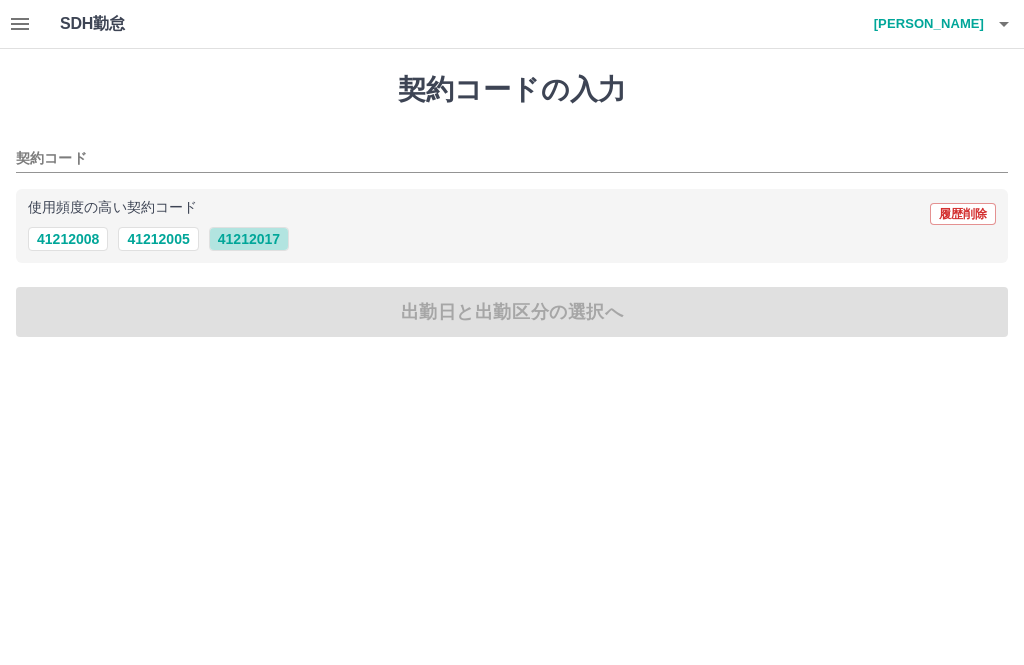 click on "41212017" at bounding box center [249, 239] 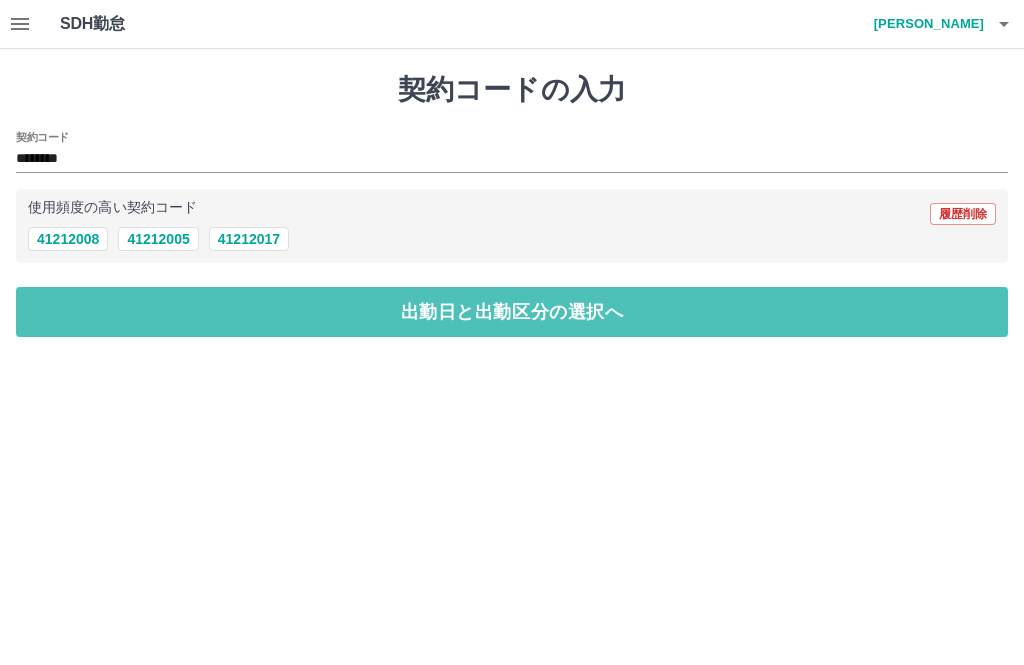 click on "出勤日と出勤区分の選択へ" at bounding box center [512, 312] 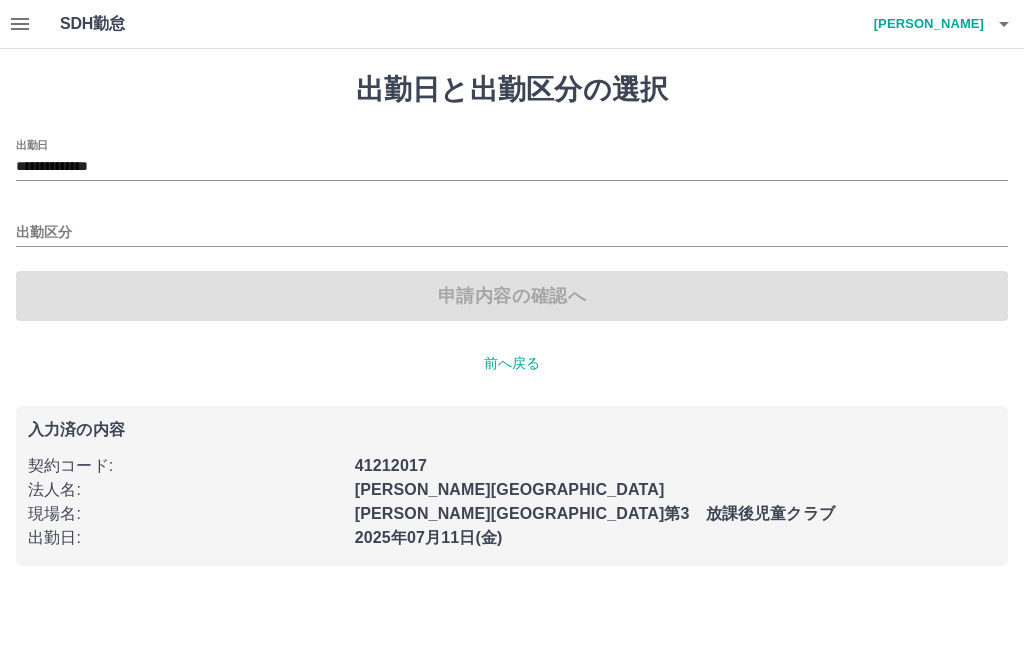 click on "出勤区分" at bounding box center (512, 233) 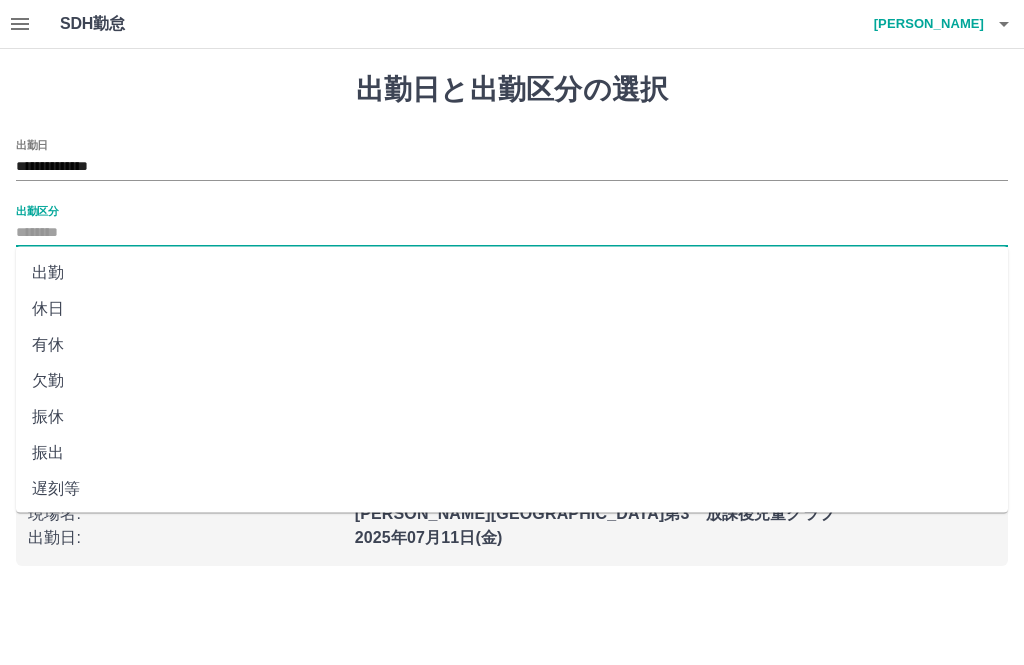 click on "**********" at bounding box center [512, 167] 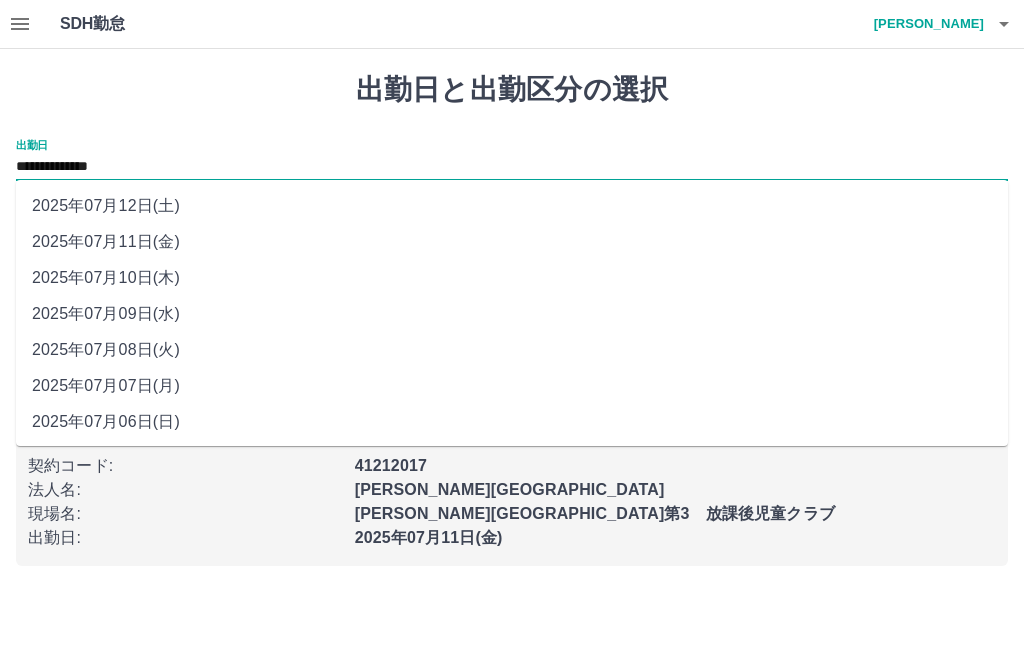 click on "2025年07月12日(土)" at bounding box center [512, 206] 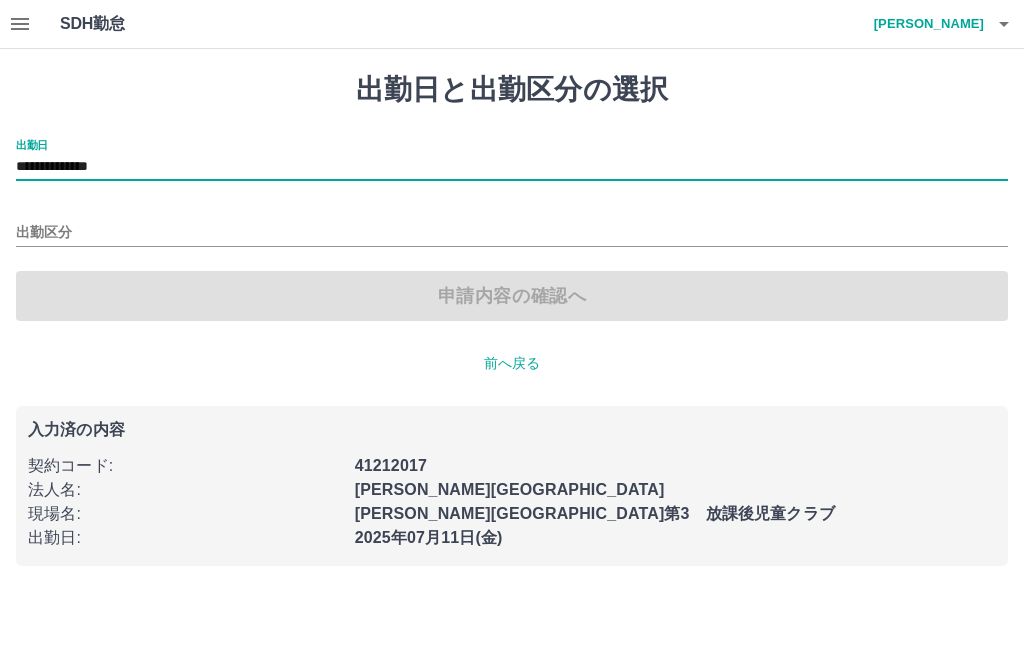 click on "出勤区分" at bounding box center [512, 233] 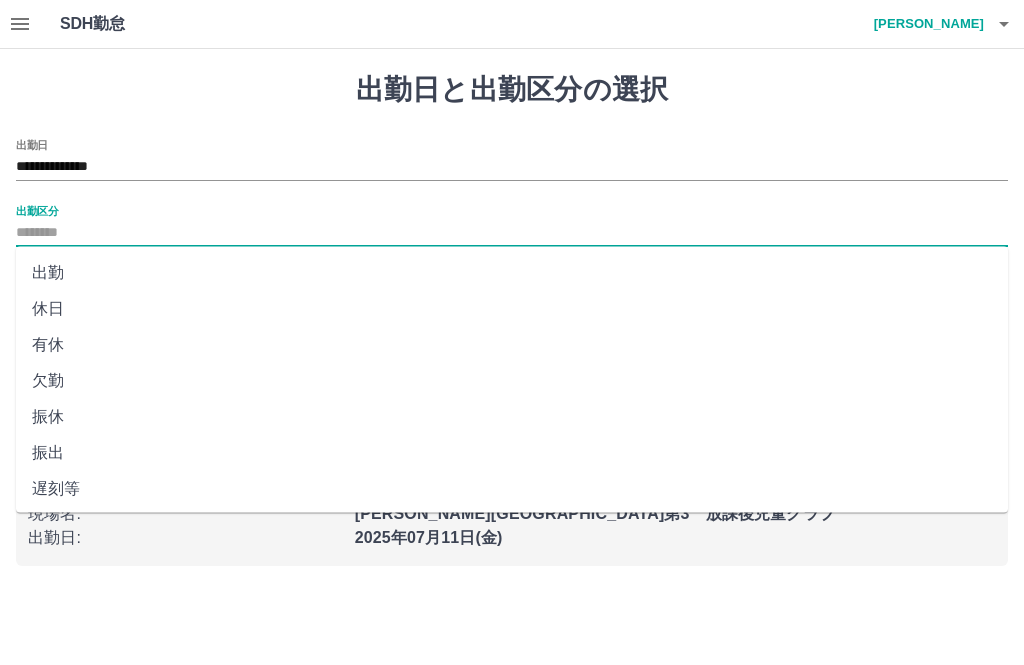 click on "休日" at bounding box center [512, 309] 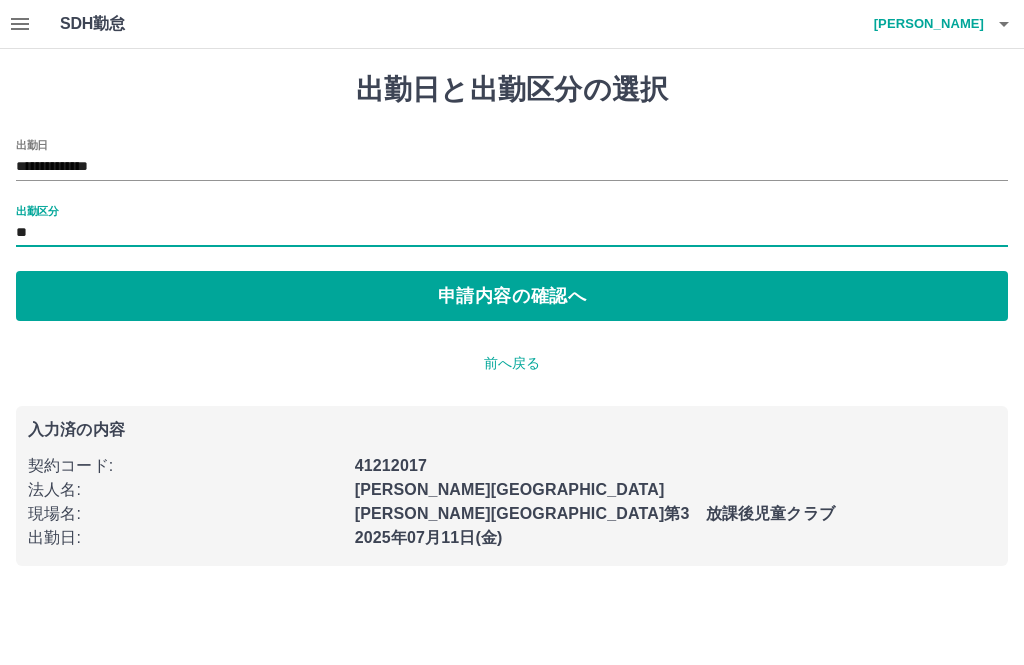 click on "申請内容の確認へ" at bounding box center [512, 296] 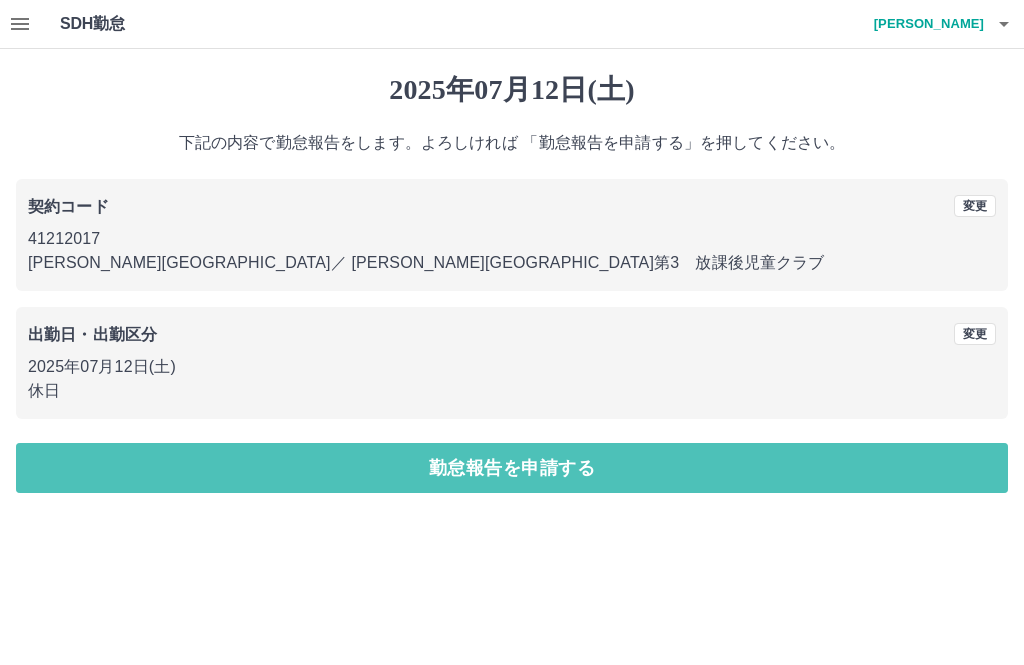 click on "勤怠報告を申請する" at bounding box center [512, 468] 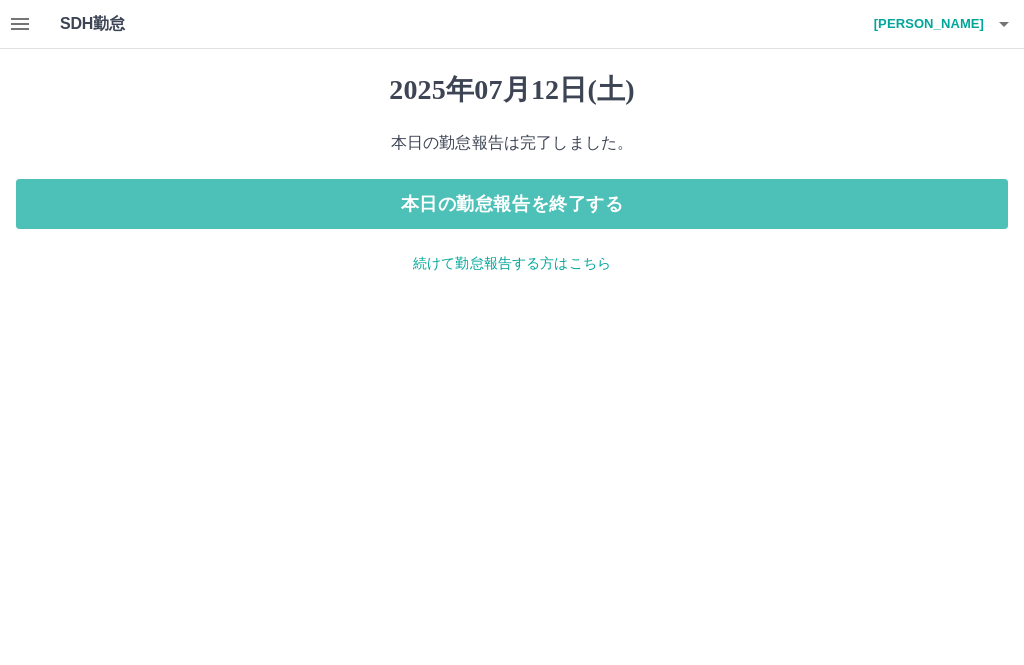 click on "本日の勤怠報告を終了する" at bounding box center [512, 204] 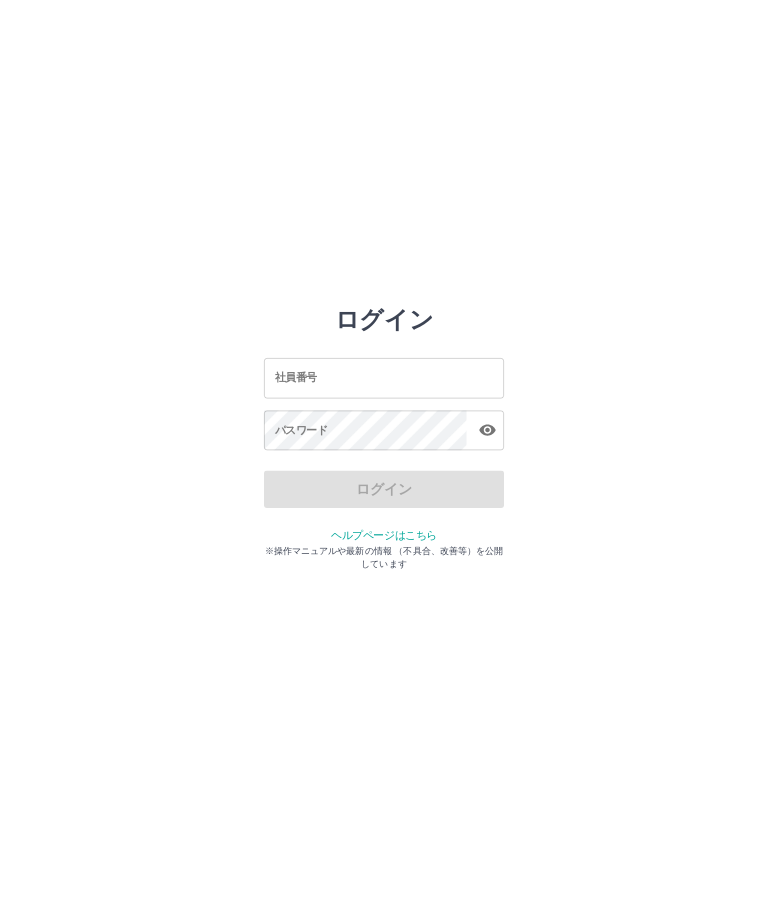 scroll, scrollTop: 0, scrollLeft: 0, axis: both 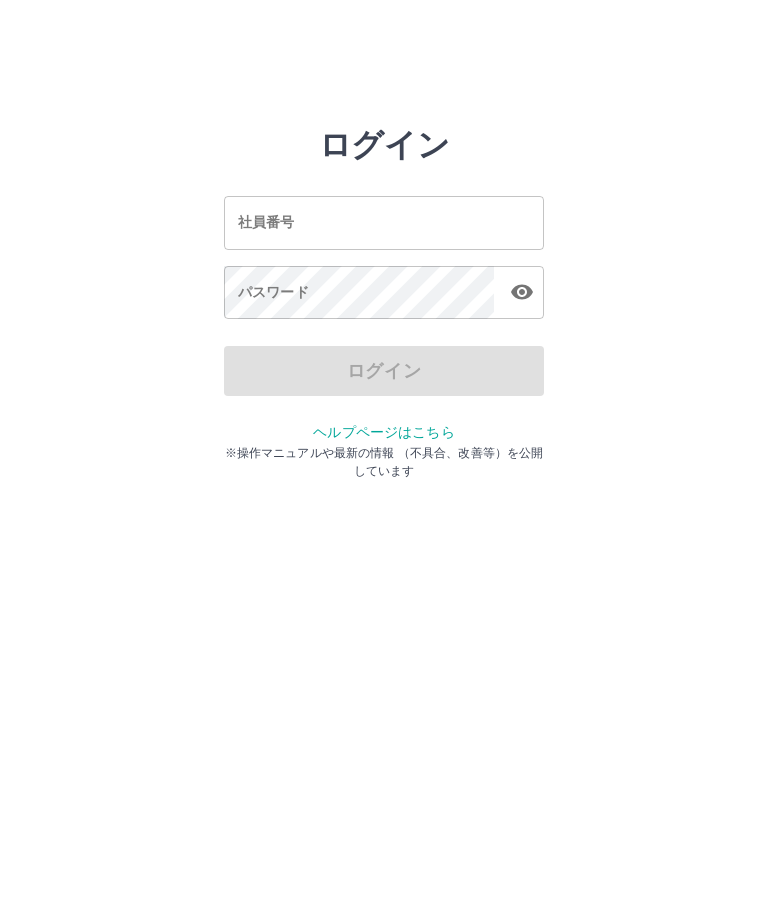 click on "社員番号" at bounding box center (384, 222) 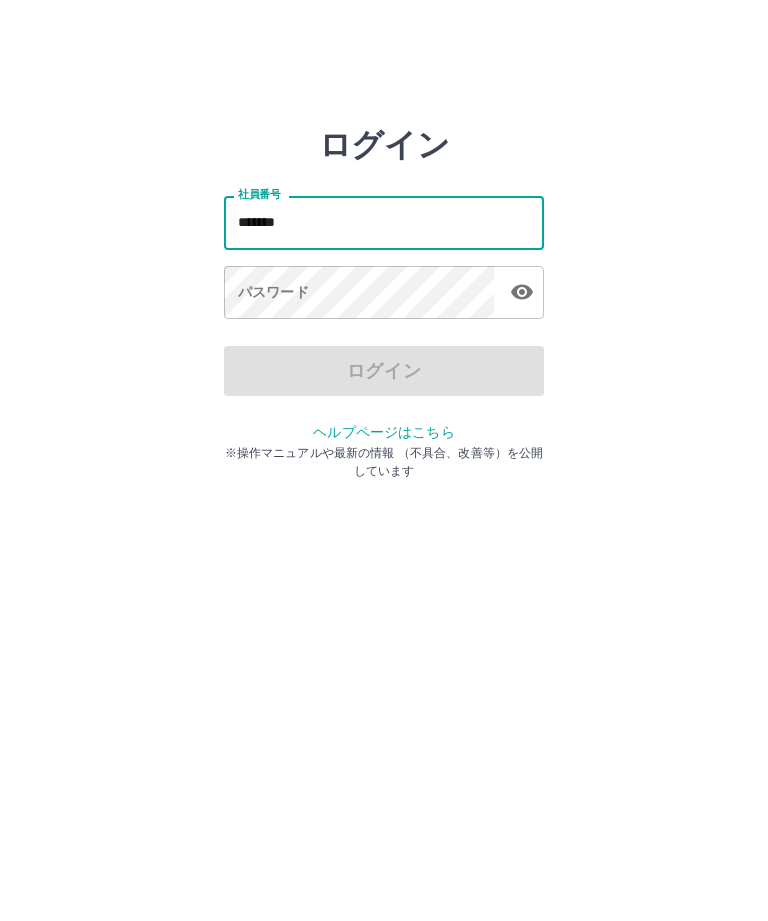 type on "*******" 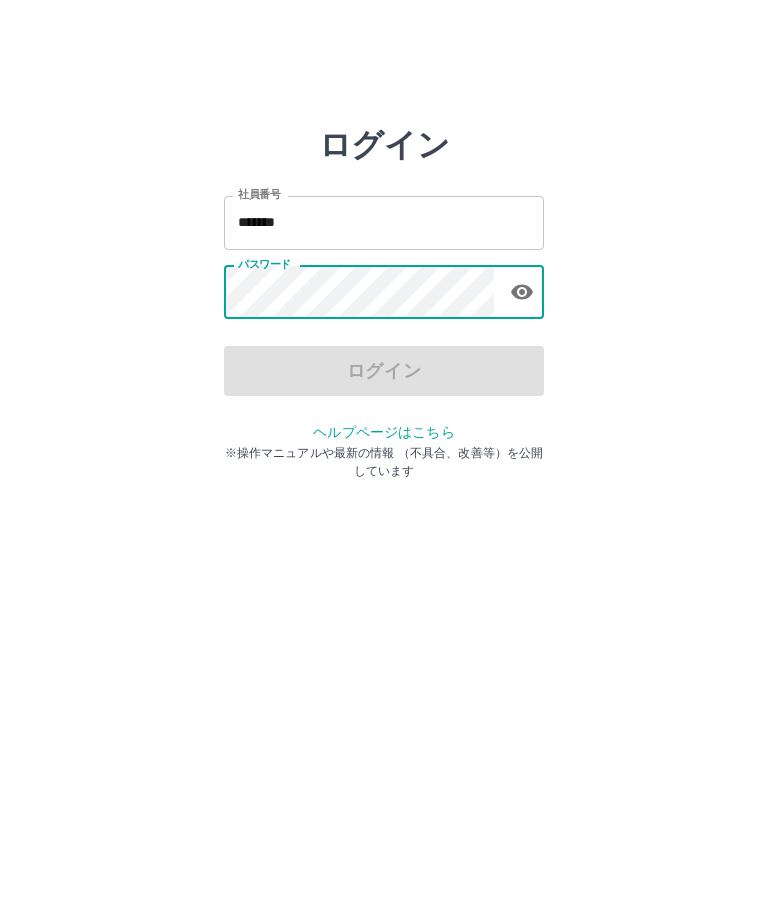click on "*******" at bounding box center (384, 222) 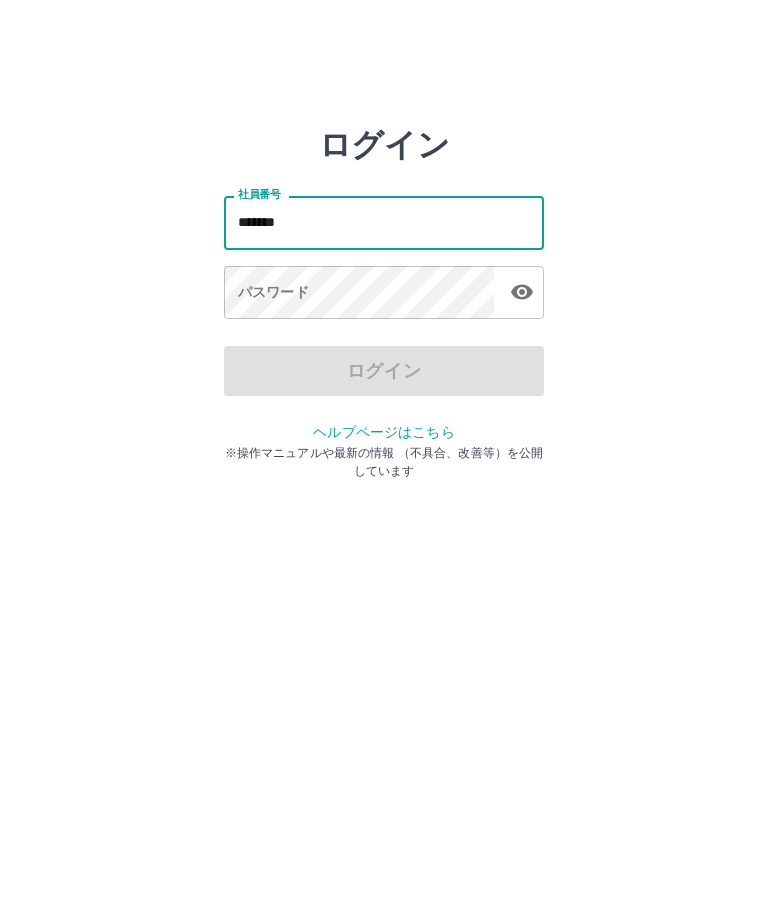 click on "*******" at bounding box center (384, 222) 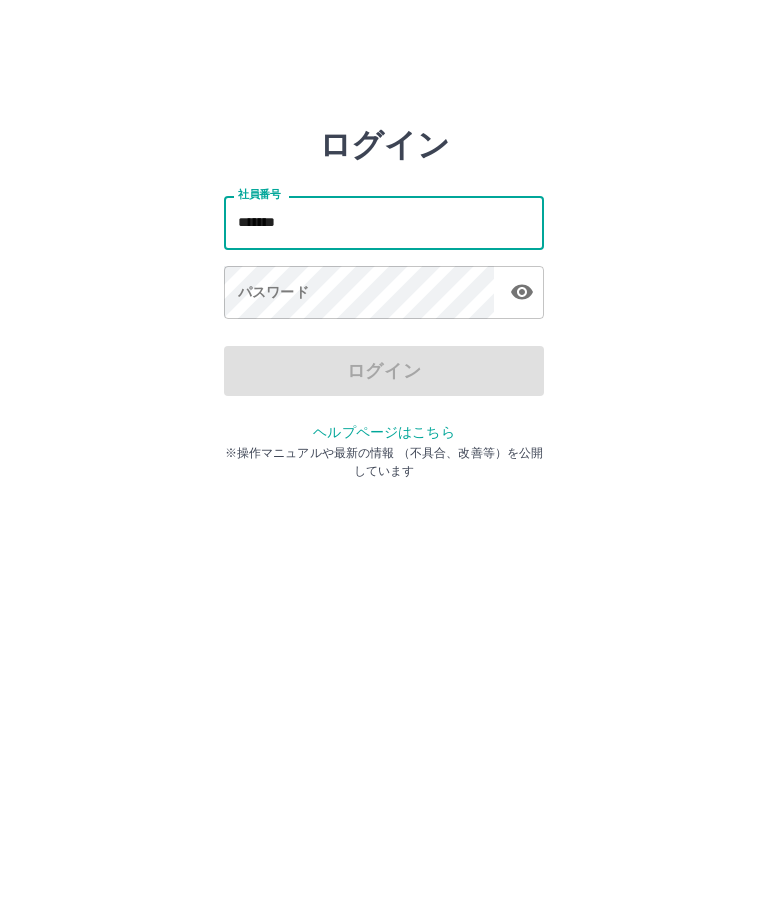 click on "パスワード パスワード" at bounding box center [384, 294] 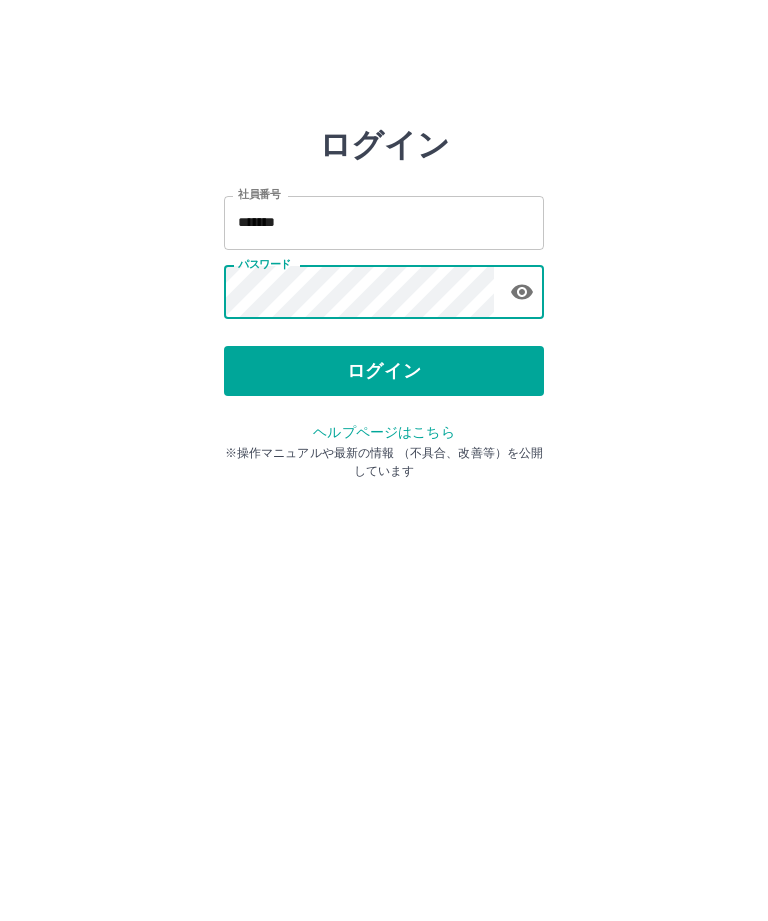 click on "ログイン" at bounding box center (384, 371) 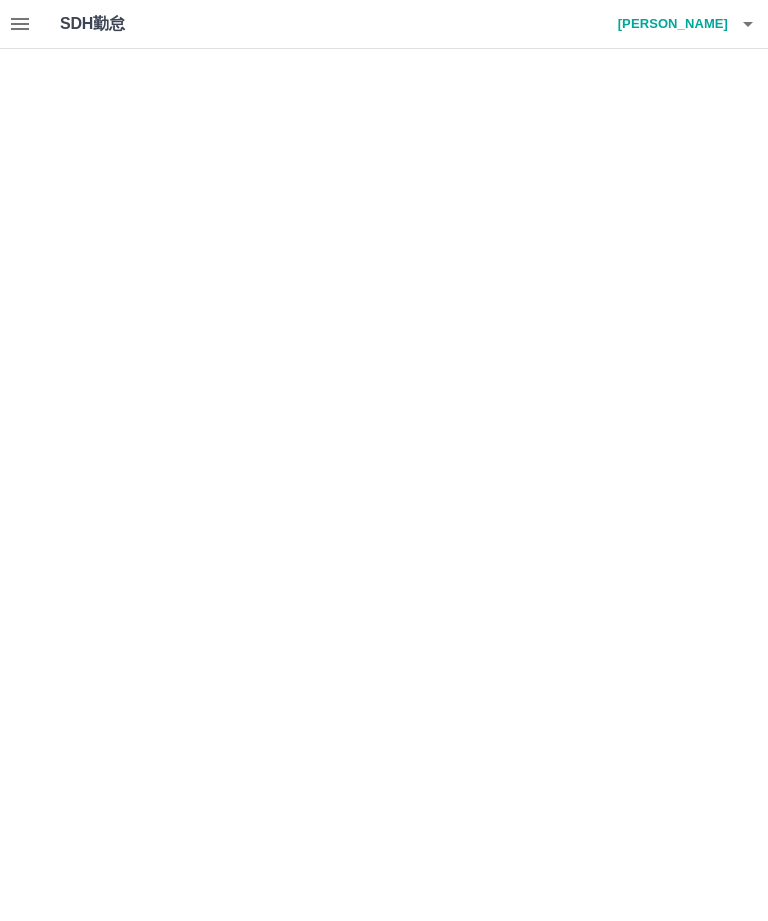 scroll, scrollTop: 0, scrollLeft: 0, axis: both 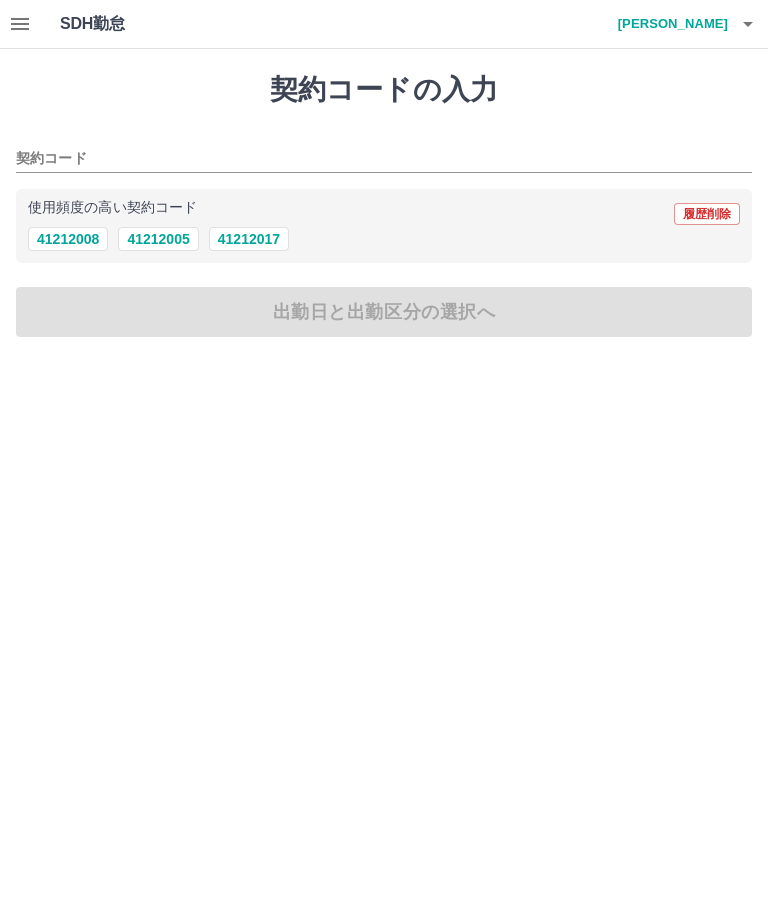 click on "41212005" at bounding box center (158, 239) 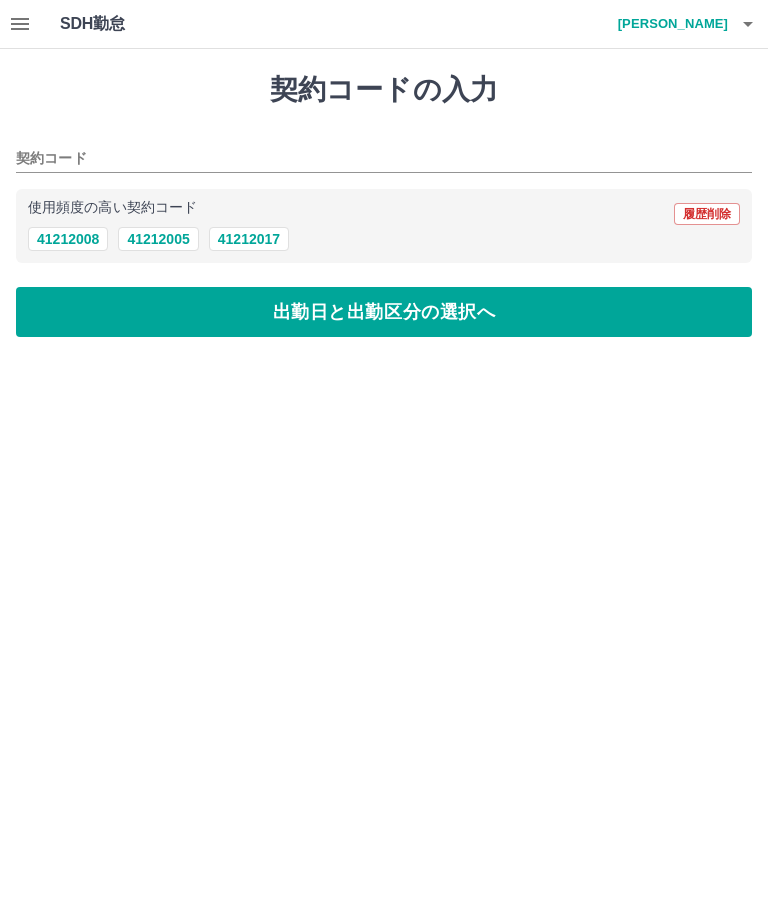 type on "********" 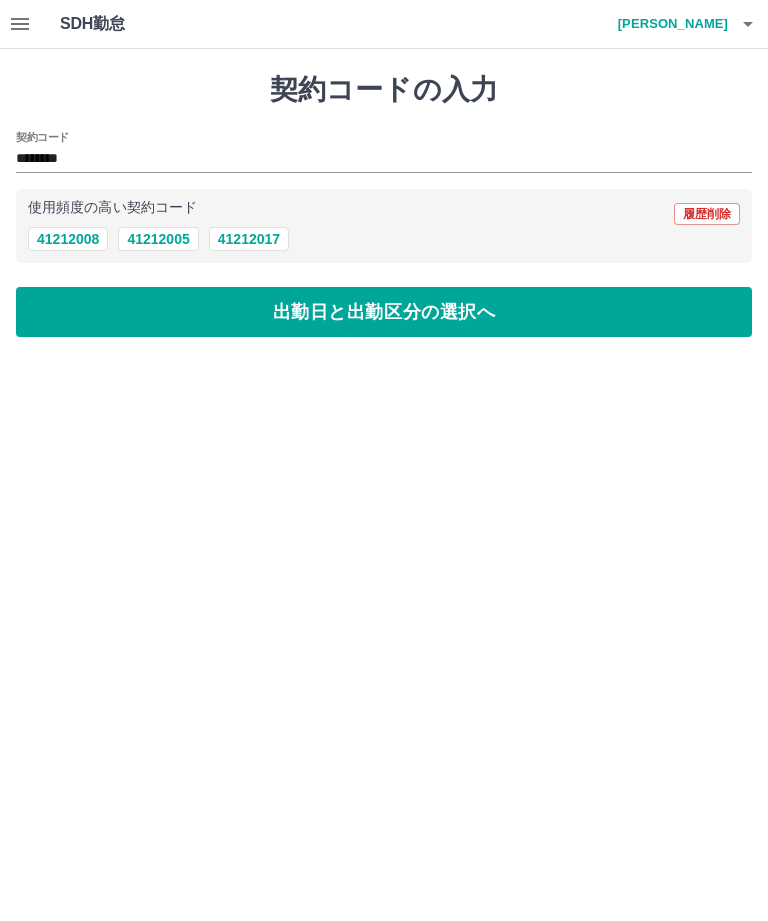 click on "出勤日と出勤区分の選択へ" at bounding box center [384, 312] 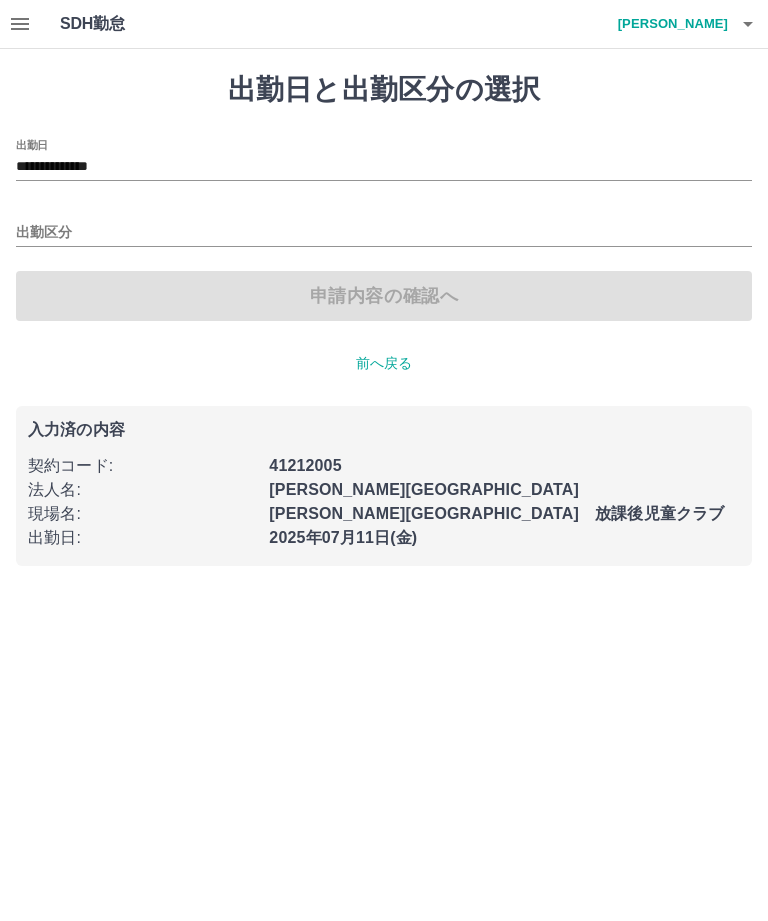 click on "出勤区分" at bounding box center (384, 233) 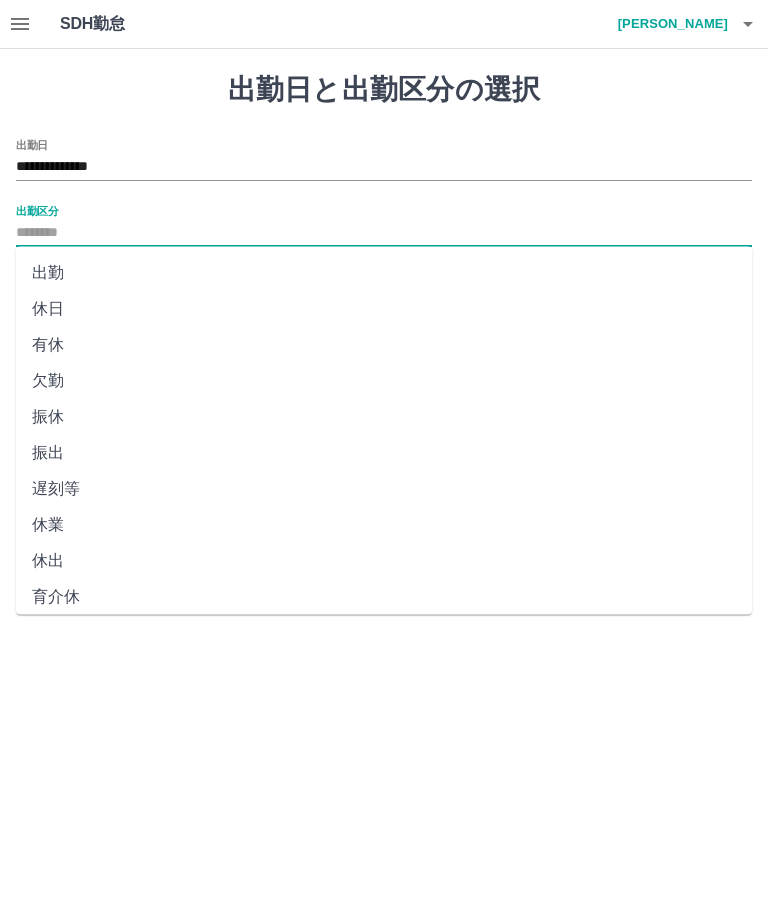 click on "出勤" at bounding box center (384, 273) 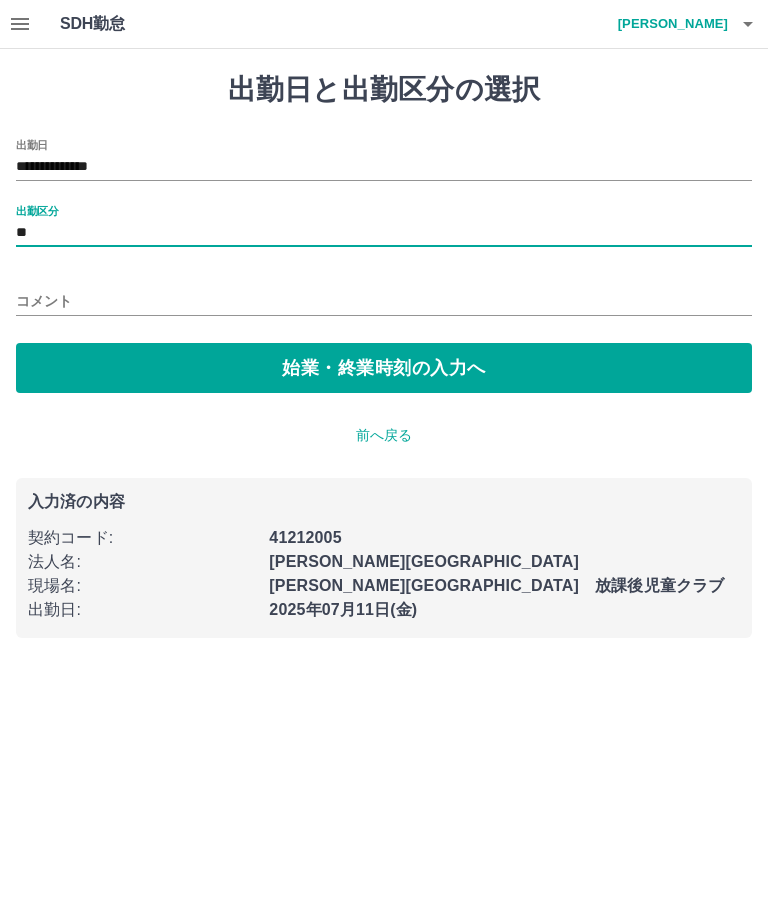 click on "始業・終業時刻の入力へ" at bounding box center (384, 368) 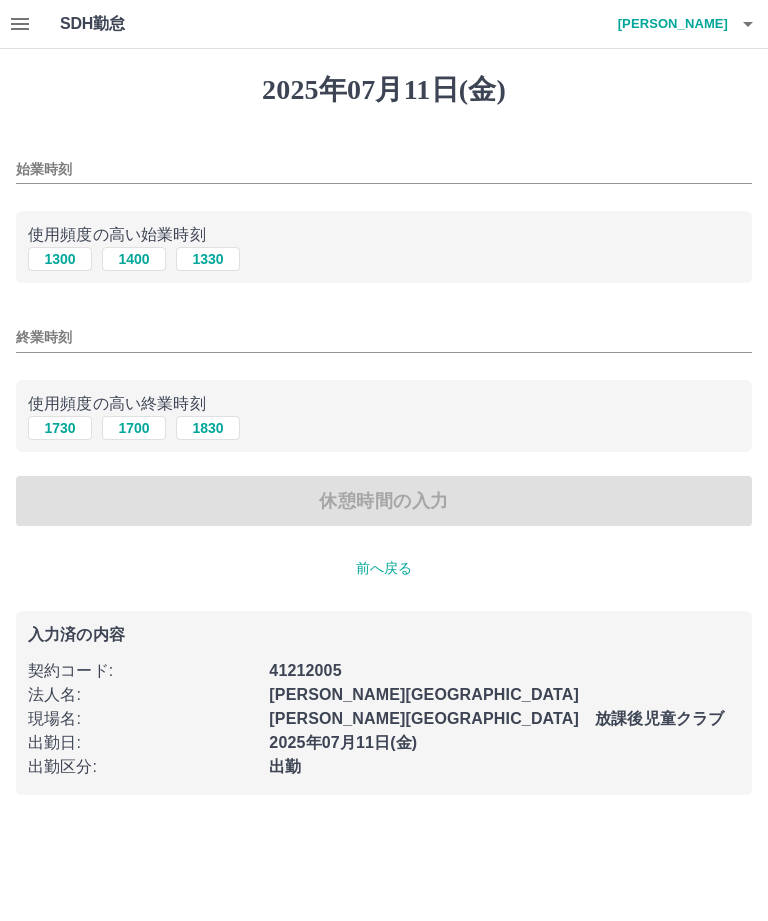 click on "1400" at bounding box center (134, 259) 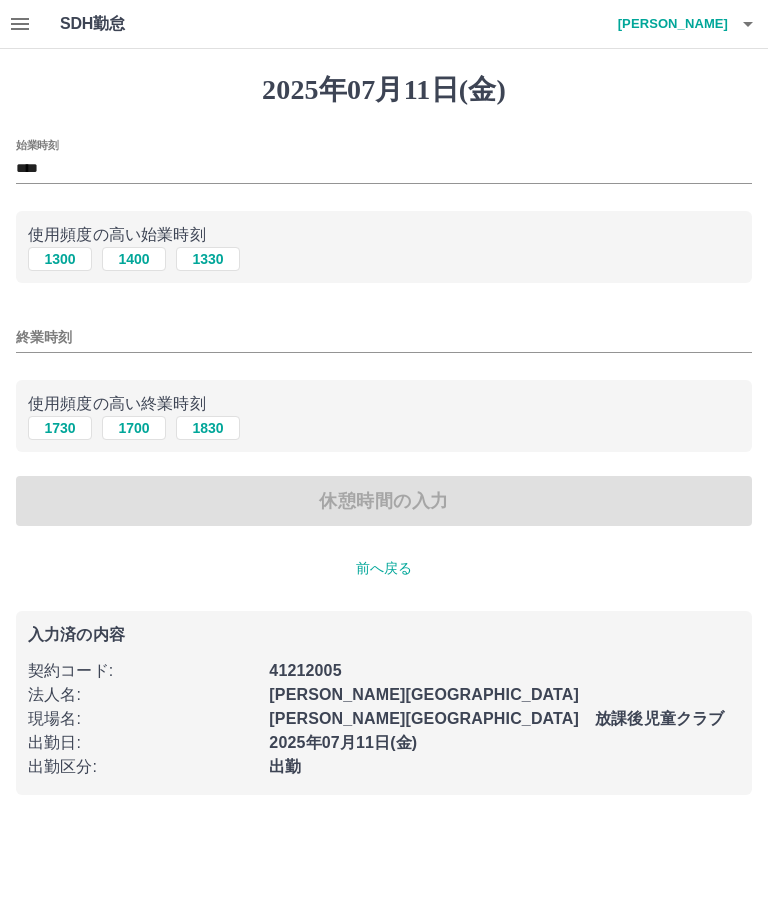 click on "終業時刻" at bounding box center (384, 337) 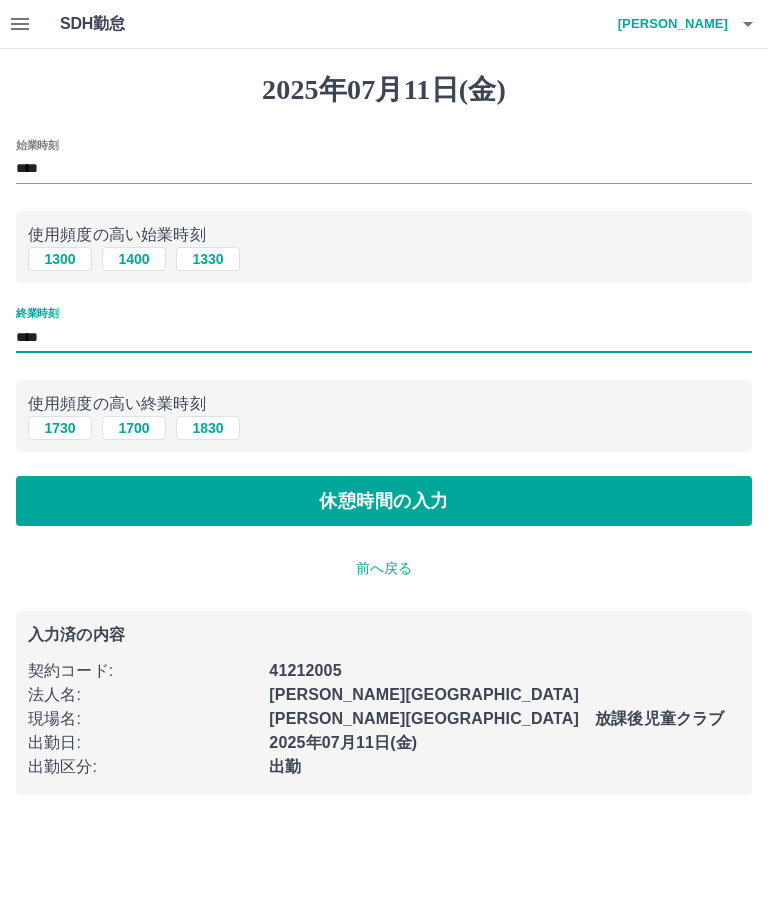 type on "****" 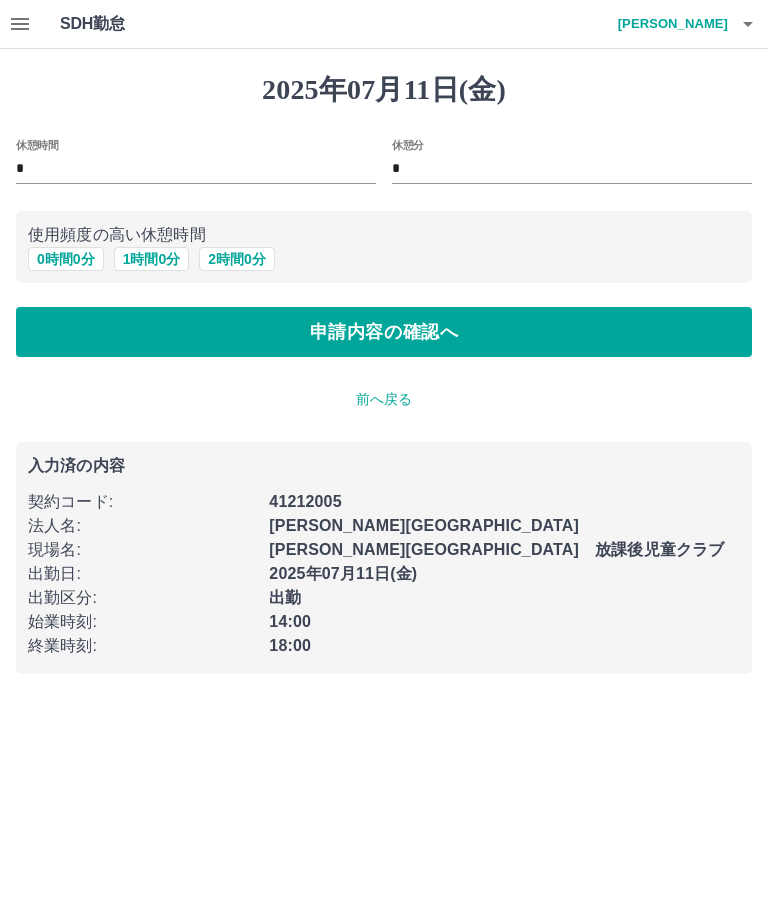 click on "申請内容の確認へ" at bounding box center (384, 332) 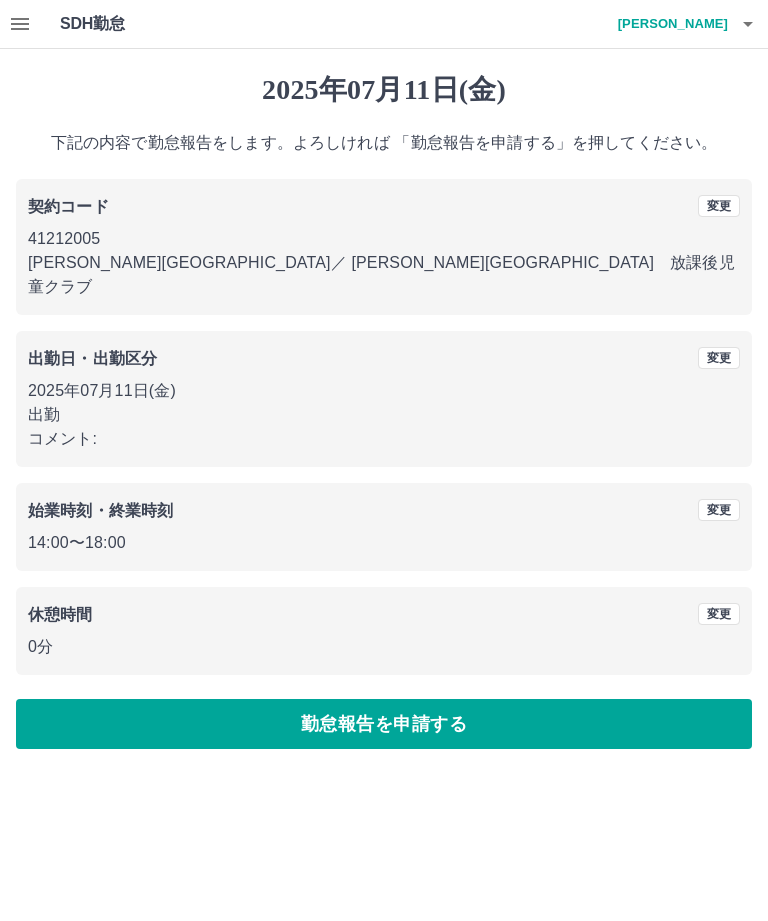 click on "勤怠報告を申請する" at bounding box center [384, 724] 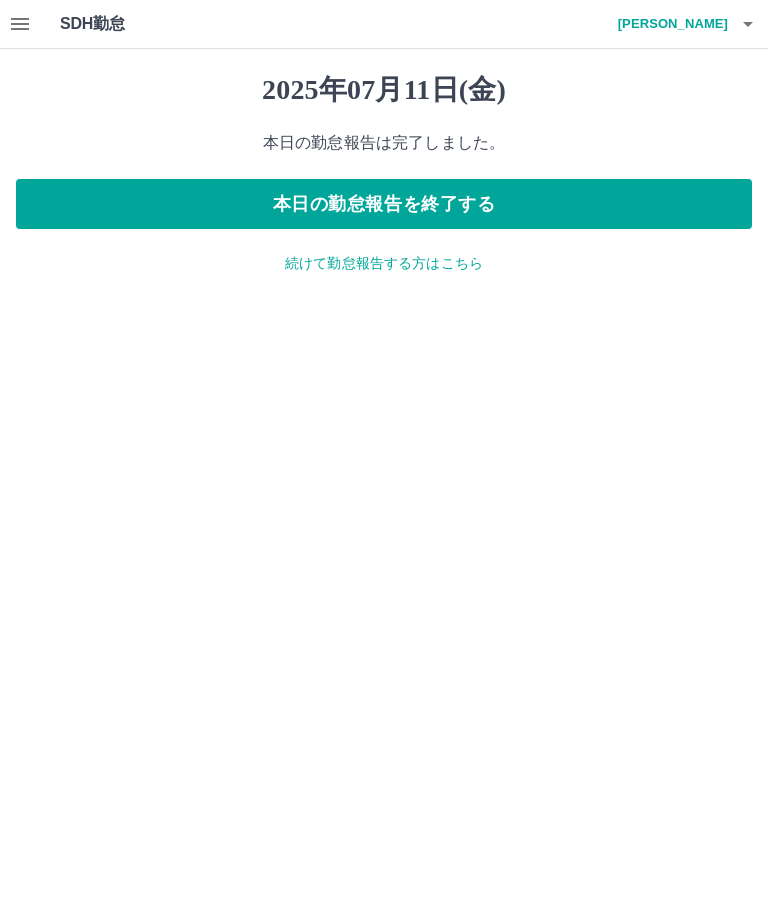 click on "本日の勤怠報告を終了する" at bounding box center (384, 204) 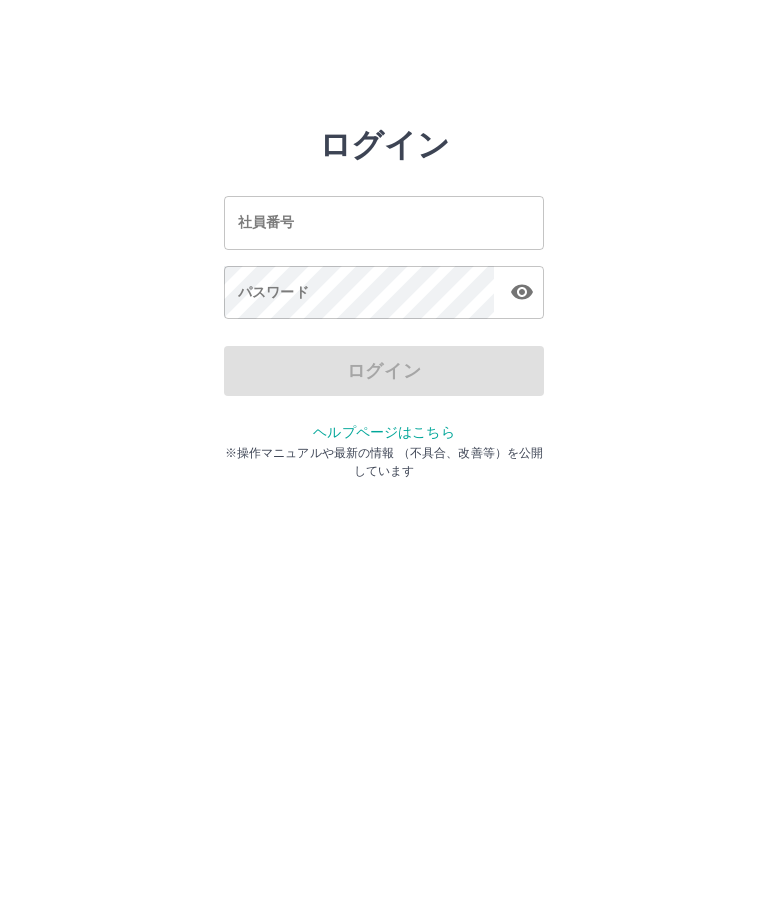 scroll, scrollTop: 0, scrollLeft: 0, axis: both 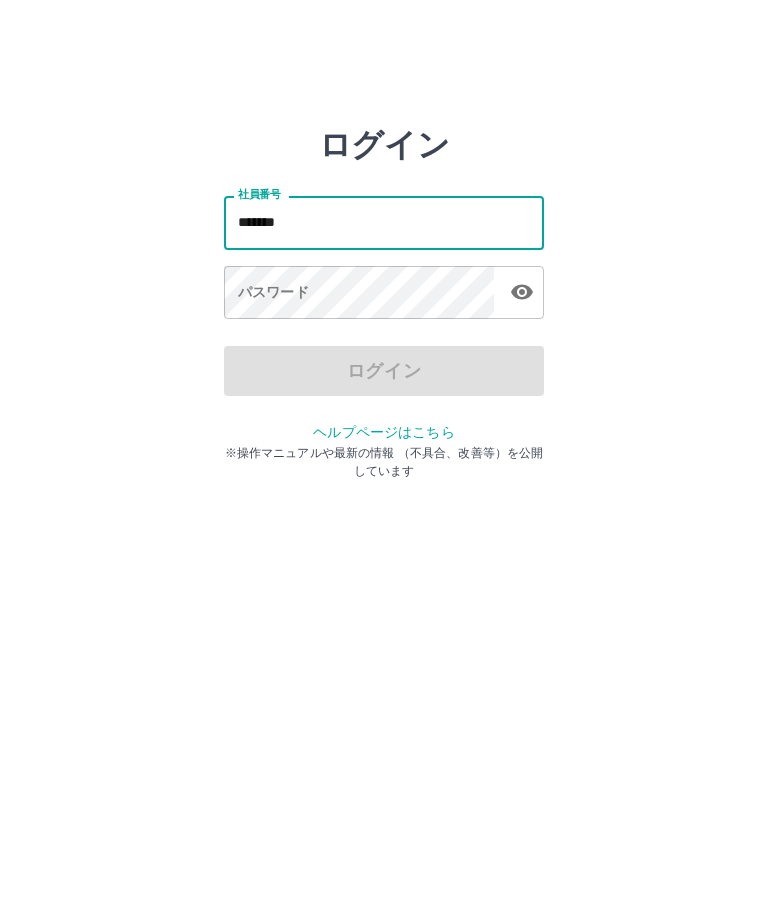 type on "*******" 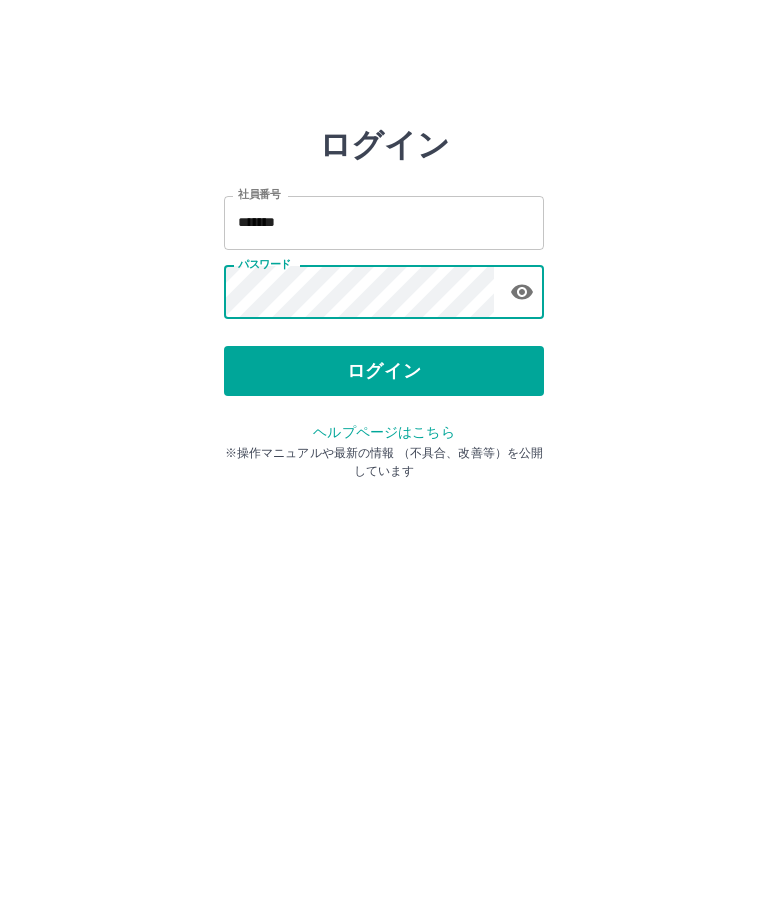 click on "ログイン" at bounding box center (384, 371) 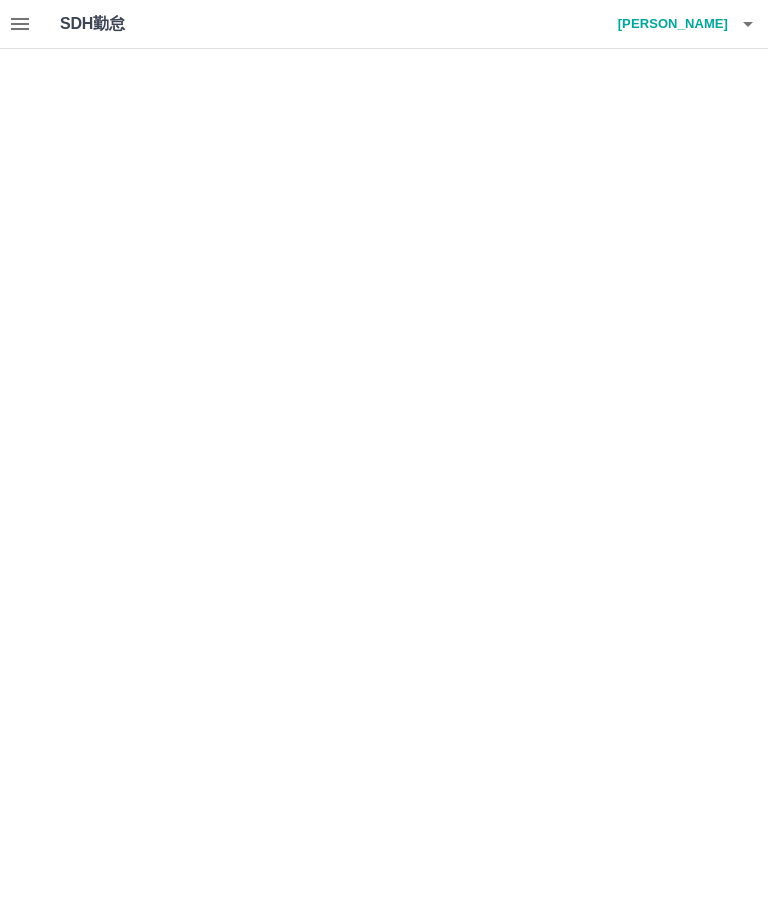 scroll, scrollTop: 0, scrollLeft: 0, axis: both 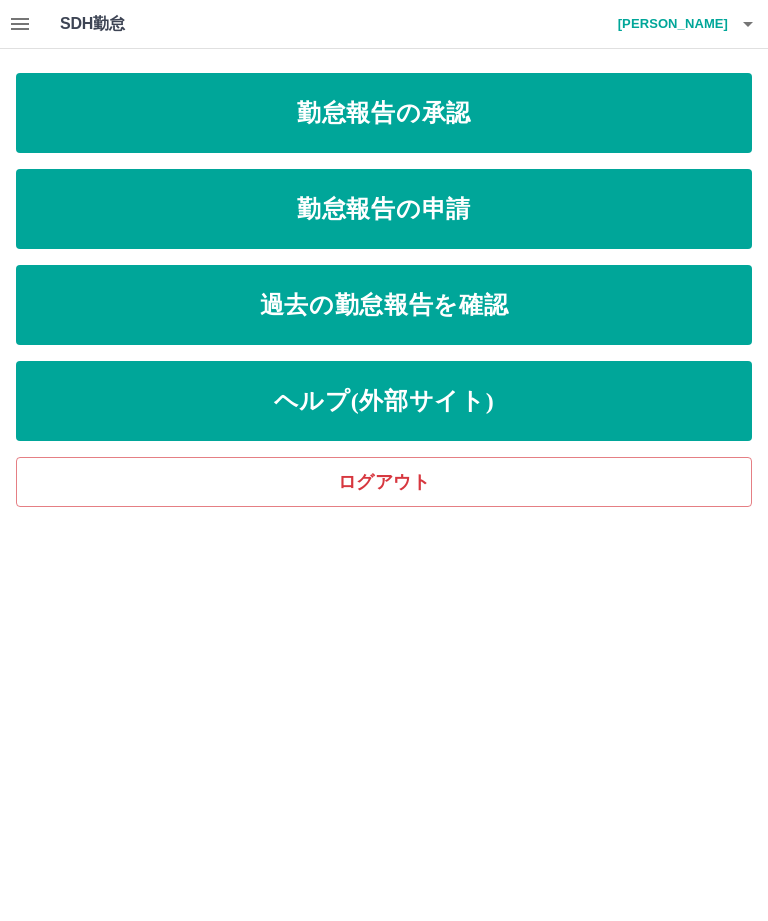 click on "勤怠報告の申請" at bounding box center (384, 209) 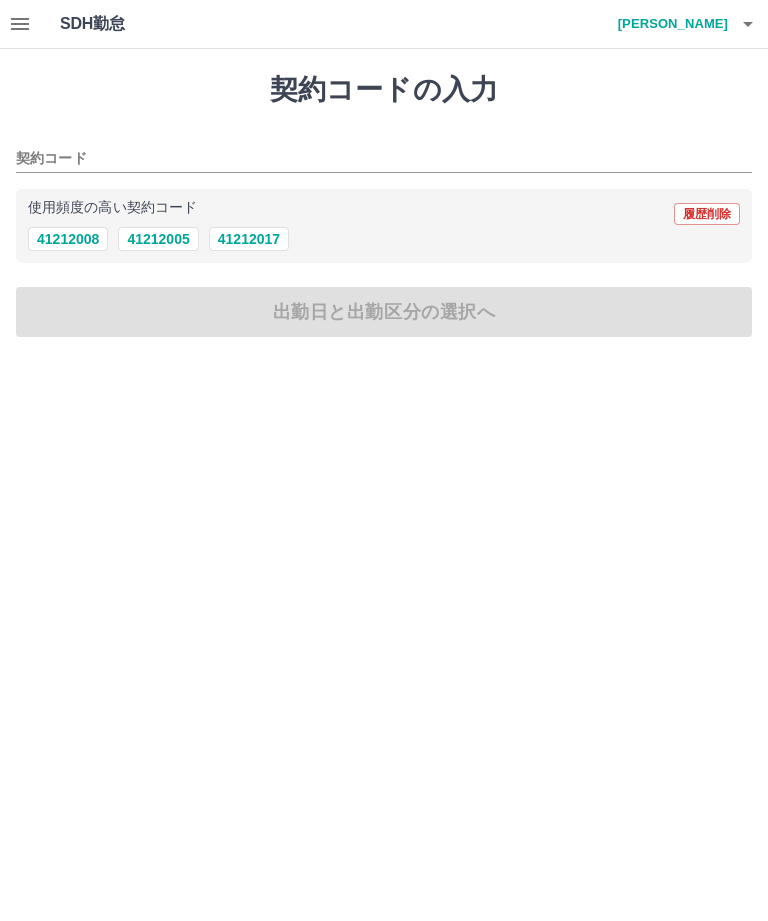 click on "41212017" at bounding box center (249, 239) 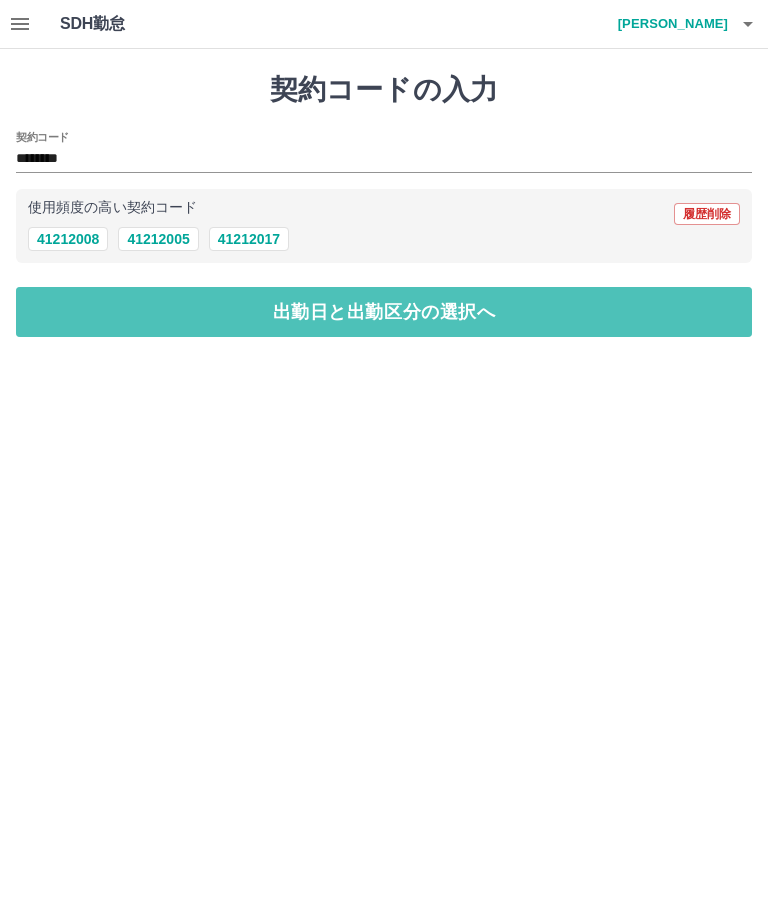 click on "出勤日と出勤区分の選択へ" at bounding box center (384, 312) 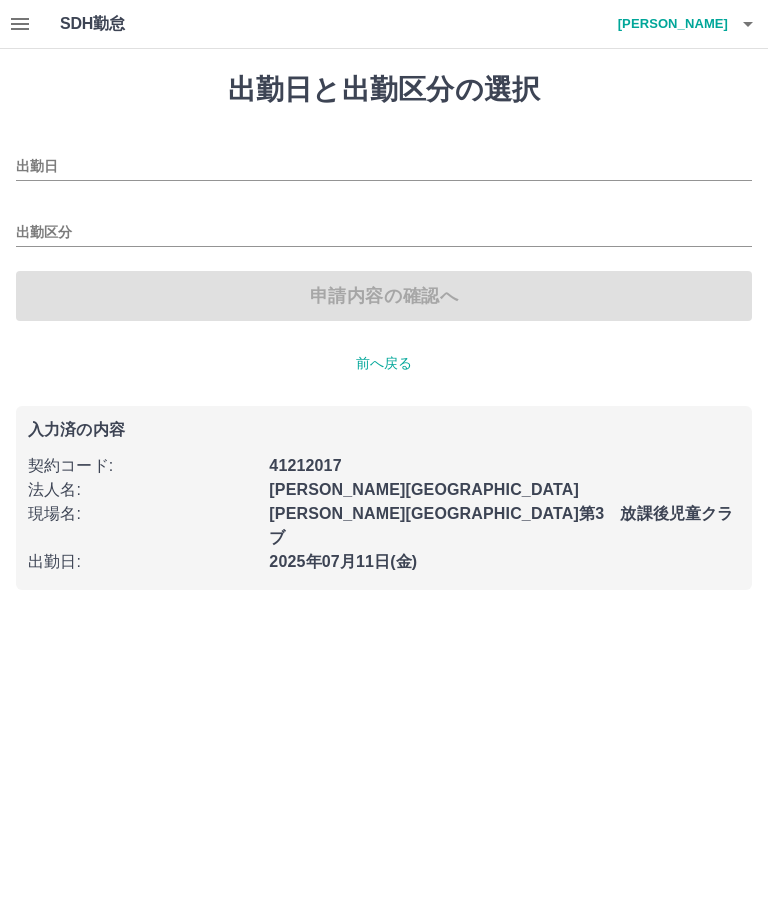 type on "**********" 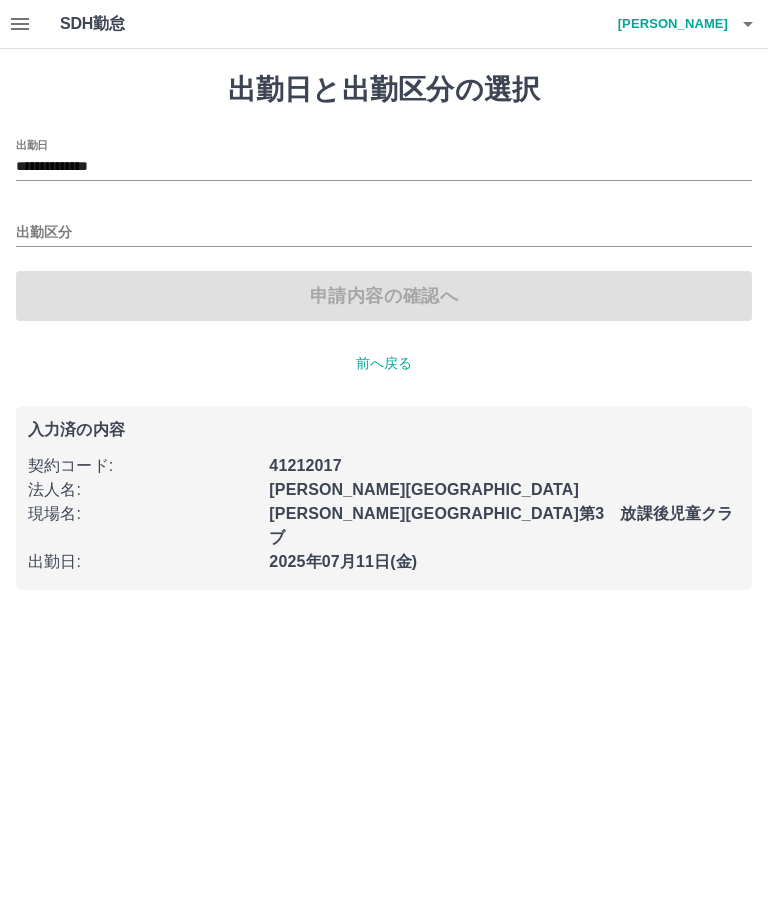click on "**********" at bounding box center [384, 331] 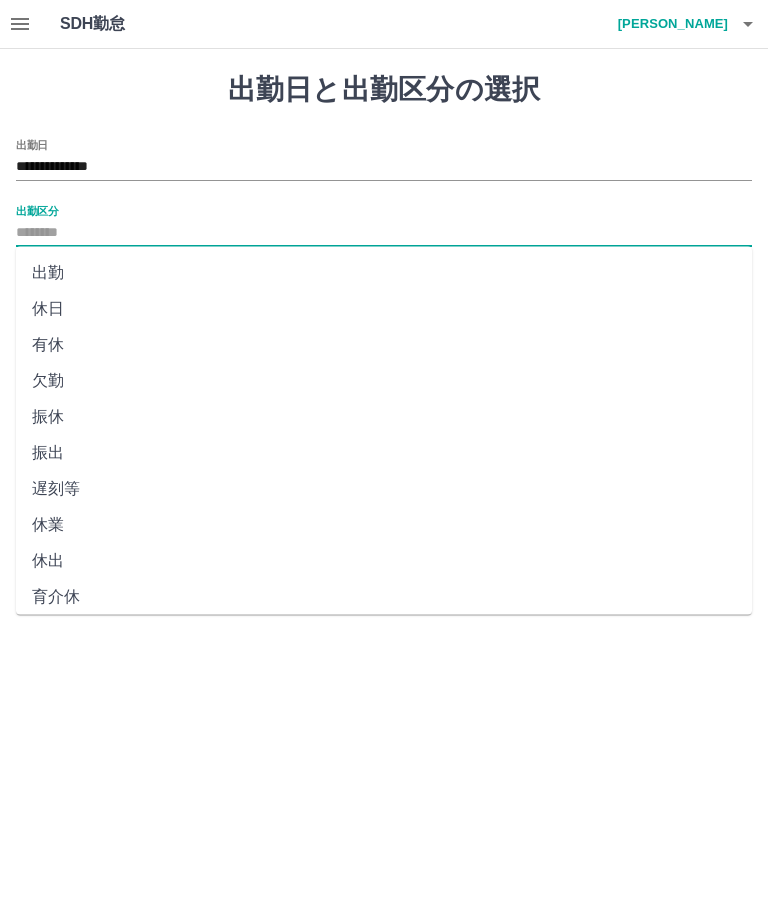 click on "出勤" at bounding box center (384, 273) 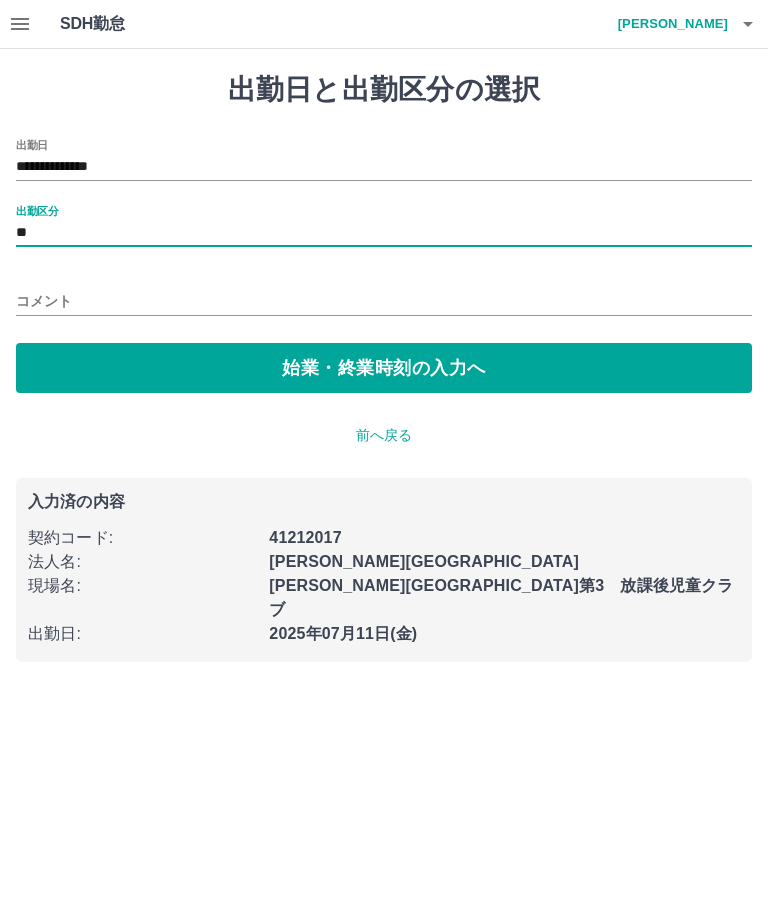 type on "**" 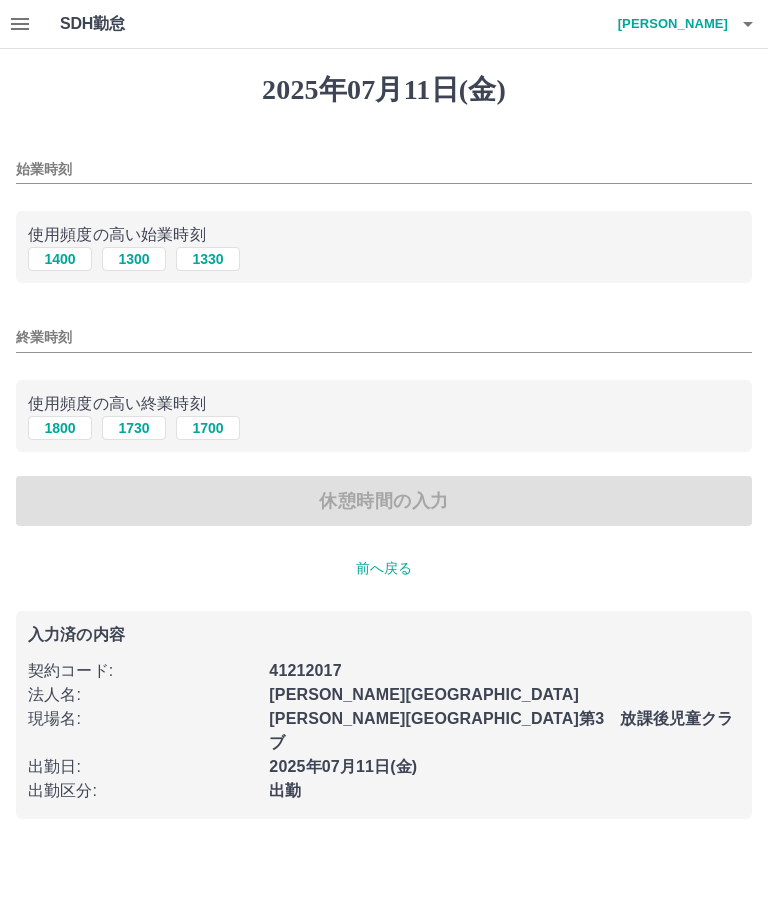 click on "始業時刻" at bounding box center (384, 163) 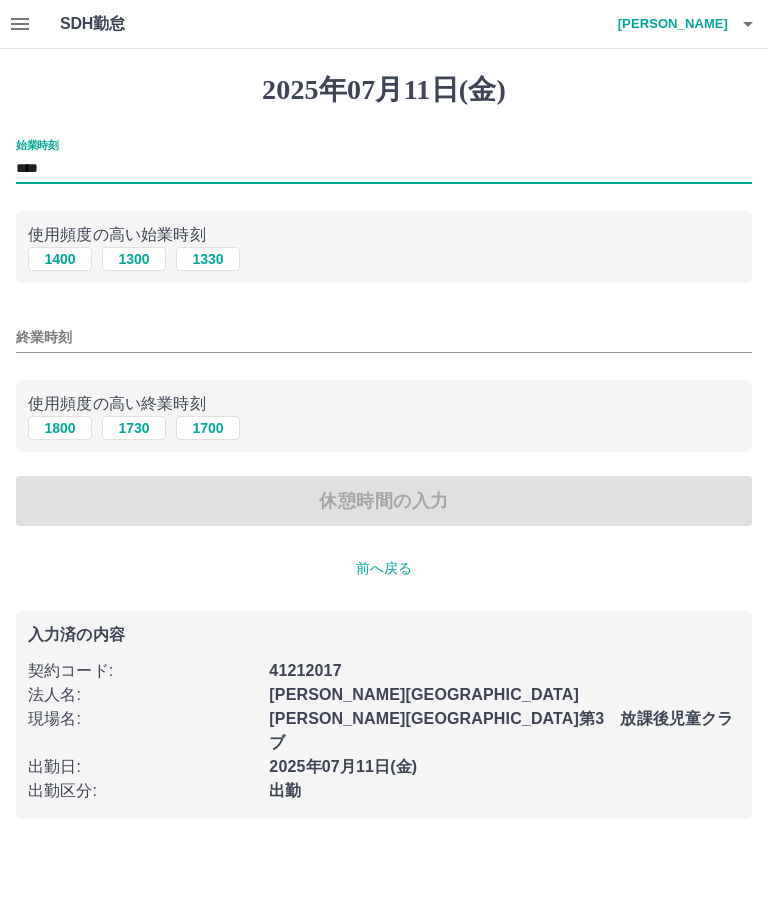 type on "****" 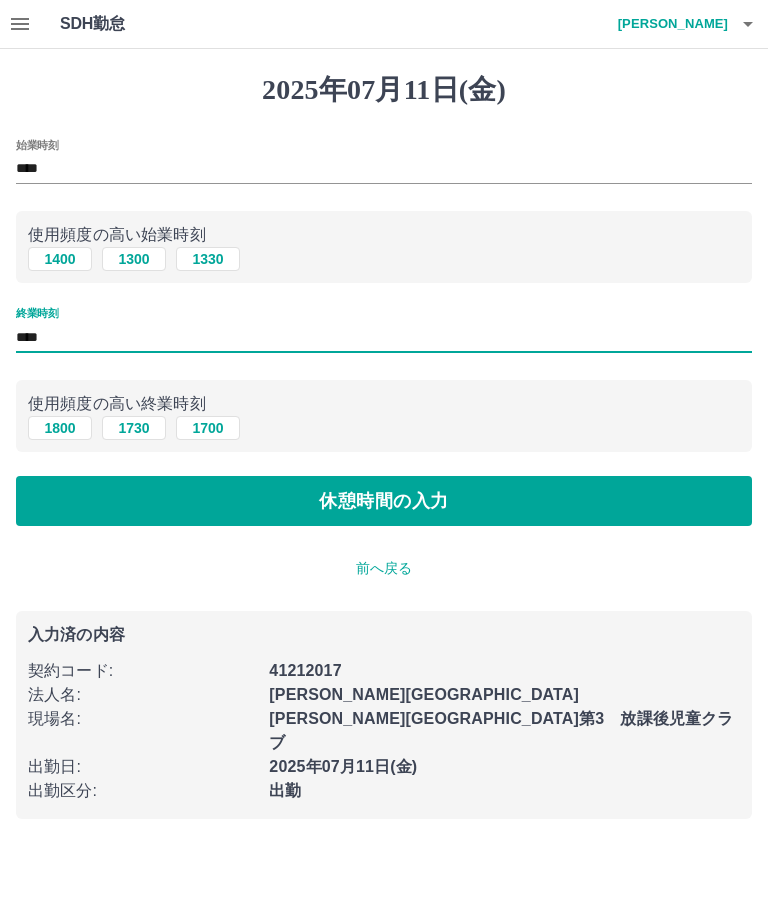 type on "****" 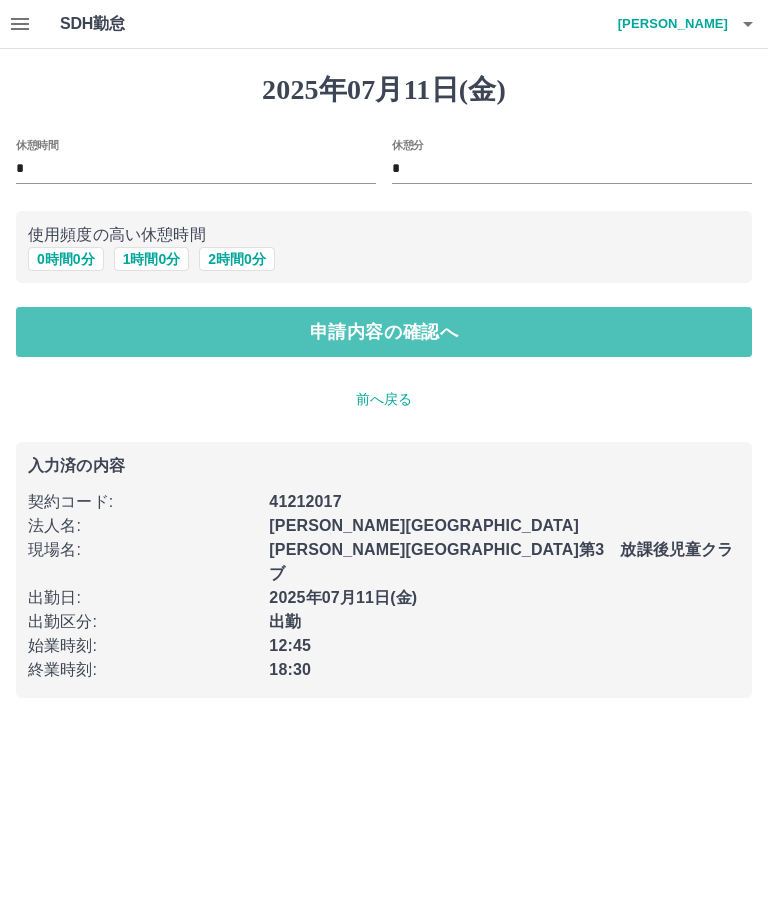 click on "申請内容の確認へ" at bounding box center [384, 332] 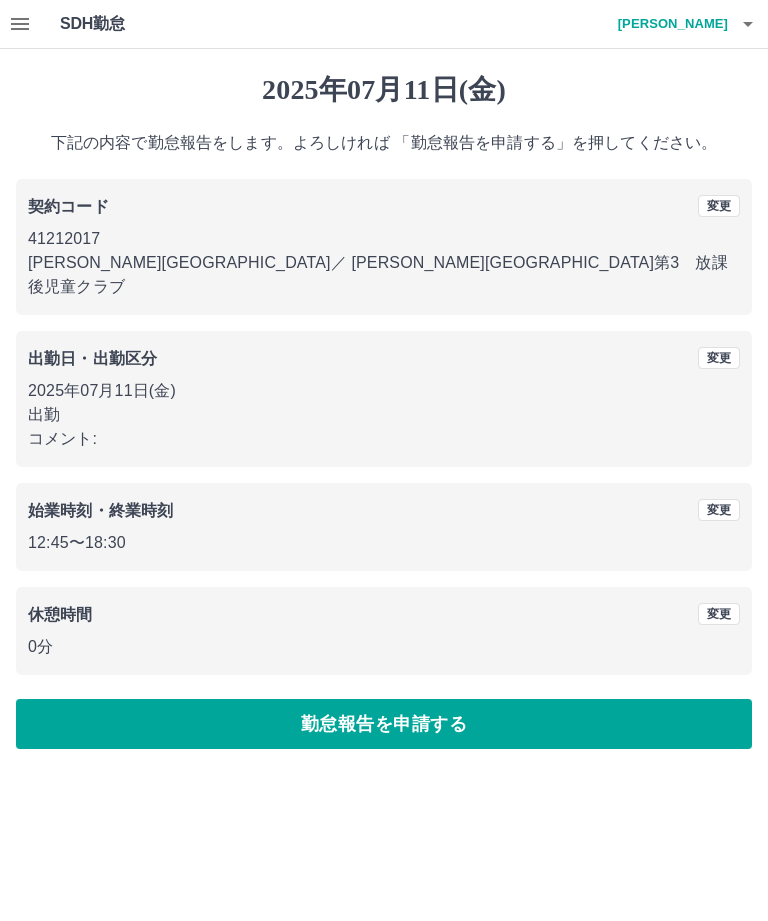 click on "勤怠報告を申請する" at bounding box center (384, 724) 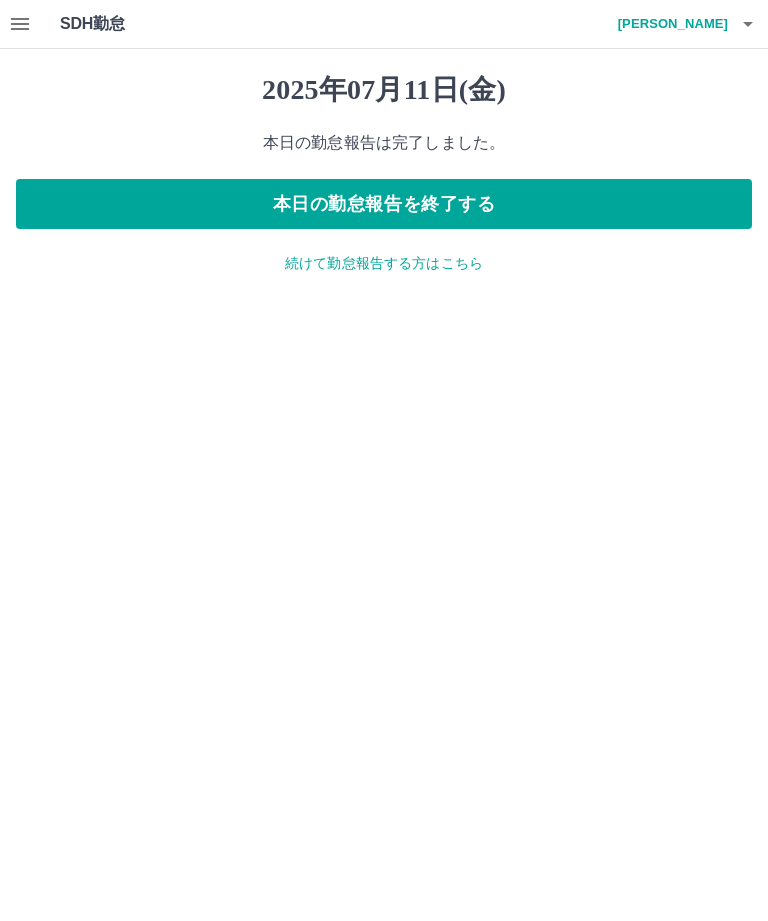 click on "続けて勤怠報告する方はこちら" at bounding box center [384, 263] 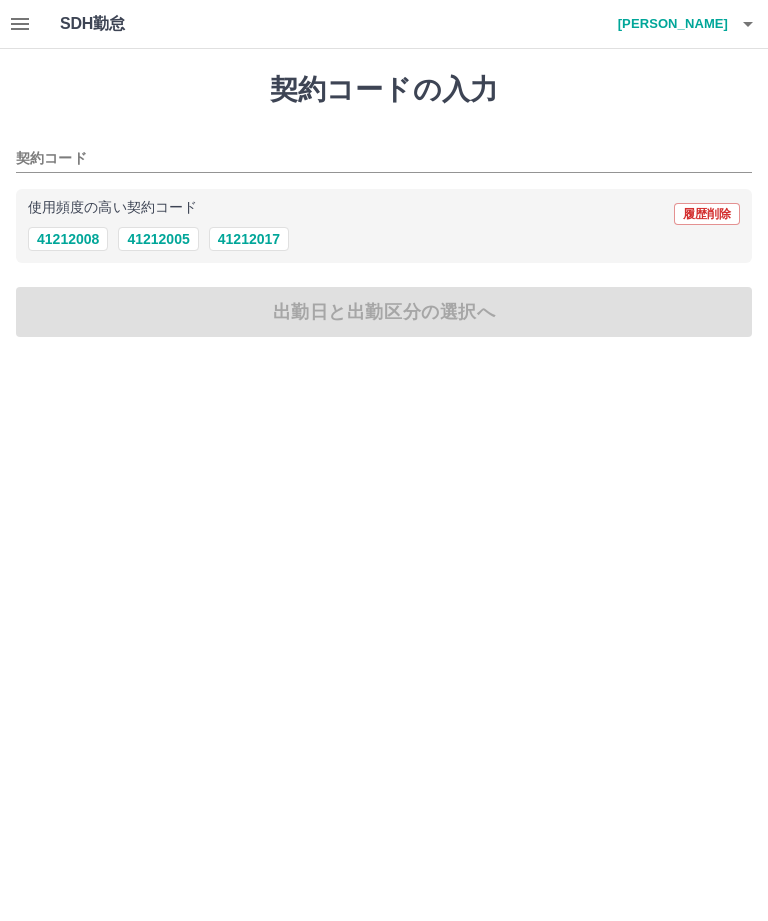 click on "瀧川　哲世" at bounding box center [668, 24] 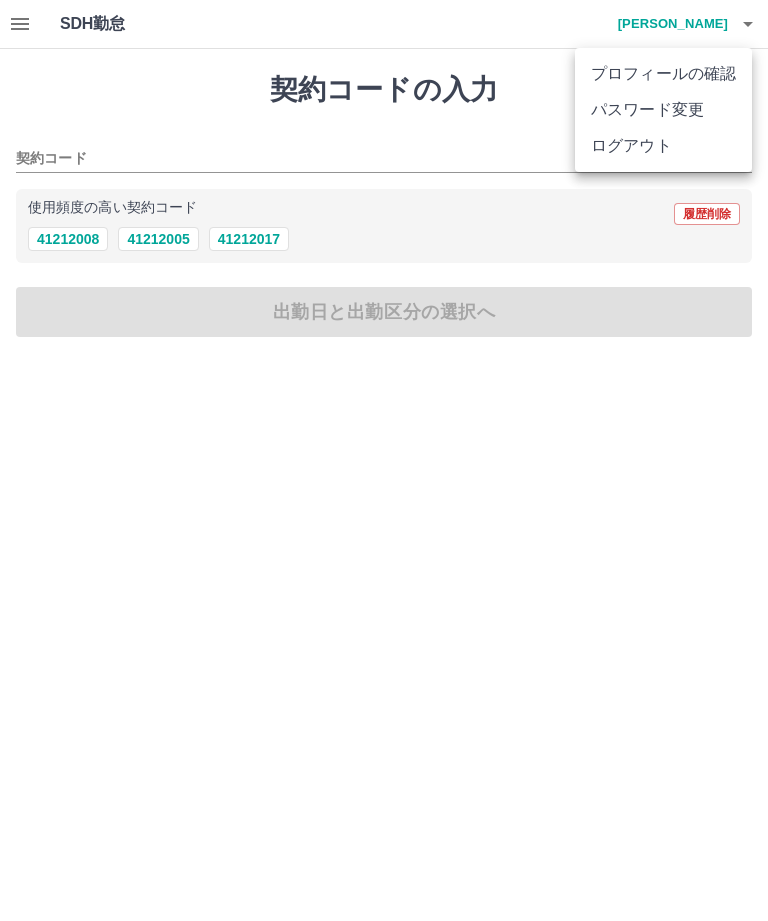 click on "ログアウト" at bounding box center (663, 146) 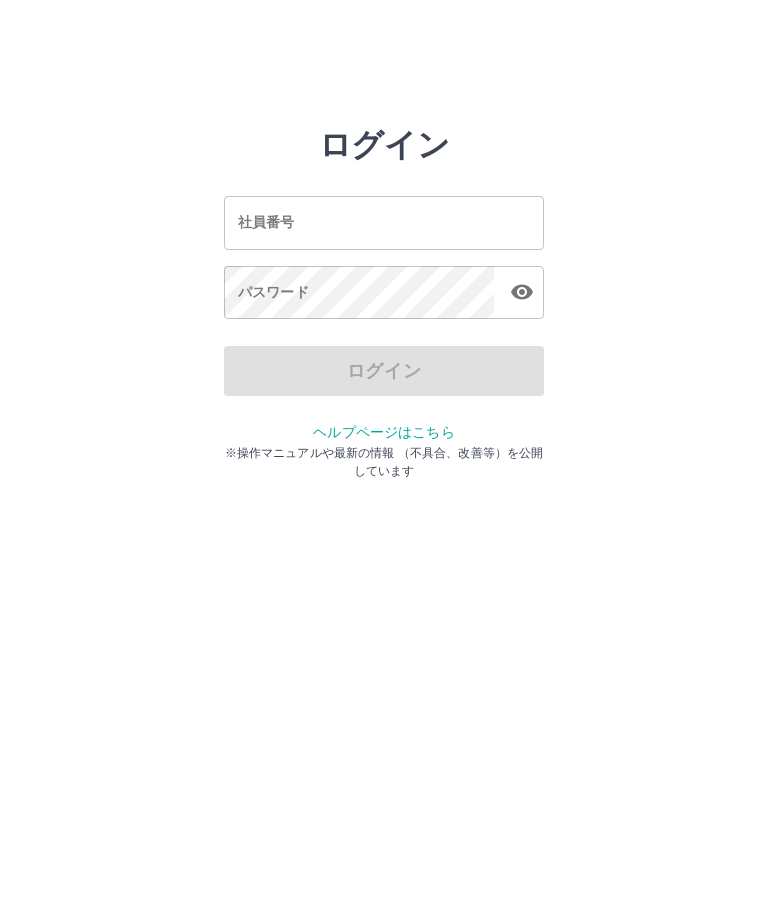 scroll, scrollTop: 0, scrollLeft: 0, axis: both 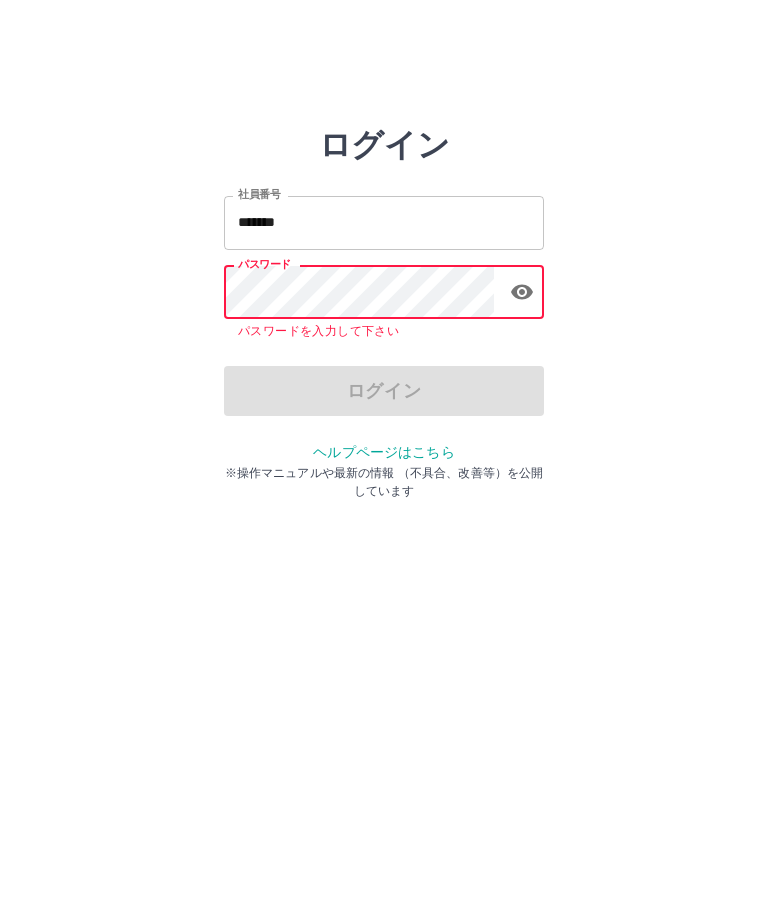 click on "*******" at bounding box center [384, 222] 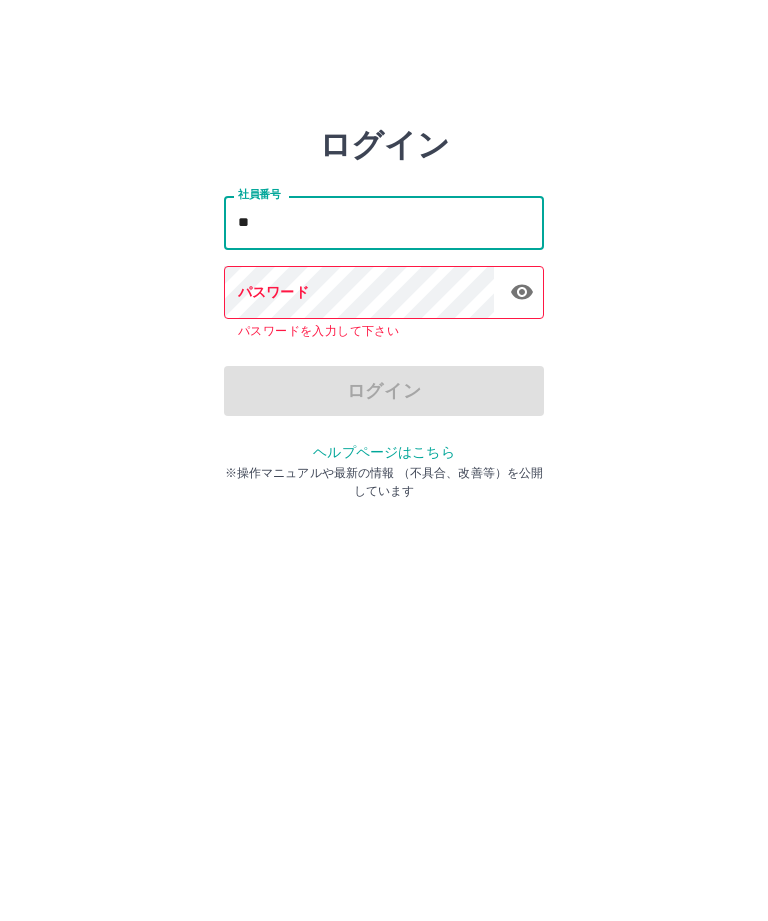 type on "*" 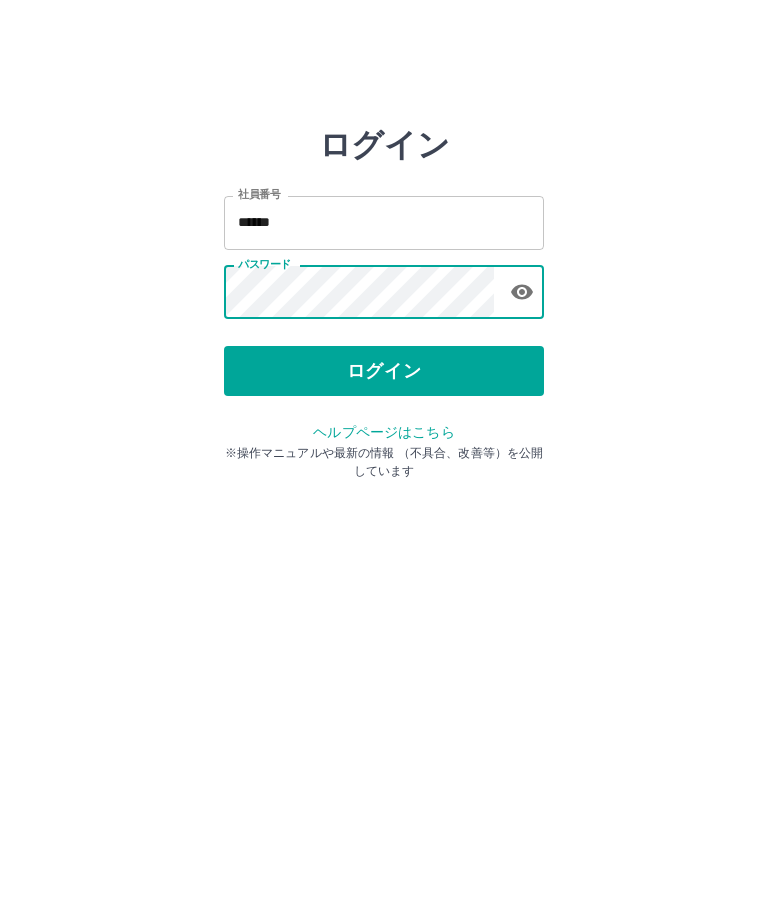click on "ログイン" at bounding box center (384, 371) 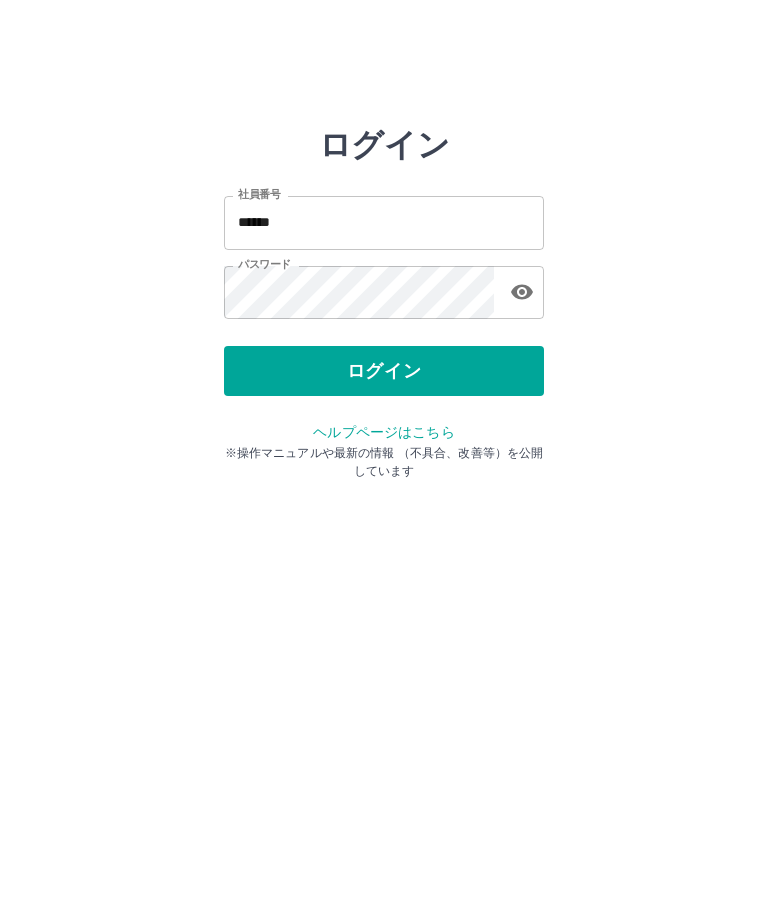 click 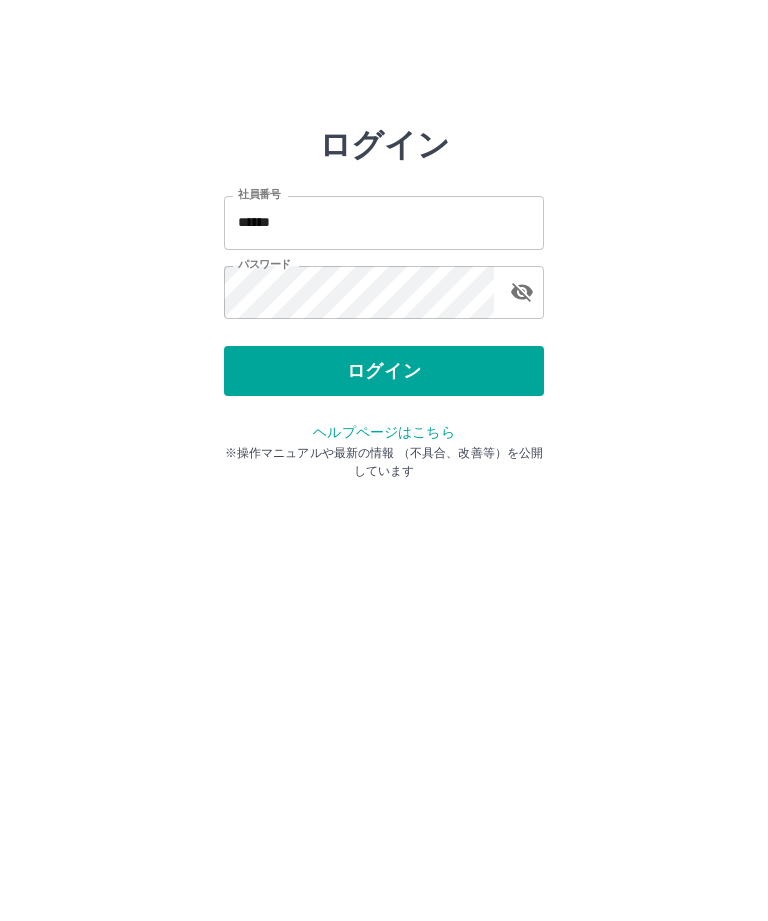 click on "社員番号" at bounding box center [259, 194] 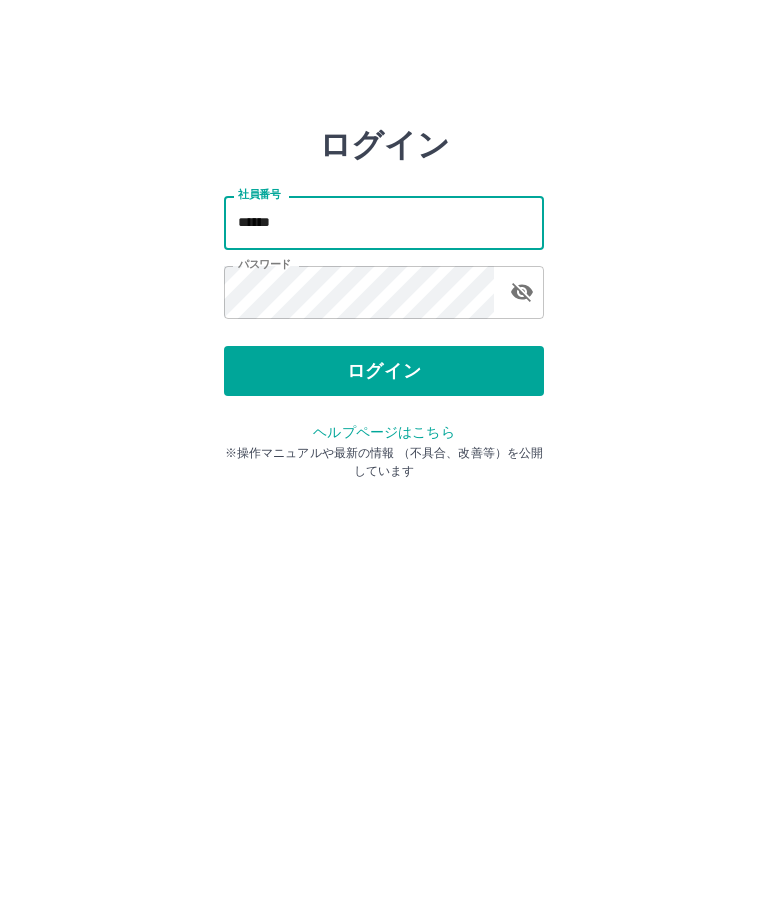 click on "******" at bounding box center (384, 222) 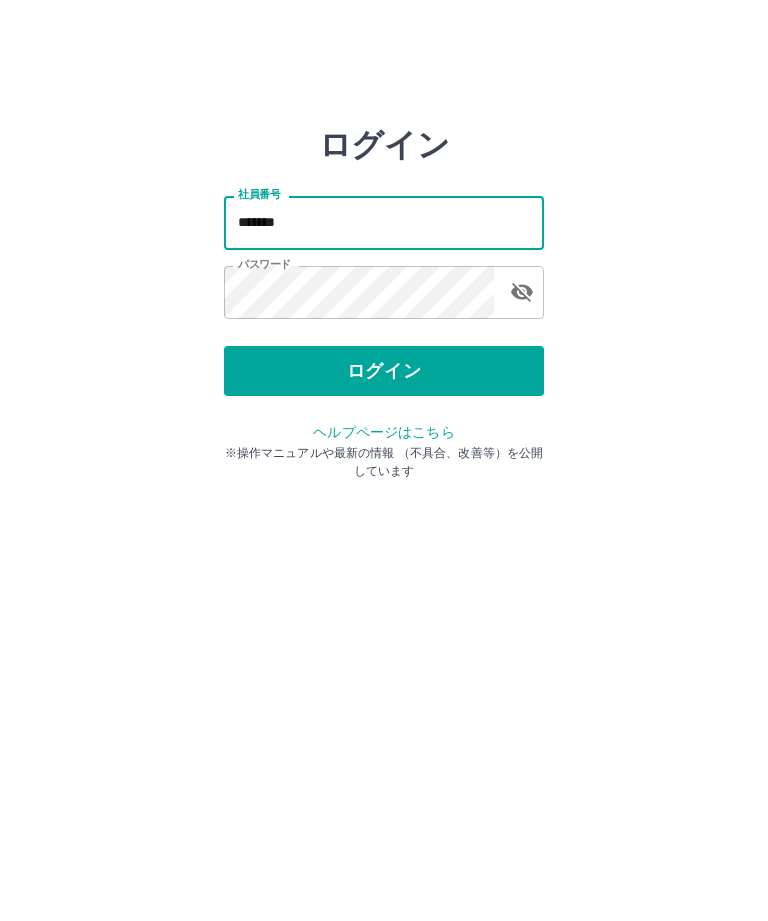 type on "*******" 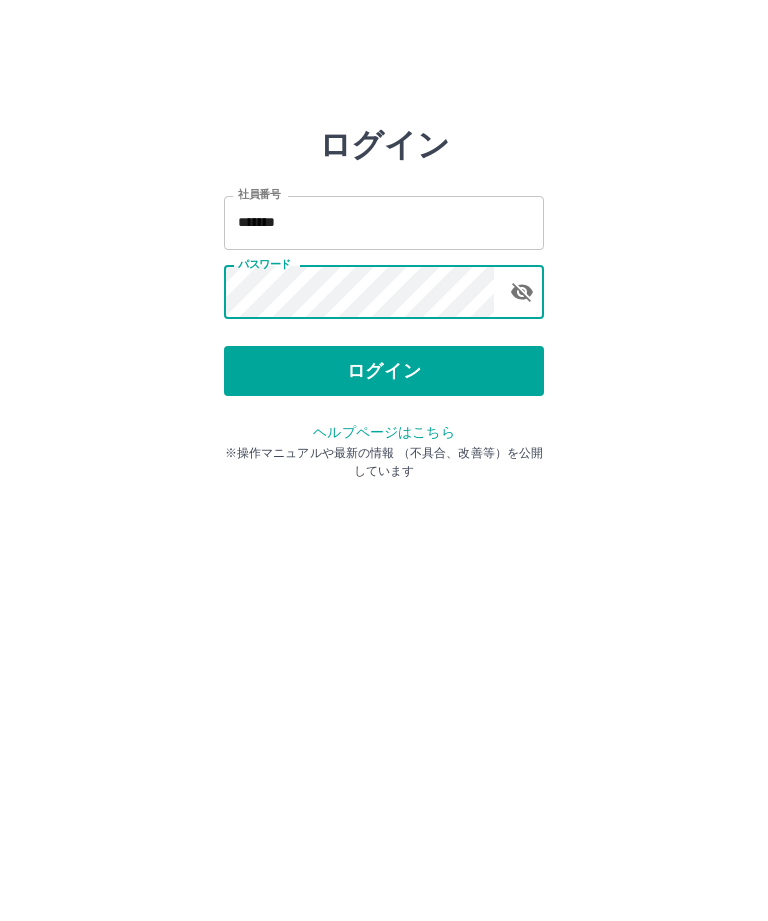 click on "ログイン" at bounding box center [384, 371] 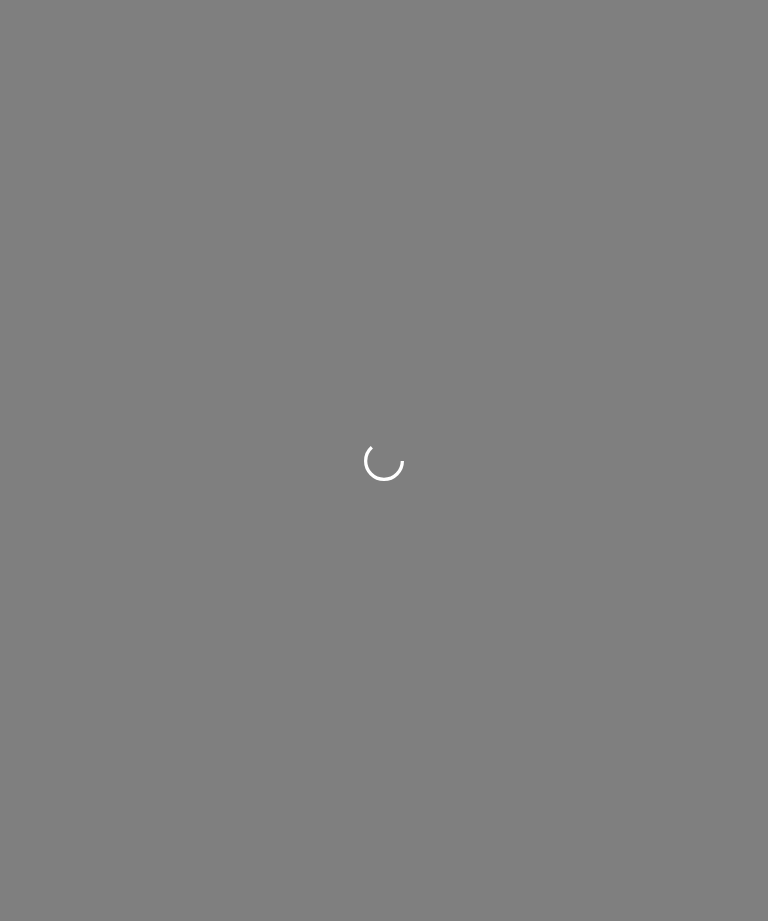 scroll, scrollTop: 0, scrollLeft: 0, axis: both 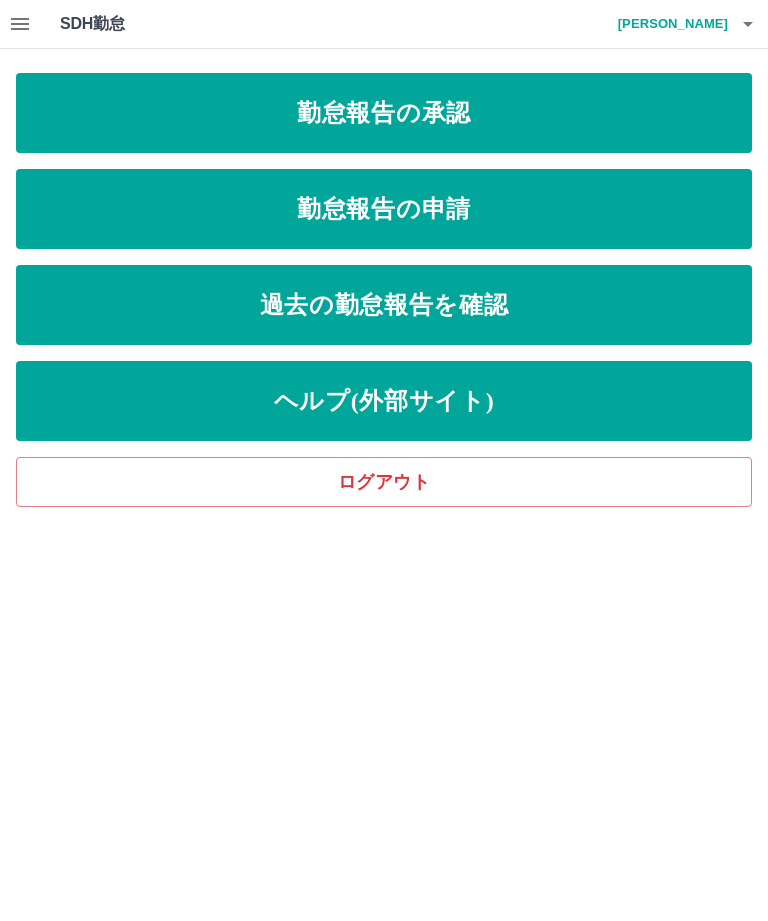 click on "勤怠報告の承認" at bounding box center [384, 113] 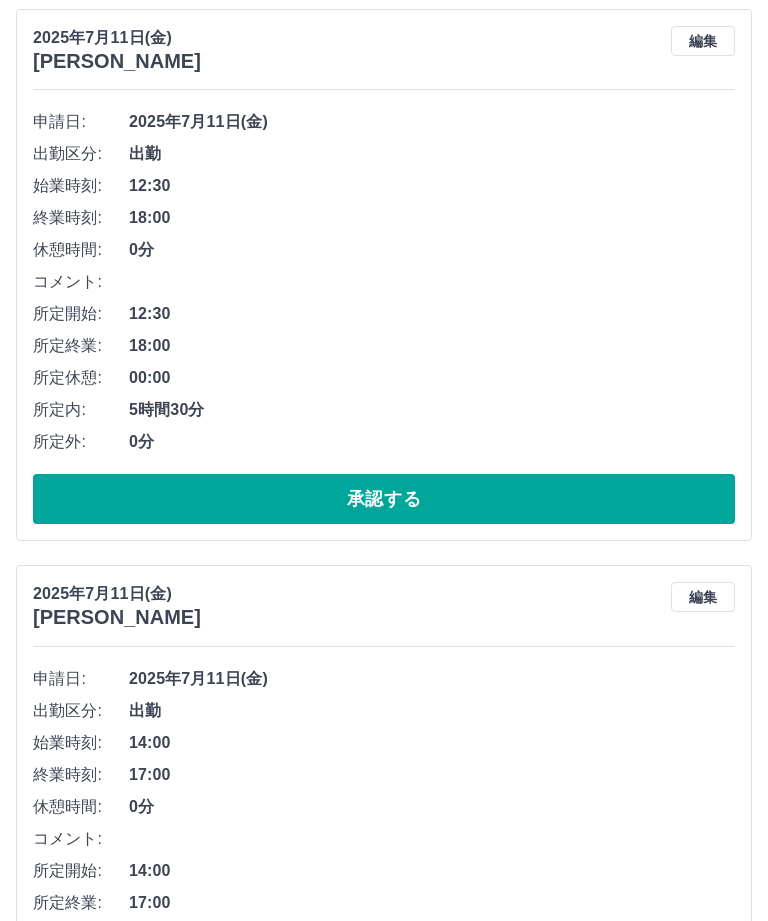 scroll, scrollTop: 495, scrollLeft: 0, axis: vertical 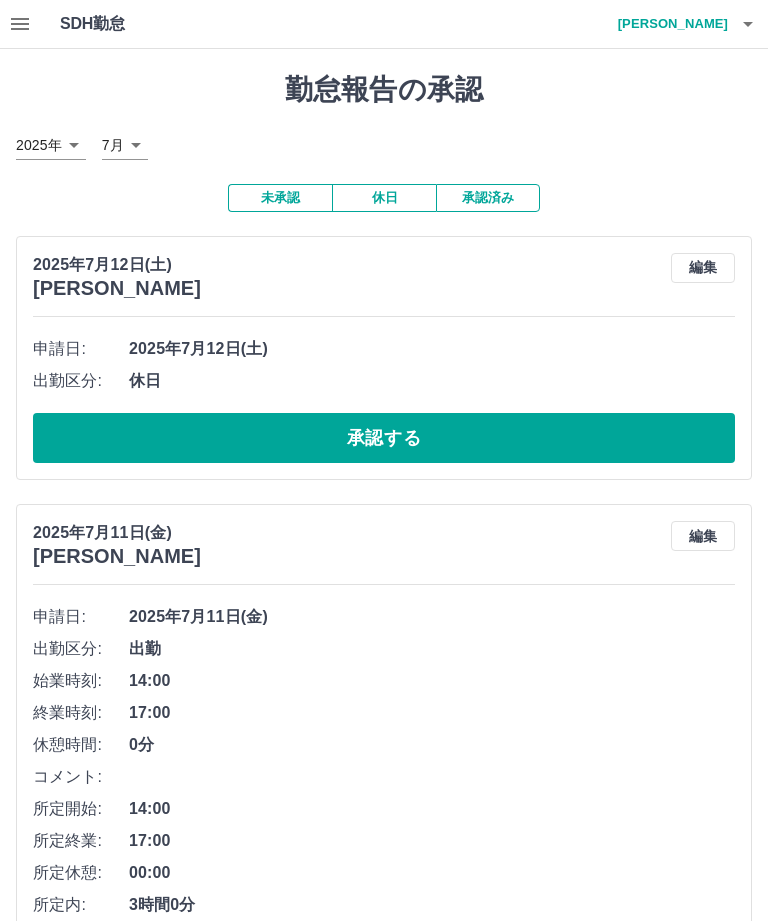 click on "[PERSON_NAME]" at bounding box center (668, 24) 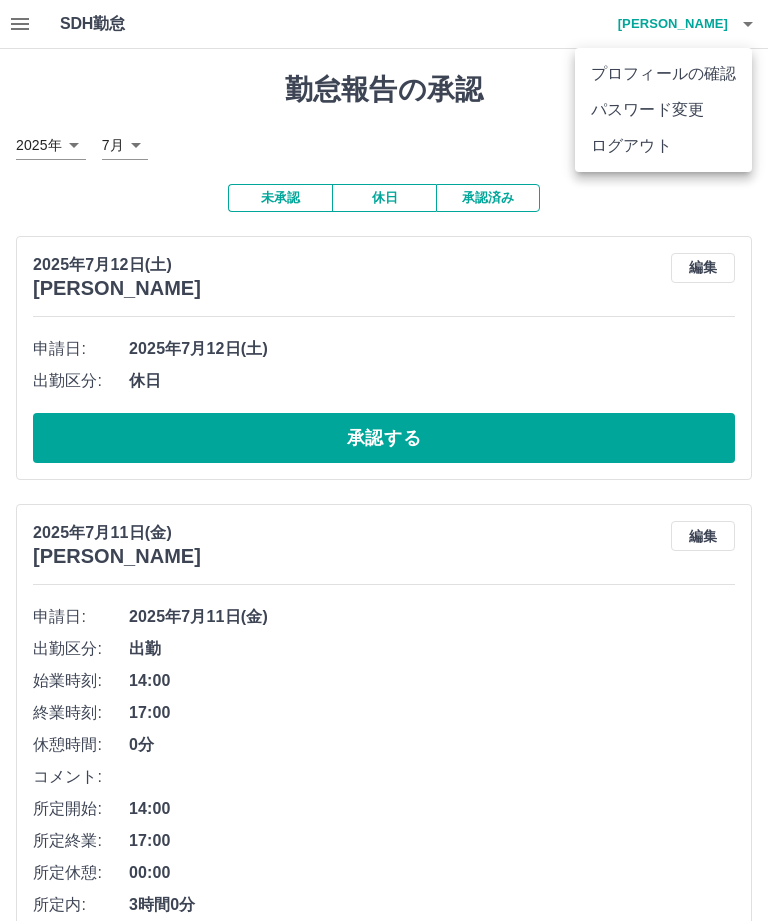 click on "ログアウト" at bounding box center (663, 146) 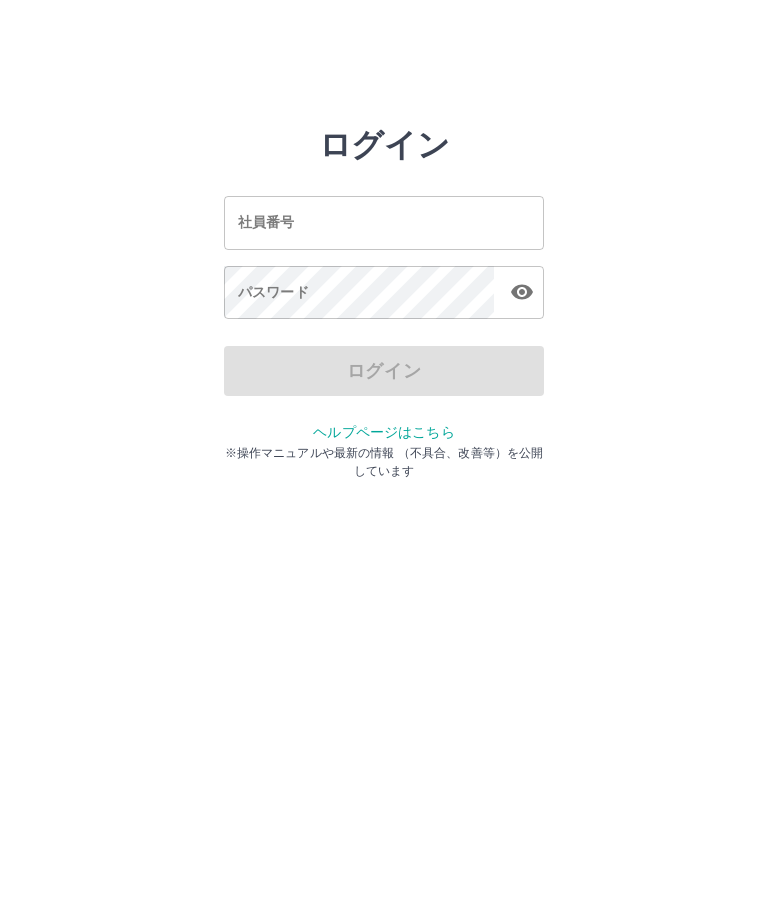 scroll, scrollTop: 0, scrollLeft: 0, axis: both 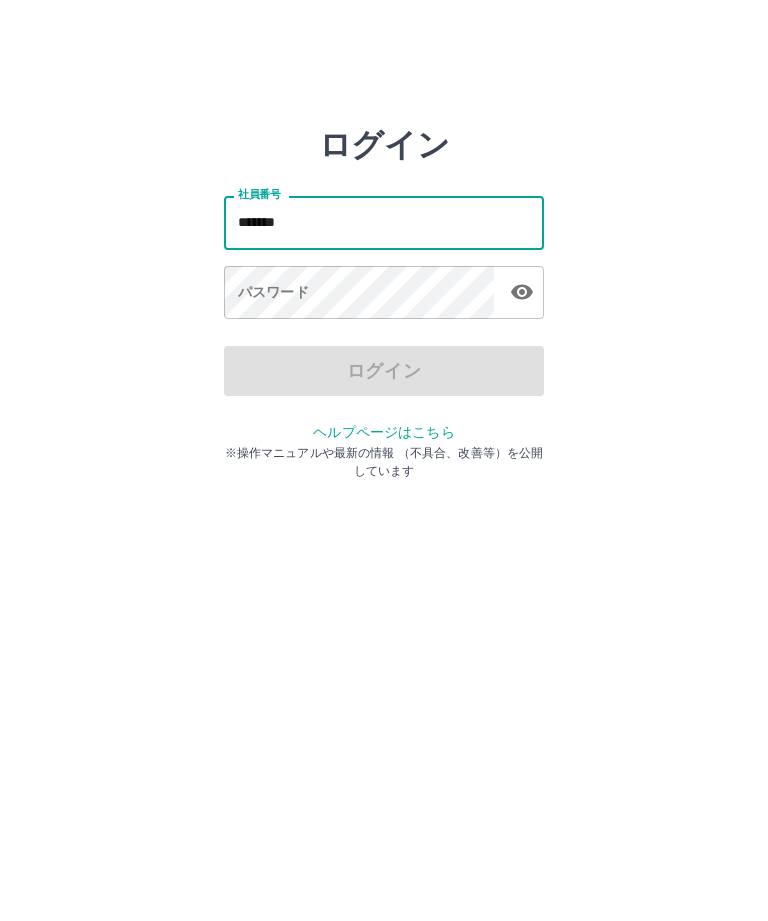 type on "*******" 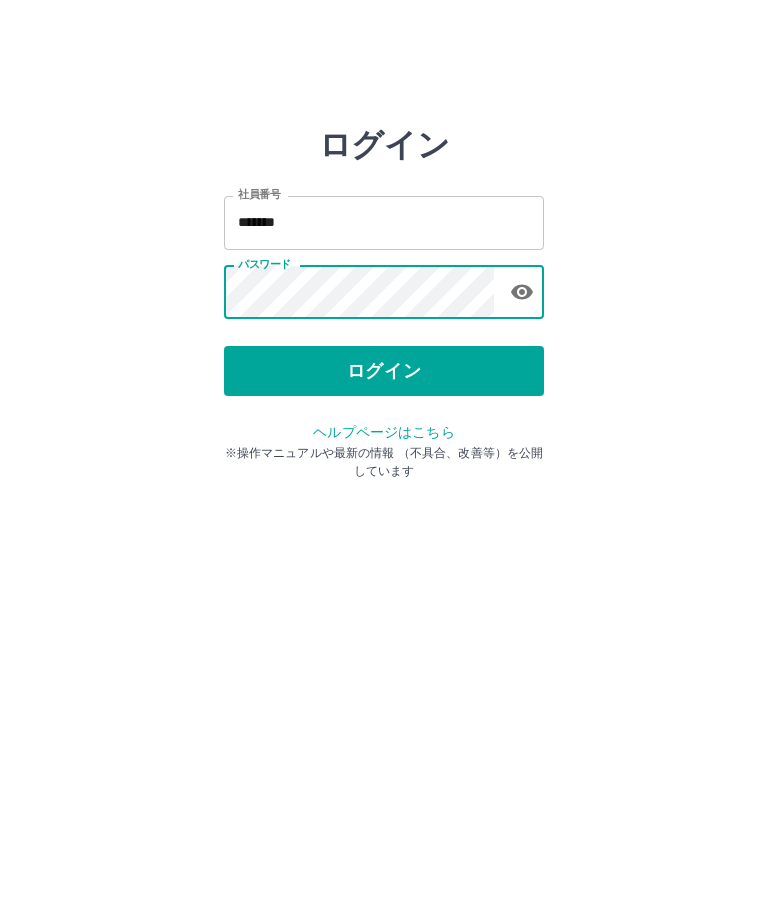 click on "ログイン" at bounding box center [384, 371] 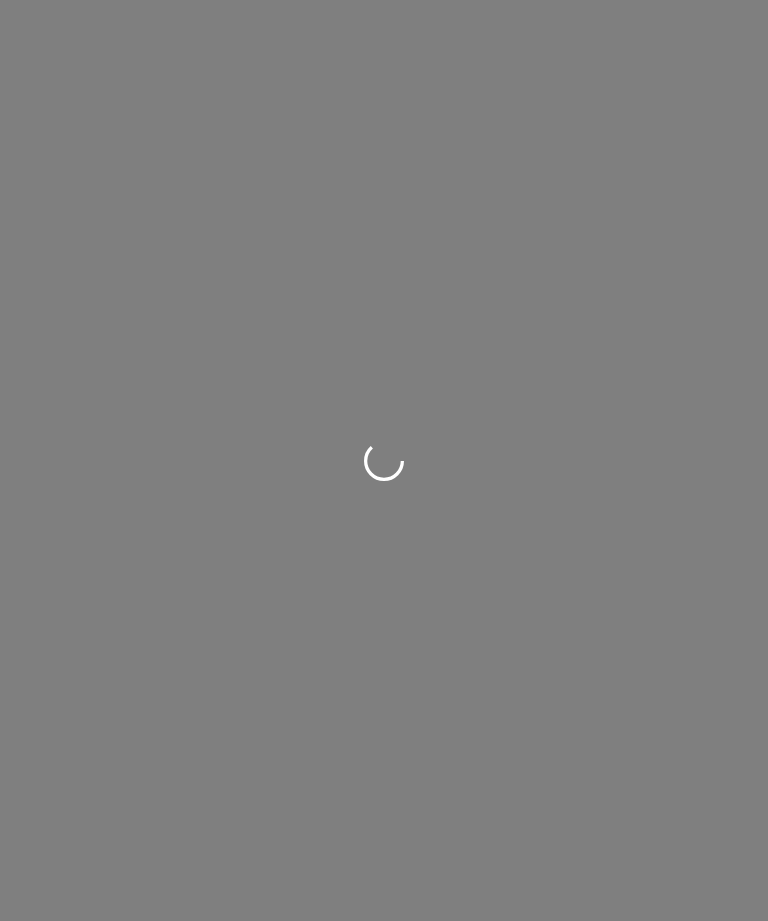 scroll, scrollTop: 0, scrollLeft: 0, axis: both 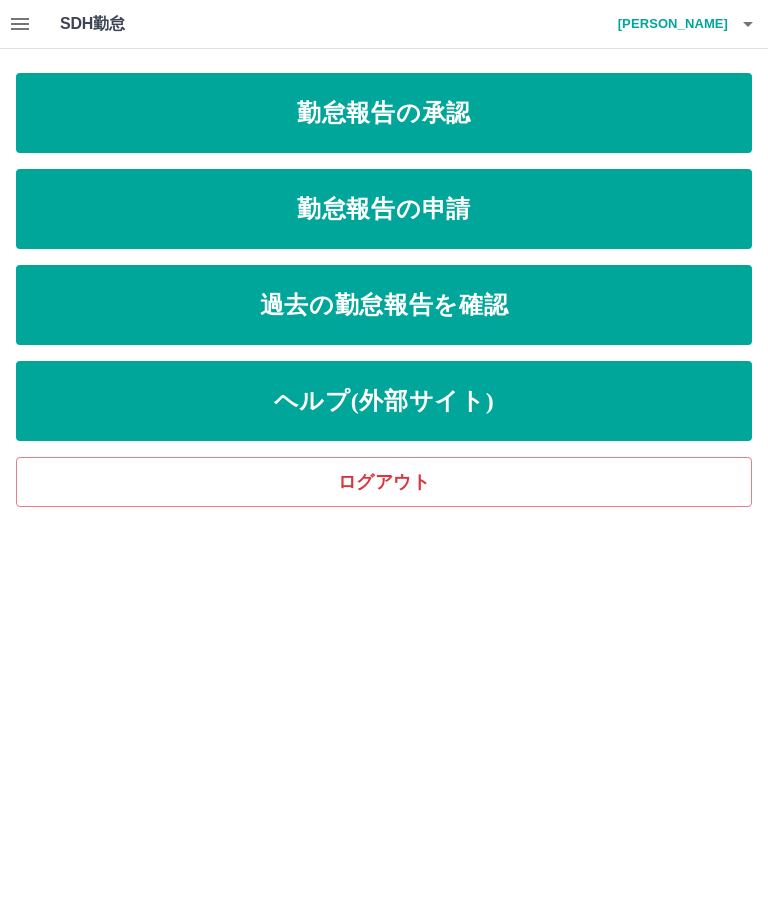 click on "勤怠報告の申請" at bounding box center [384, 209] 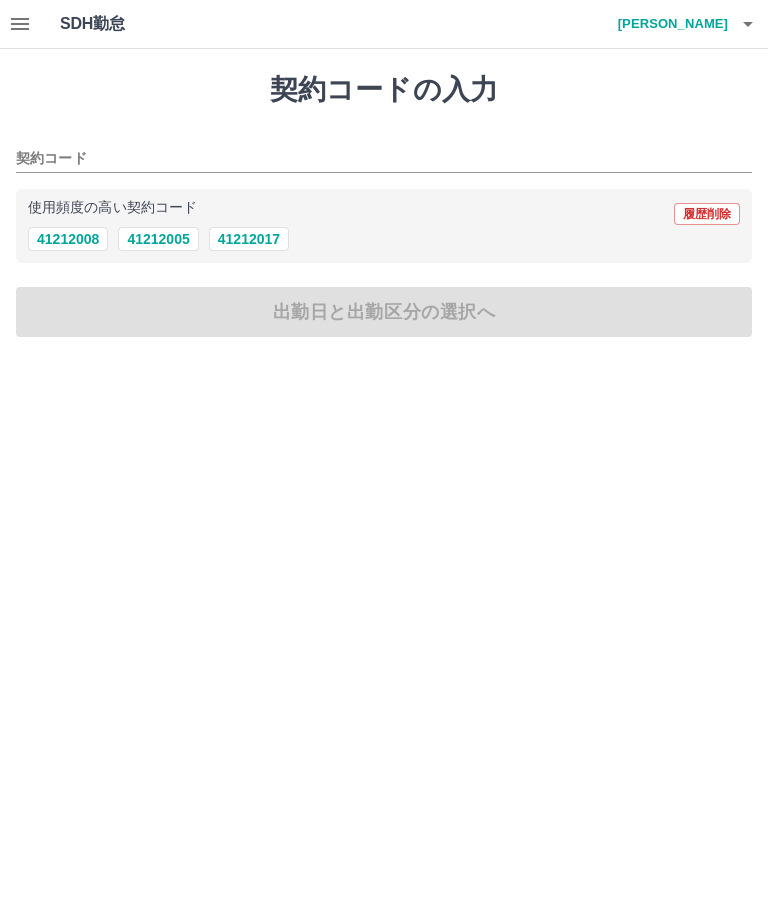 click on "使用頻度の高い契約コード 履歴削除" at bounding box center (384, 214) 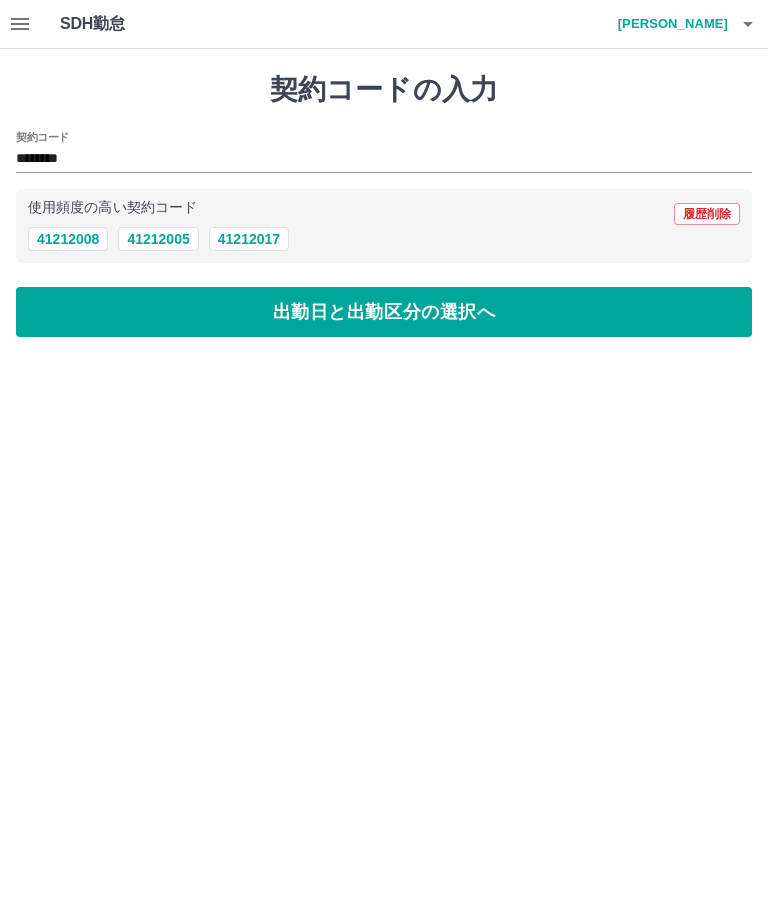 click on "出勤日と出勤区分の選択へ" at bounding box center (384, 312) 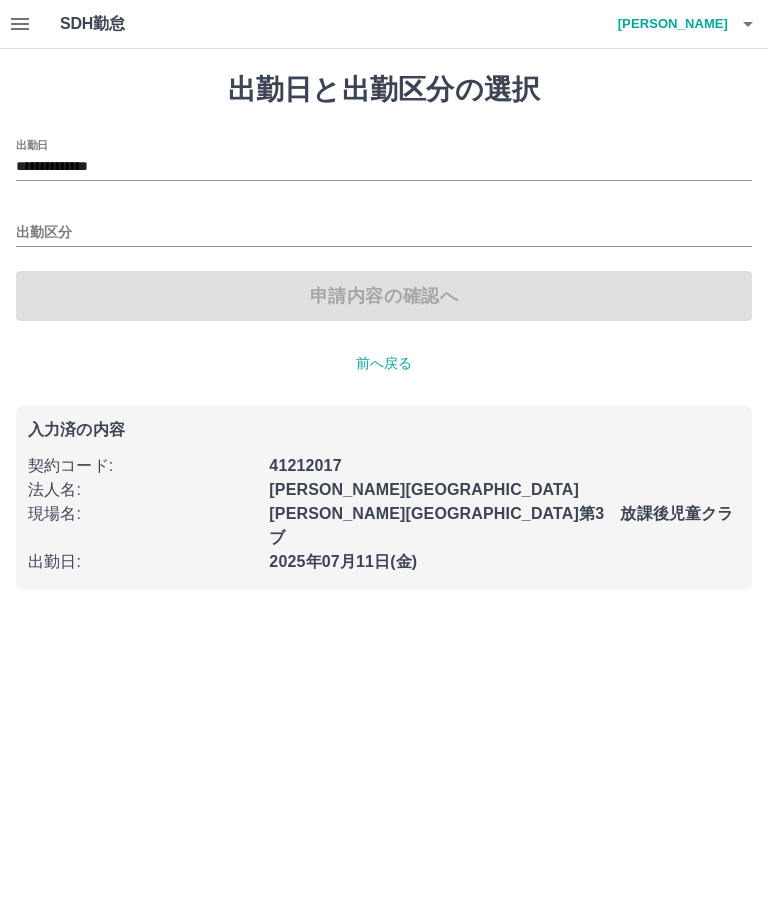click on "出勤区分" at bounding box center (384, 233) 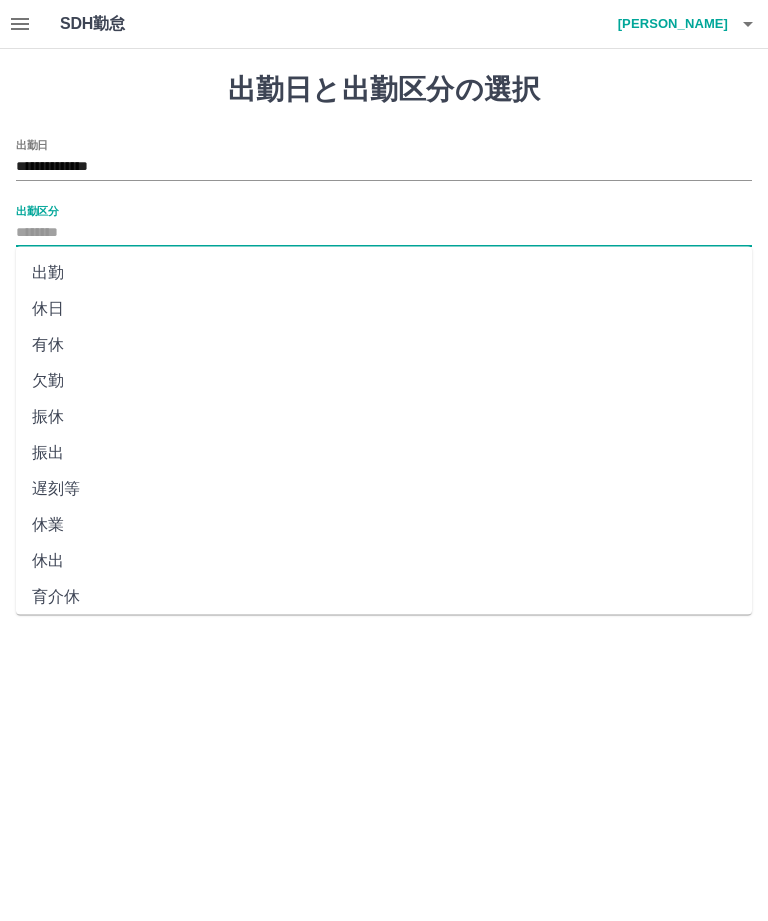 click on "**********" at bounding box center (384, 167) 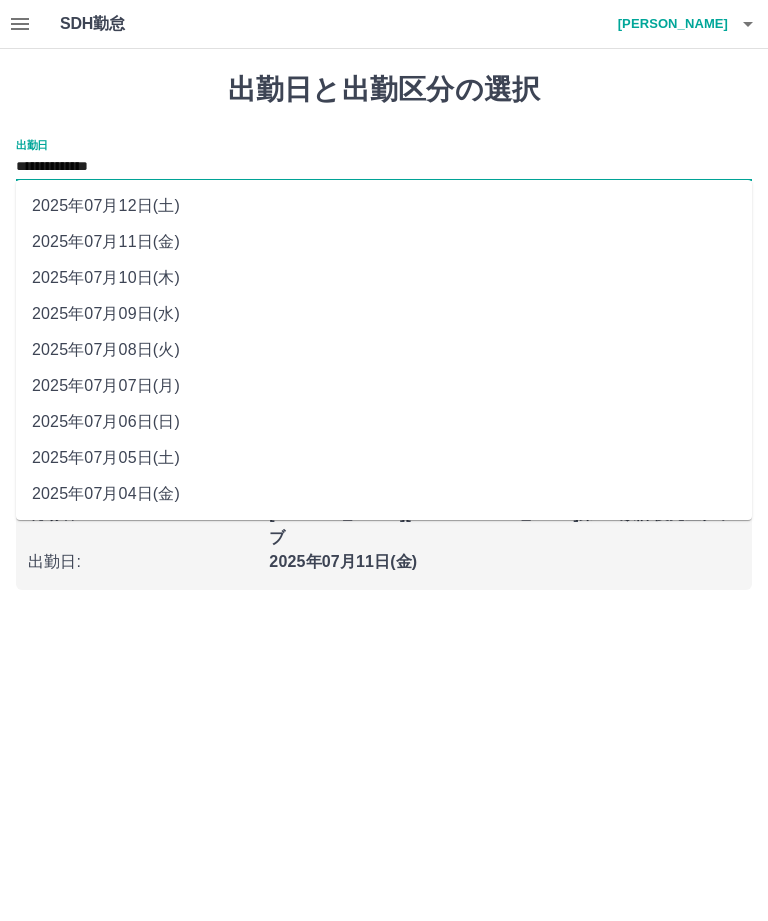 click on "2025年07月12日(土)" at bounding box center [384, 206] 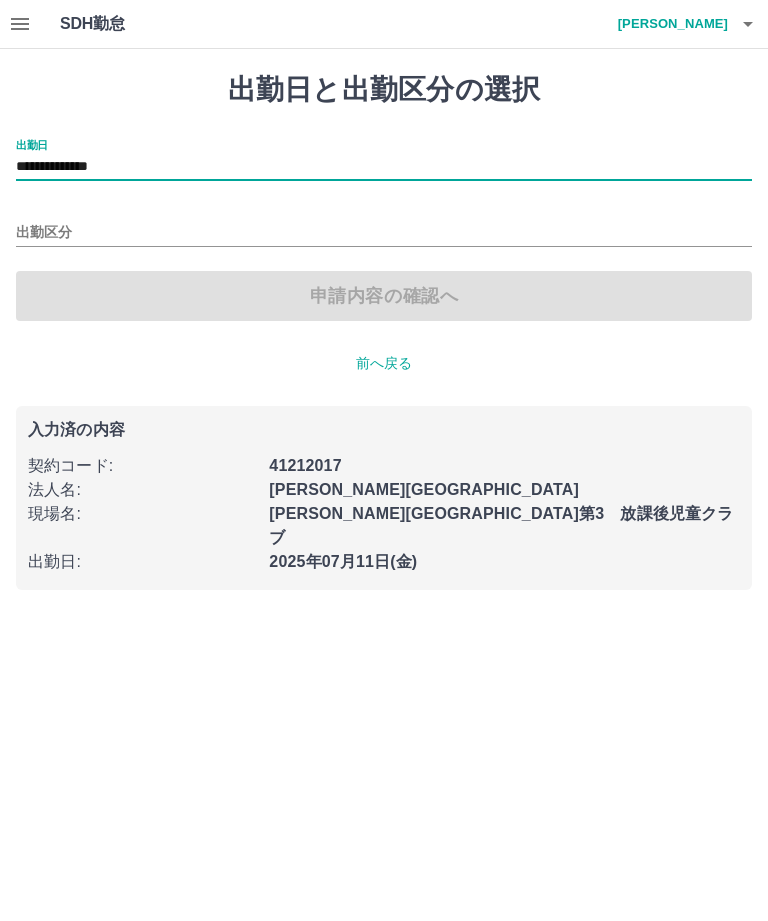 click on "出勤区分" at bounding box center [384, 226] 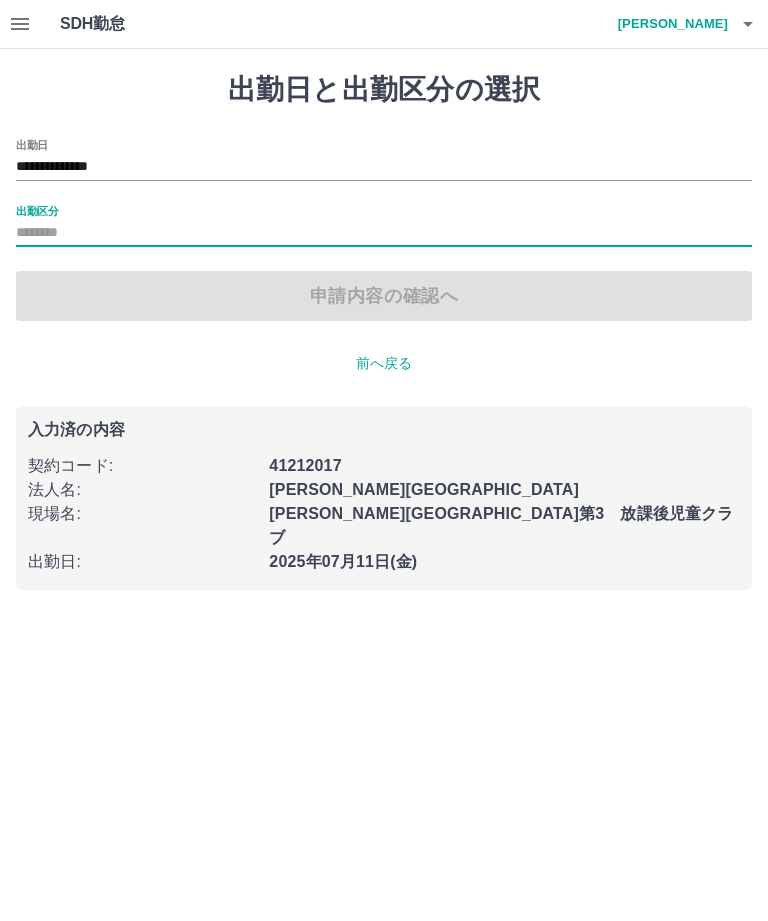 click on "出勤区分" at bounding box center (37, 210) 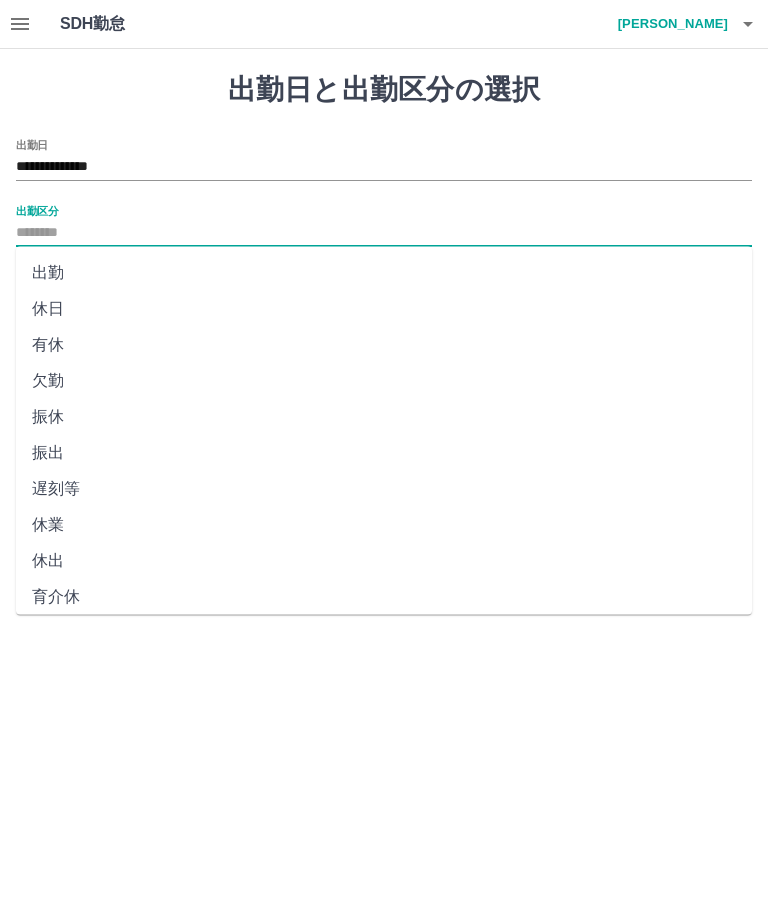 click on "出勤区分" at bounding box center (384, 233) 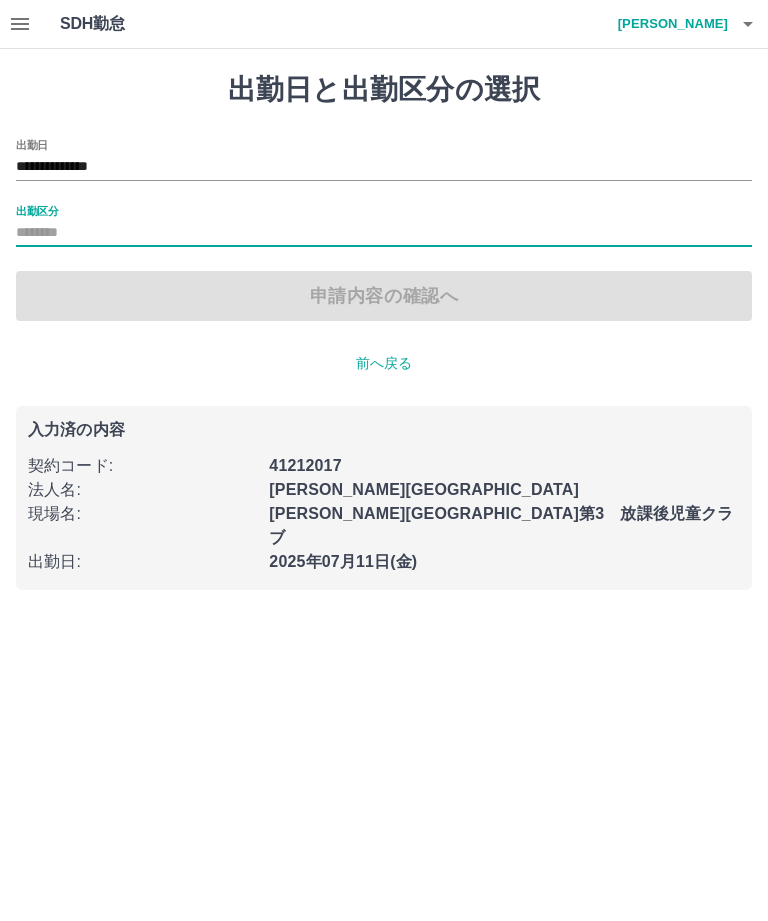 click on "出勤区分" at bounding box center (384, 233) 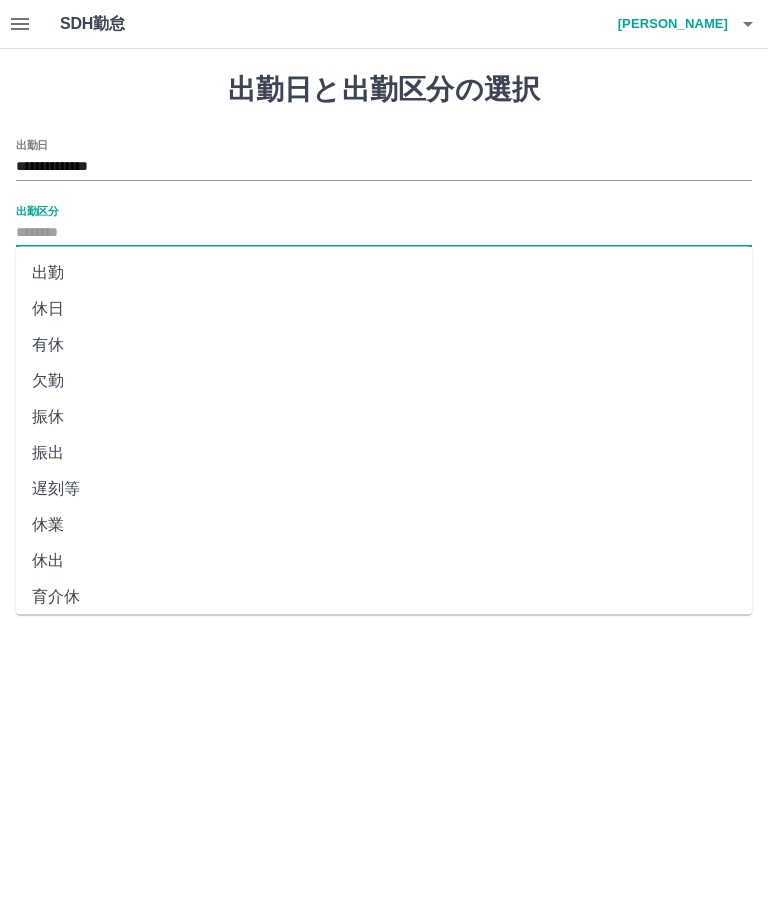 click on "休日" at bounding box center (384, 309) 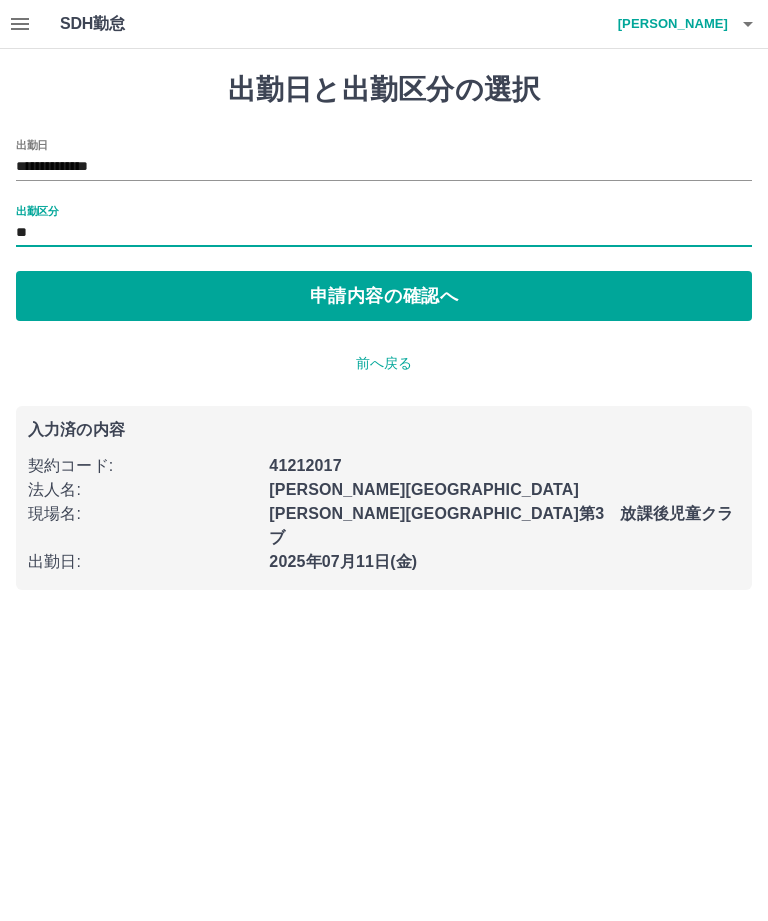 click on "申請内容の確認へ" at bounding box center [384, 296] 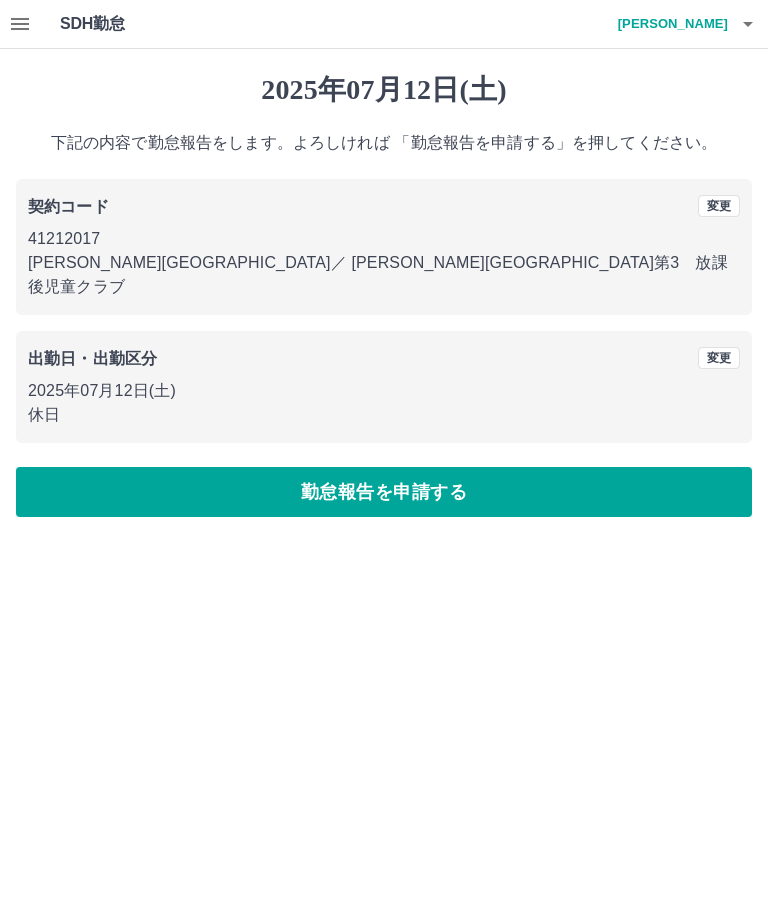 click on "勤怠報告を申請する" at bounding box center (384, 492) 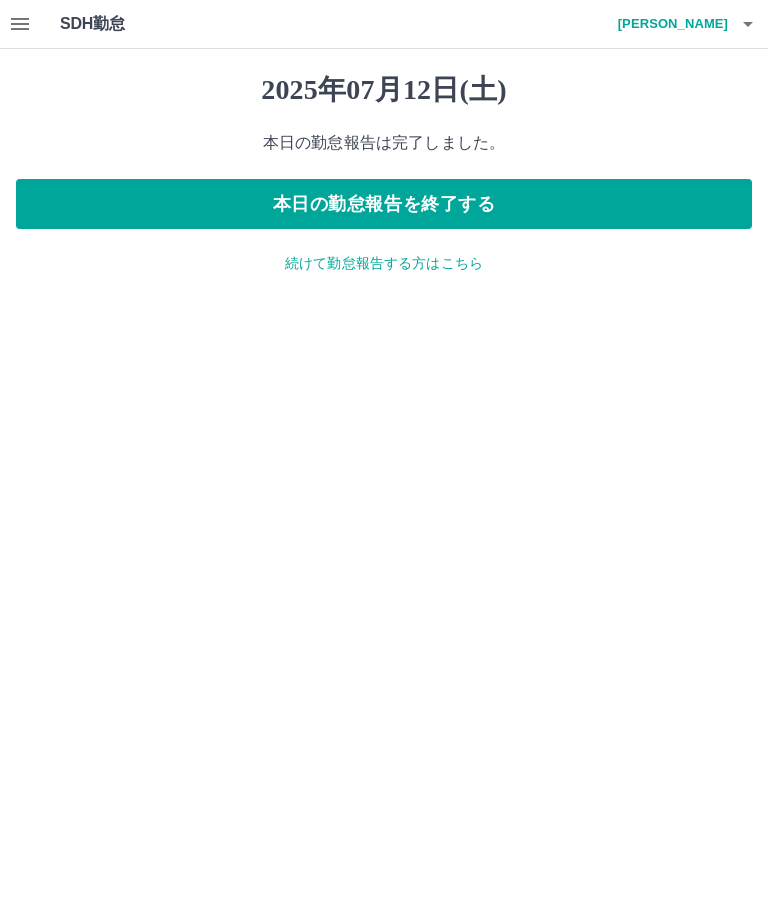 click 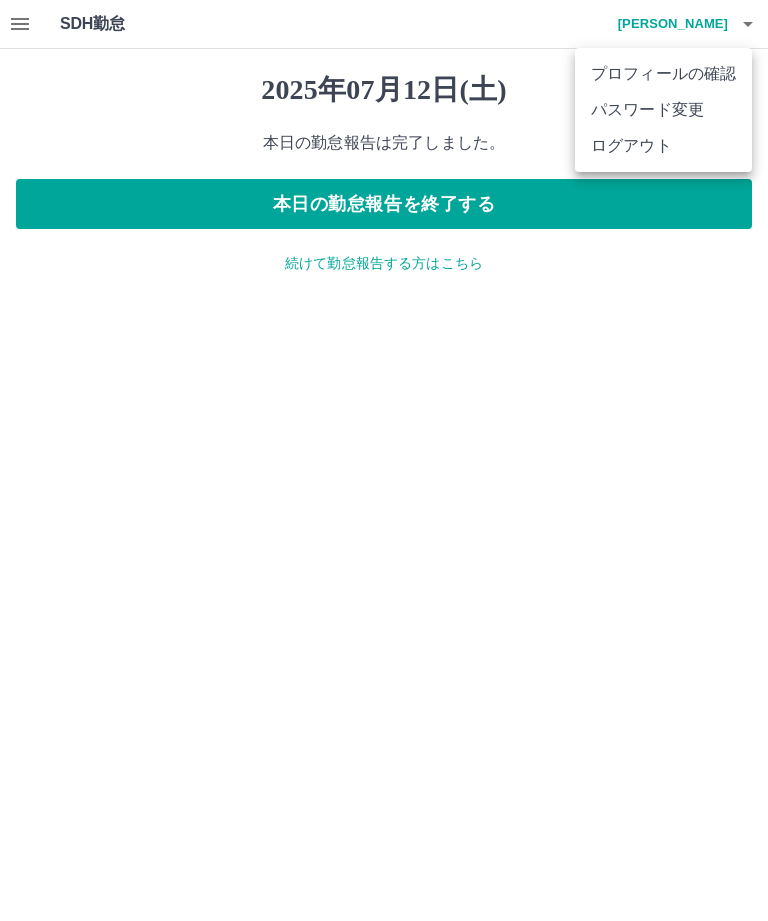 click at bounding box center [384, 460] 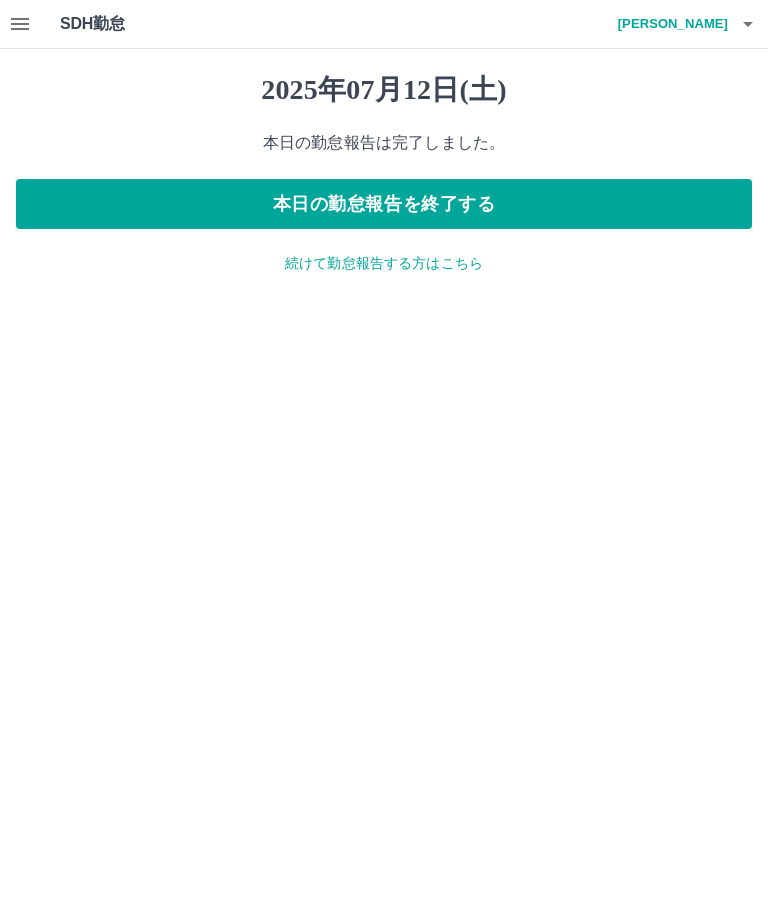 click on "本日の勤怠報告を終了する" at bounding box center (384, 204) 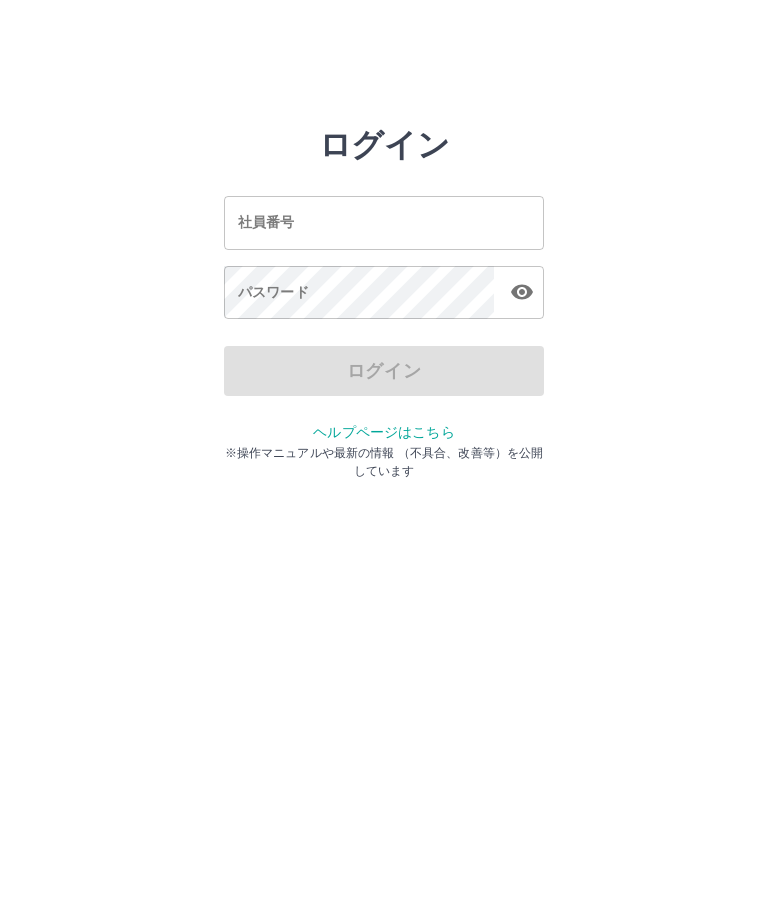 scroll, scrollTop: 0, scrollLeft: 0, axis: both 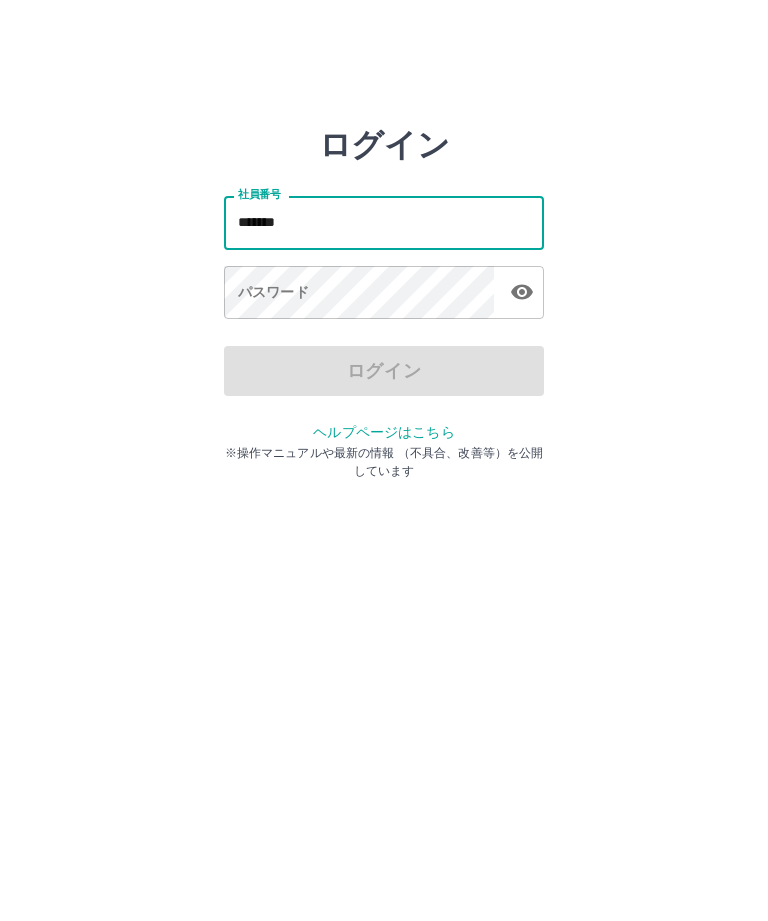 type on "*******" 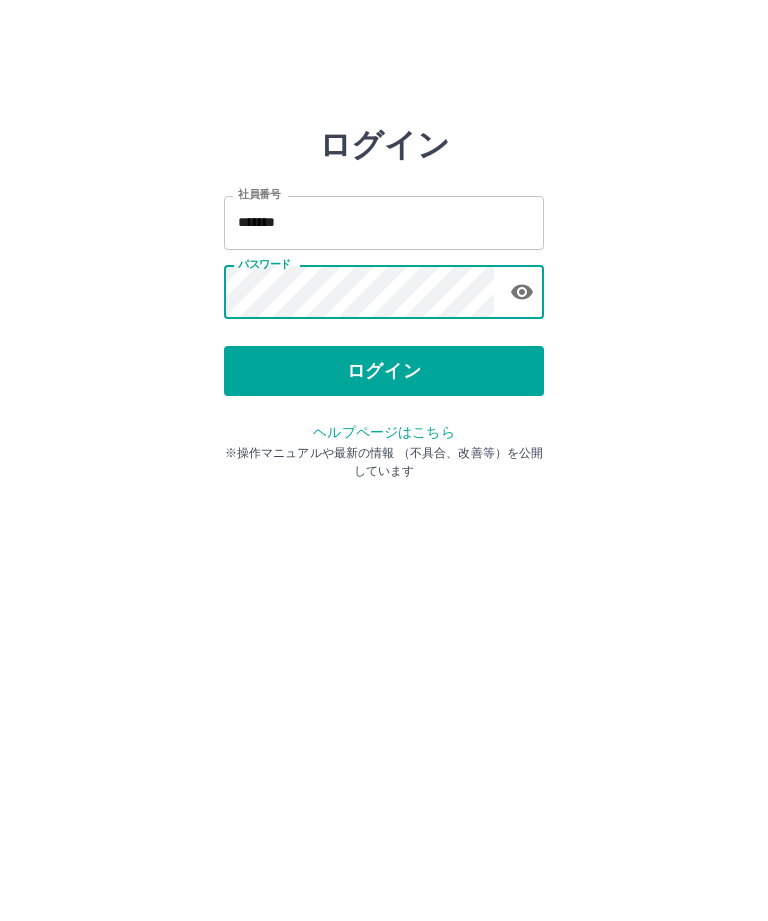 click on "ログイン" at bounding box center [384, 371] 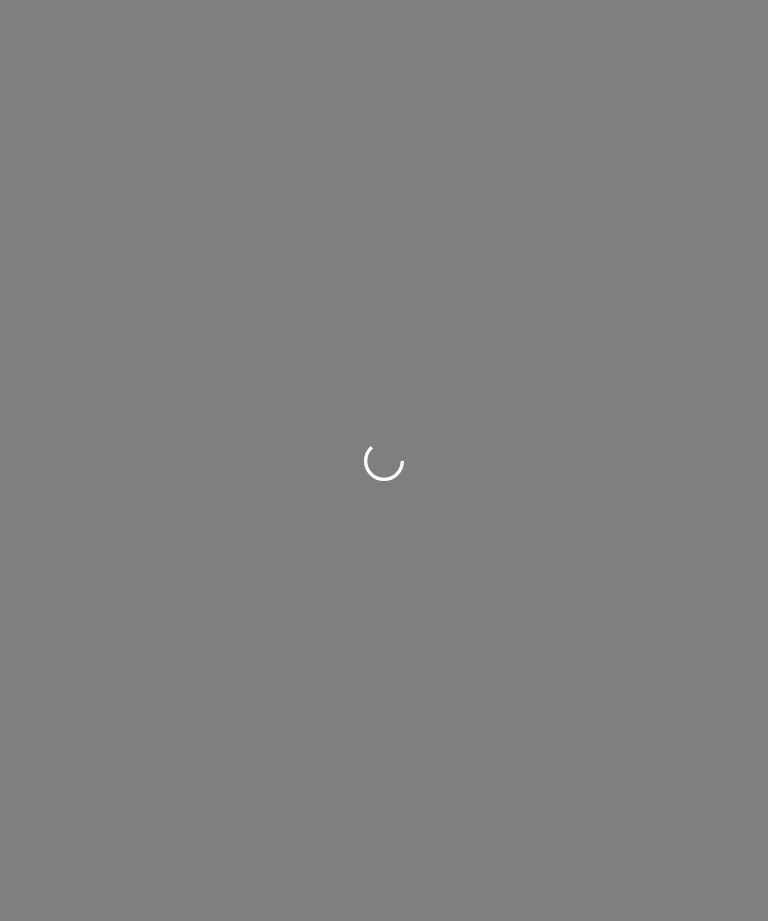 scroll, scrollTop: 0, scrollLeft: 0, axis: both 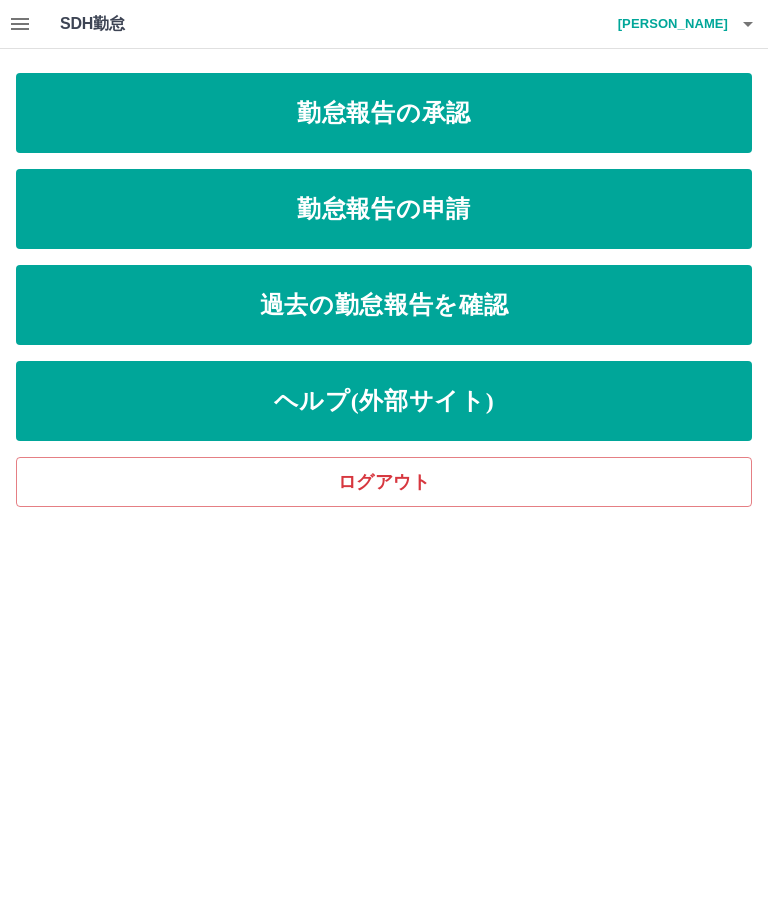 click on "勤怠報告の申請" at bounding box center (384, 209) 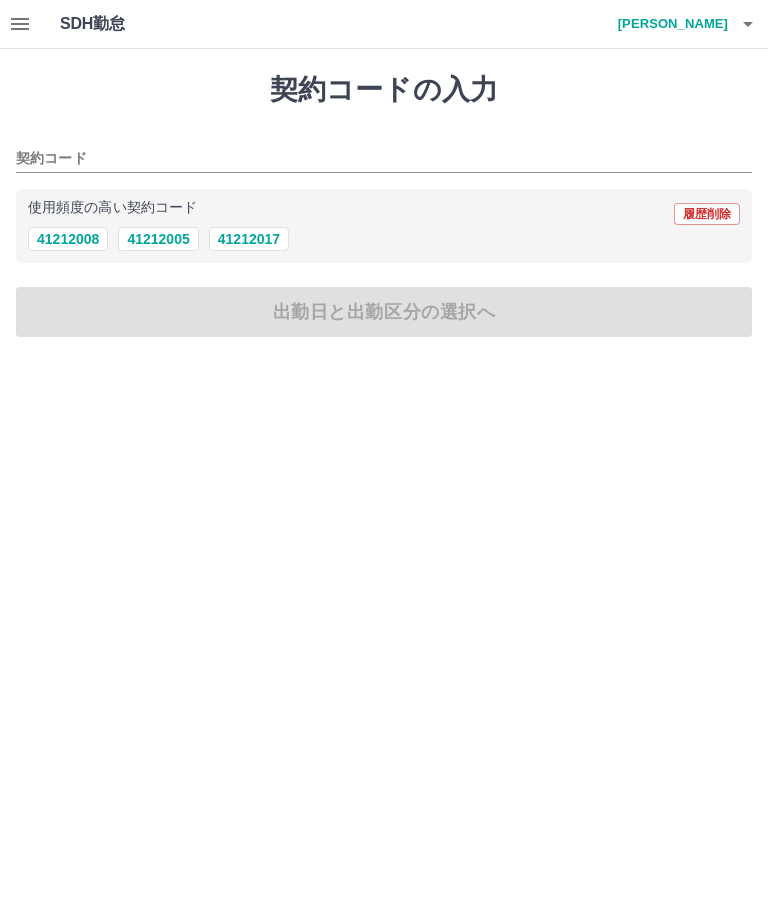 click on "41212005" at bounding box center [158, 239] 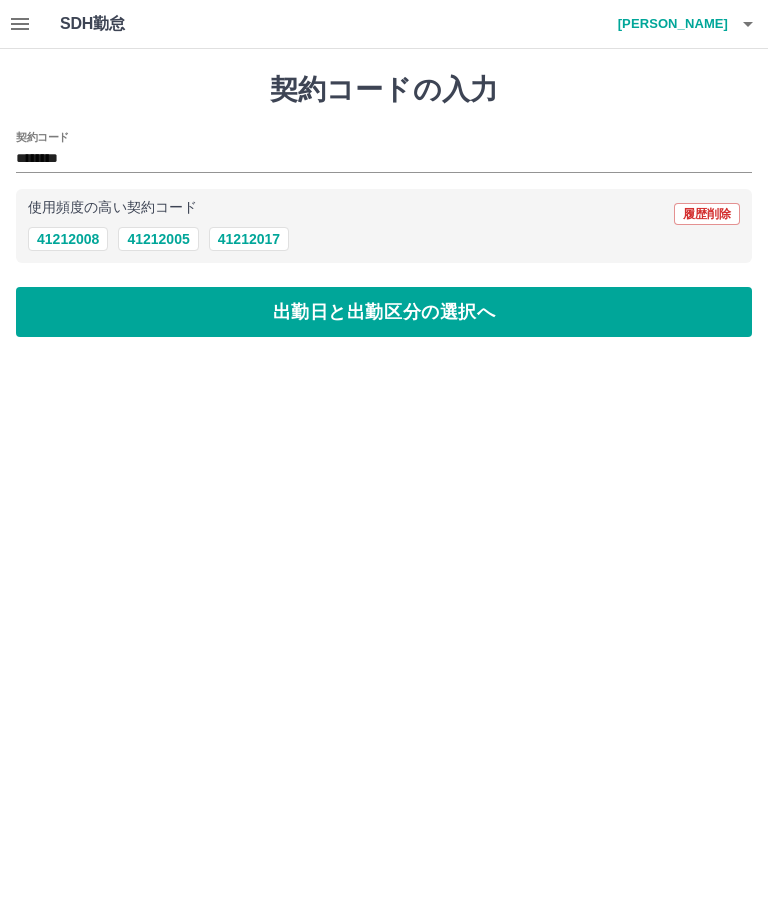 click on "出勤日と出勤区分の選択へ" at bounding box center [384, 312] 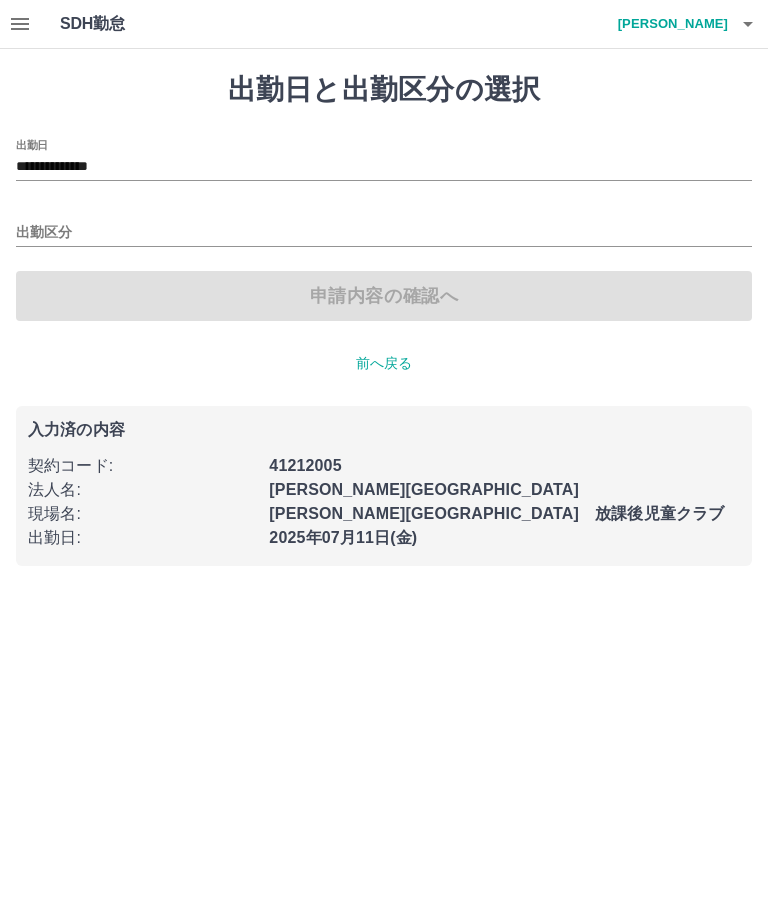click on "出勤区分" at bounding box center [384, 233] 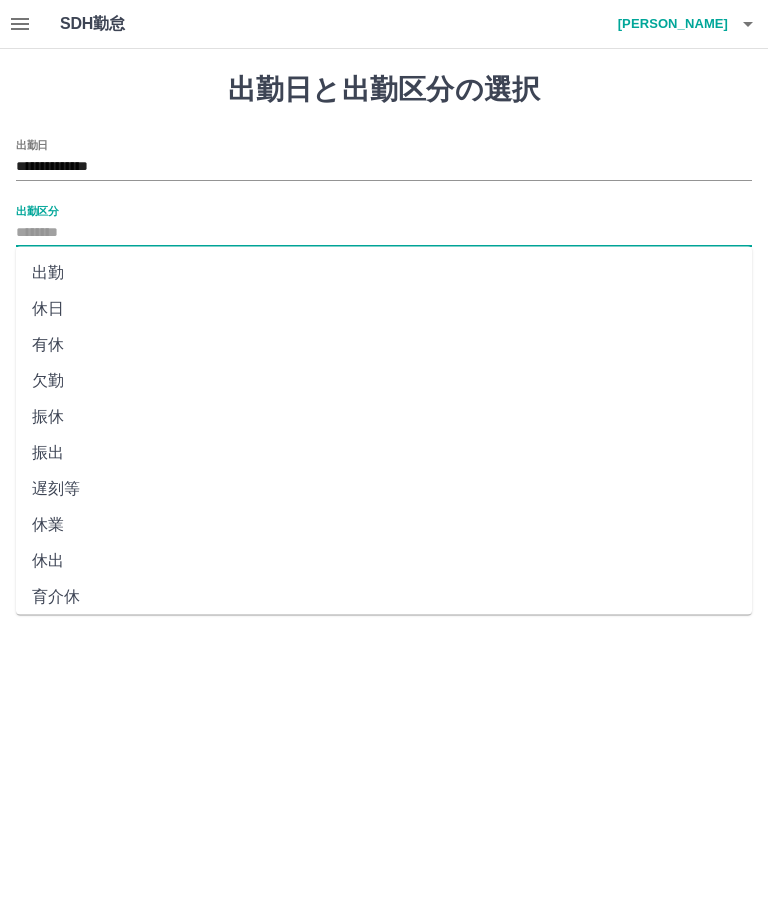 click on "出勤" at bounding box center (384, 273) 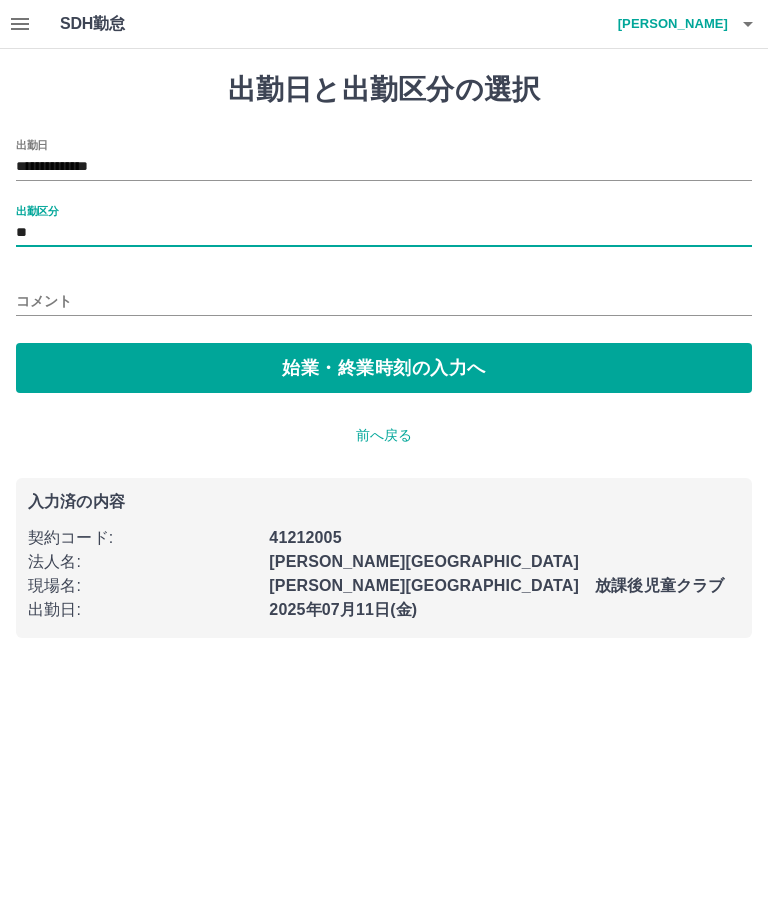 click on "始業・終業時刻の入力へ" at bounding box center (384, 368) 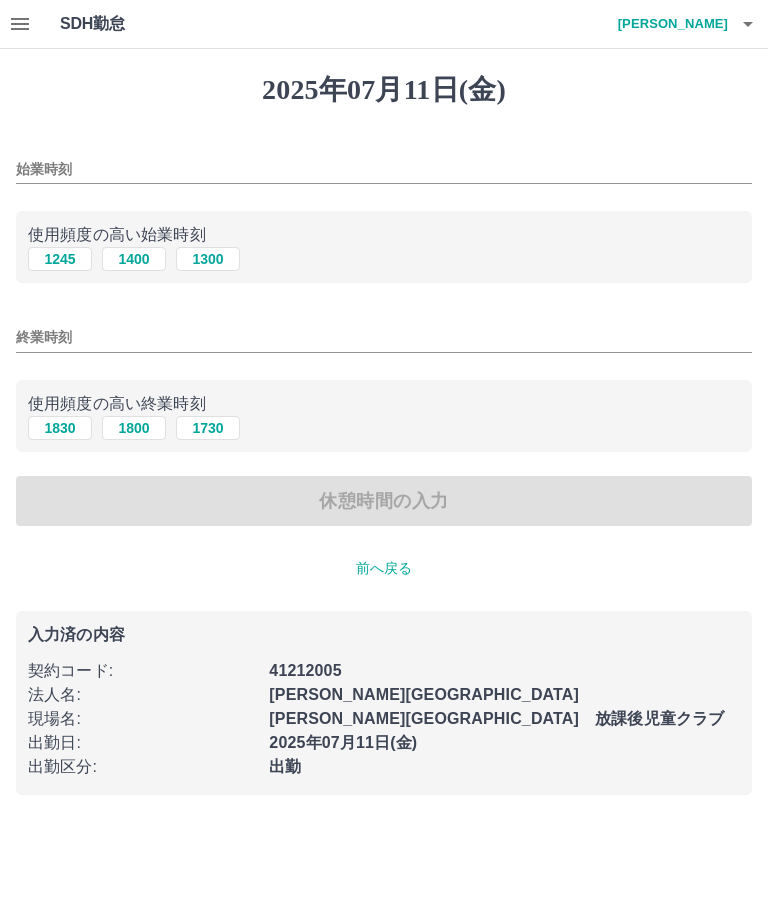 click on "始業時刻" at bounding box center (384, 169) 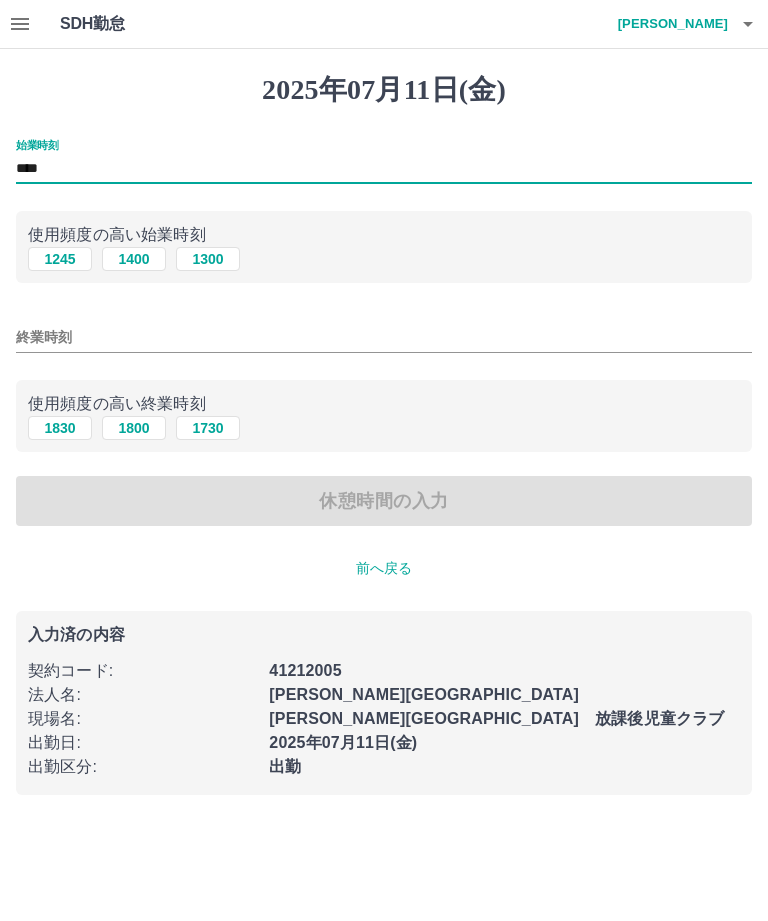 type on "****" 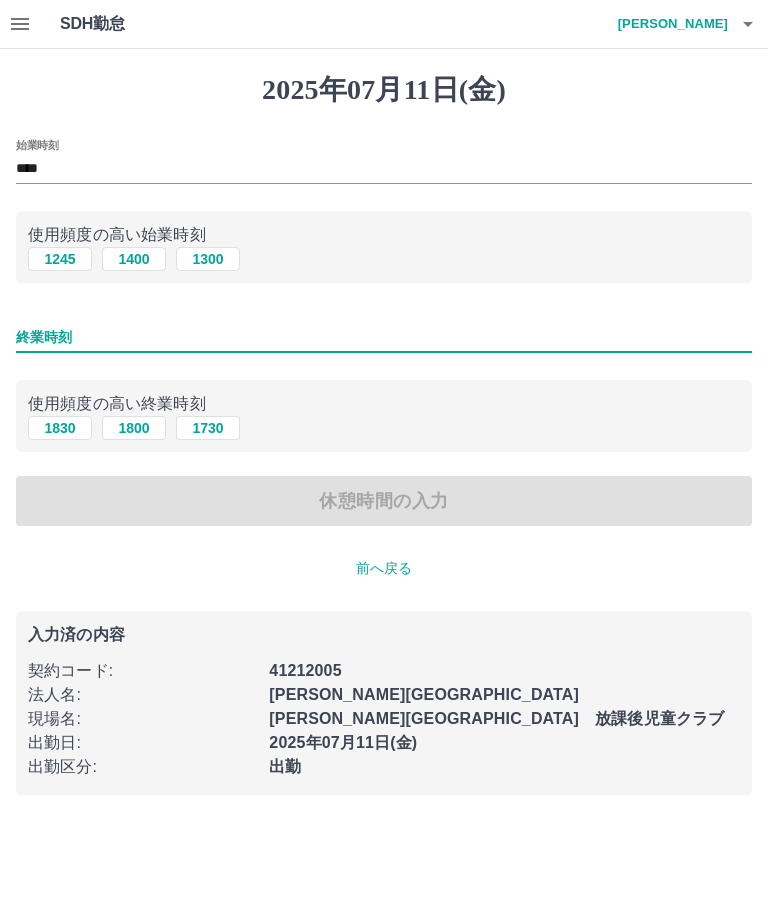 click on "終業時刻" at bounding box center [384, 337] 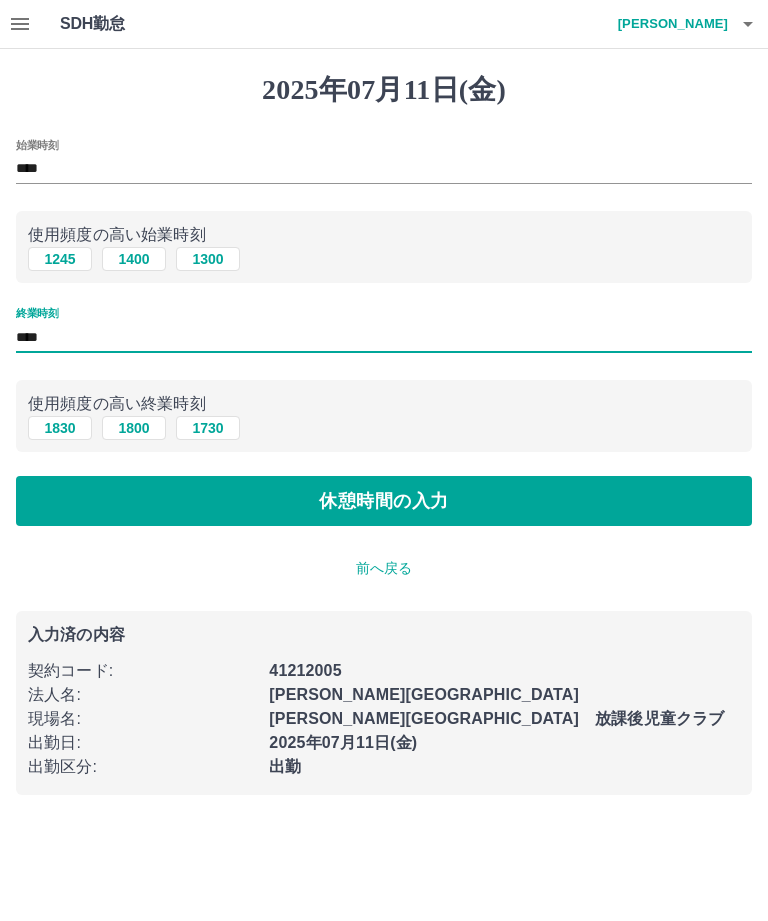 type on "****" 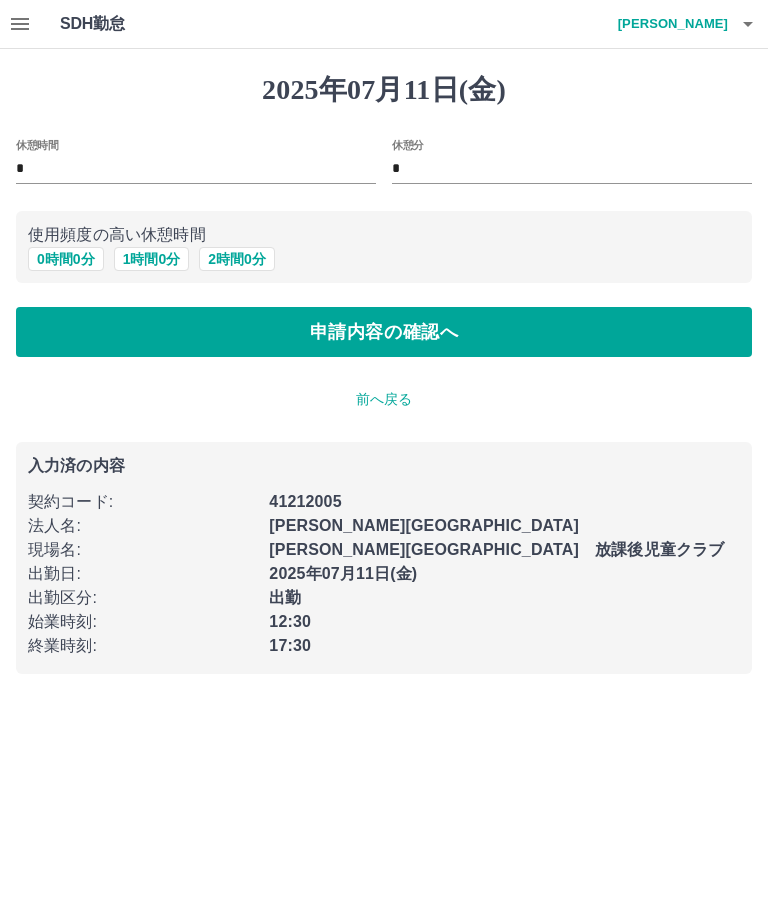 click on "申請内容の確認へ" at bounding box center [384, 332] 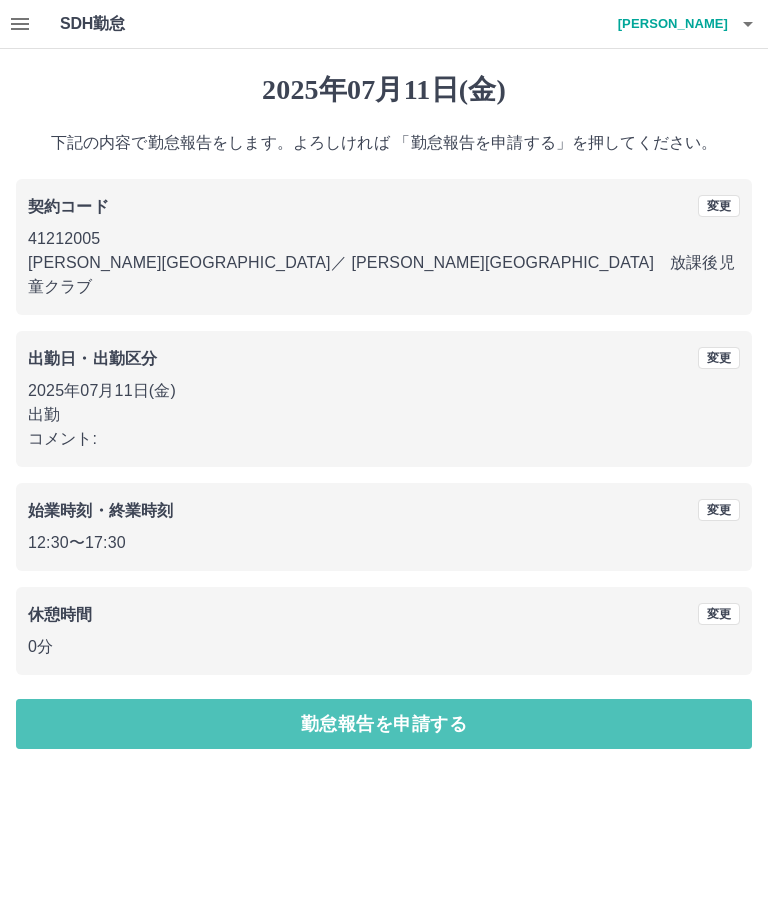 click on "勤怠報告を申請する" at bounding box center [384, 724] 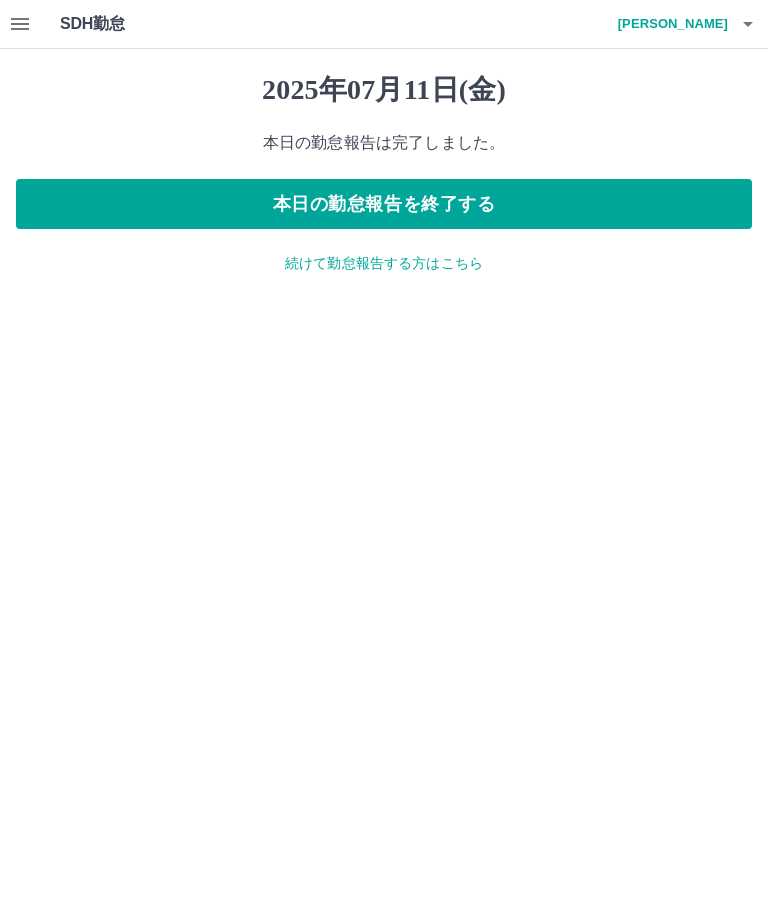 click on "本日の勤怠報告を終了する" at bounding box center [384, 204] 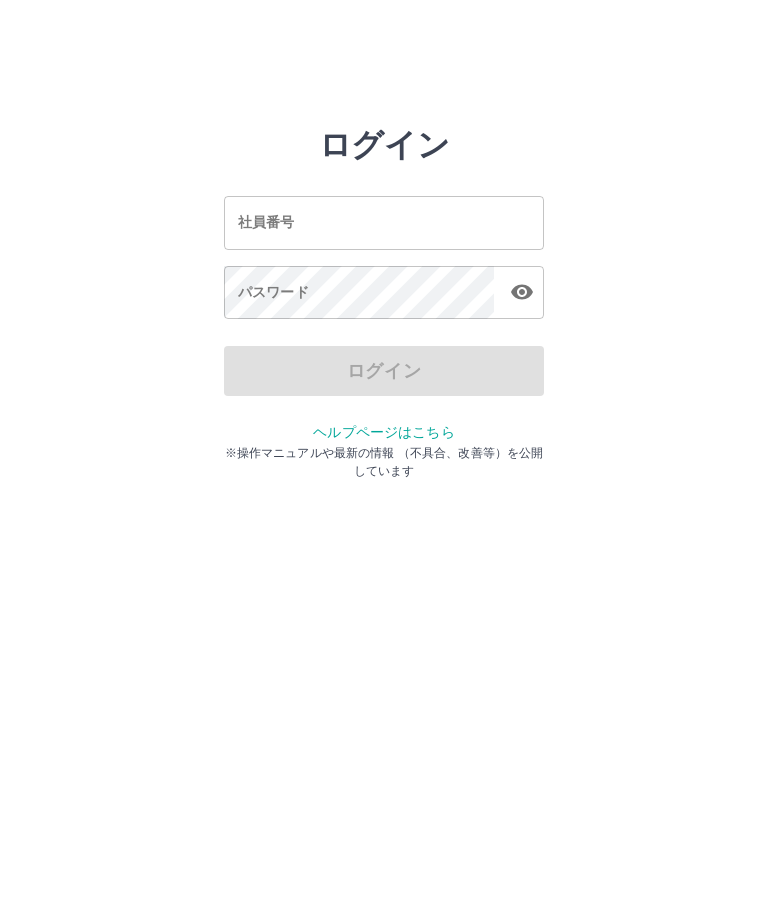 scroll, scrollTop: 0, scrollLeft: 0, axis: both 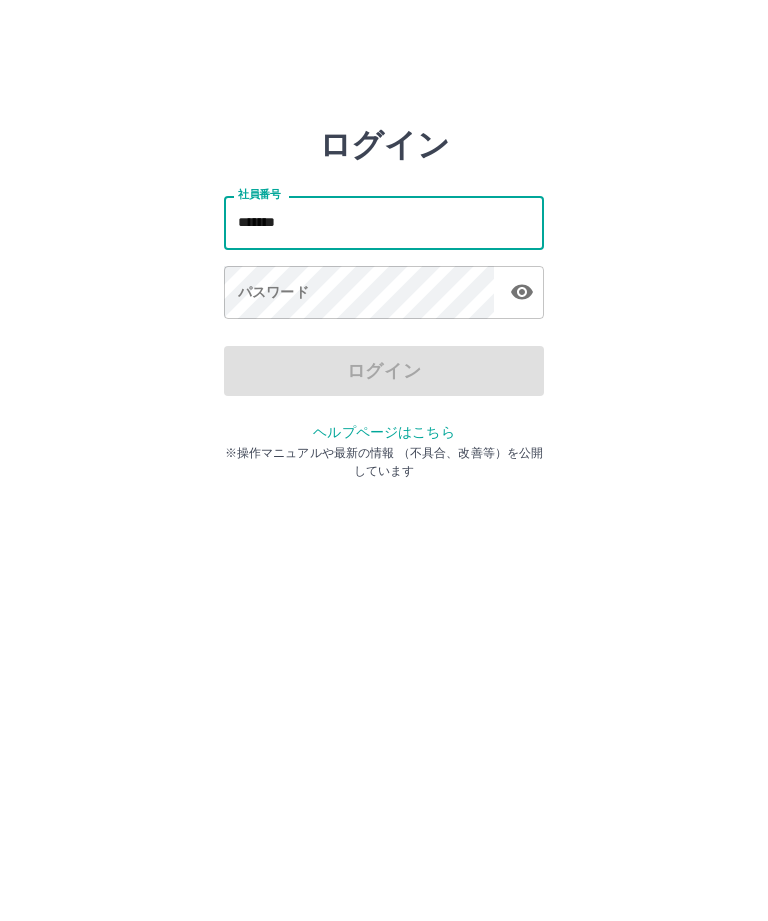 type on "*******" 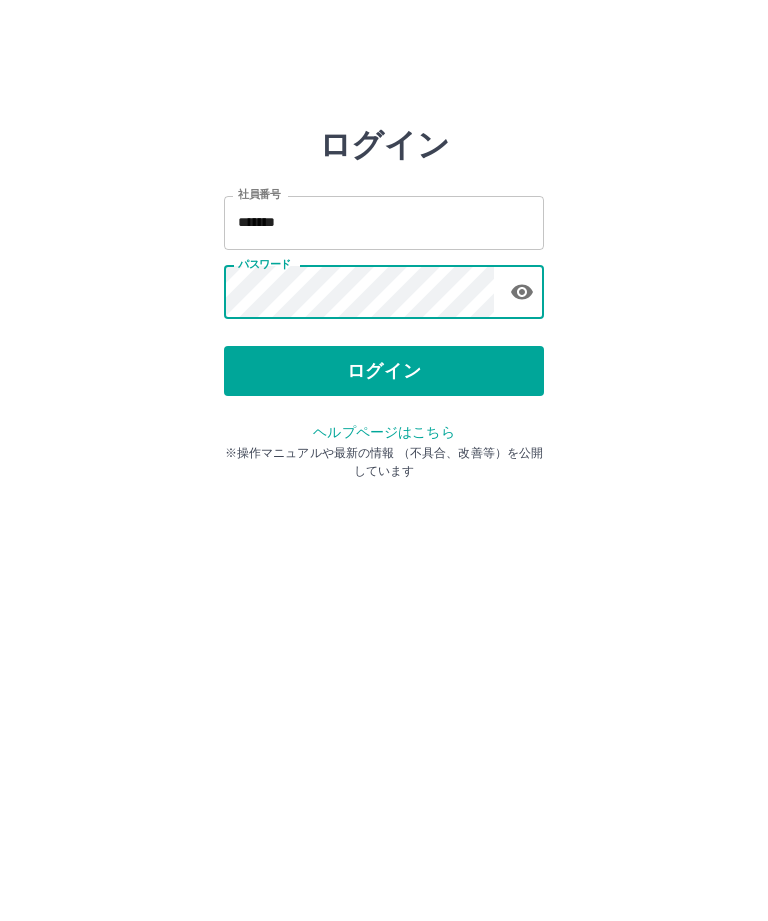 click on "ログイン" at bounding box center (384, 371) 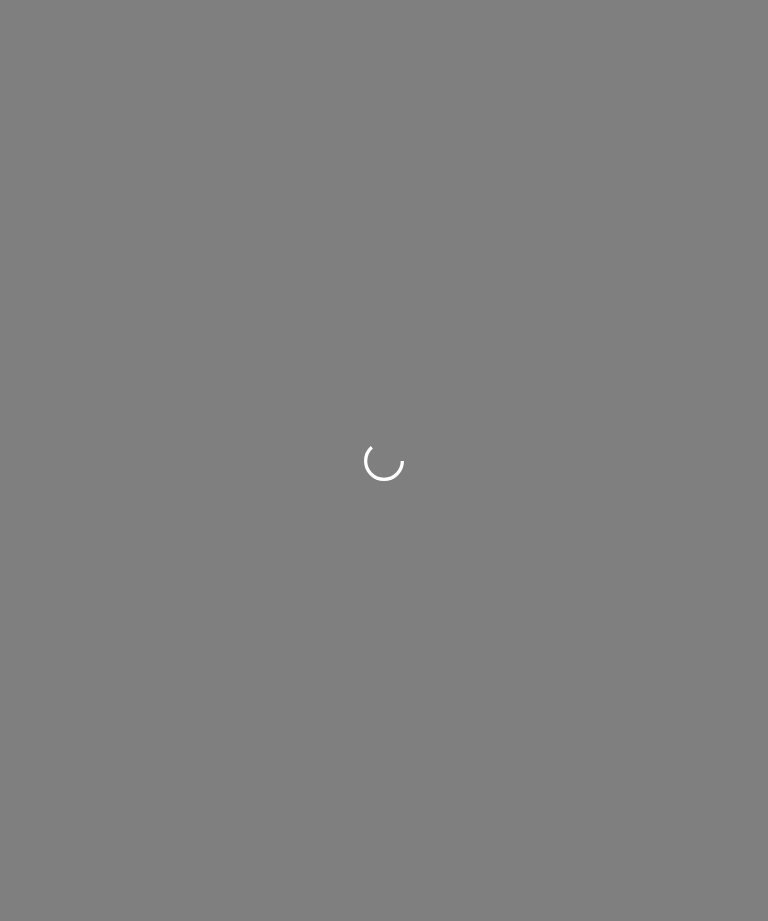 scroll, scrollTop: 0, scrollLeft: 0, axis: both 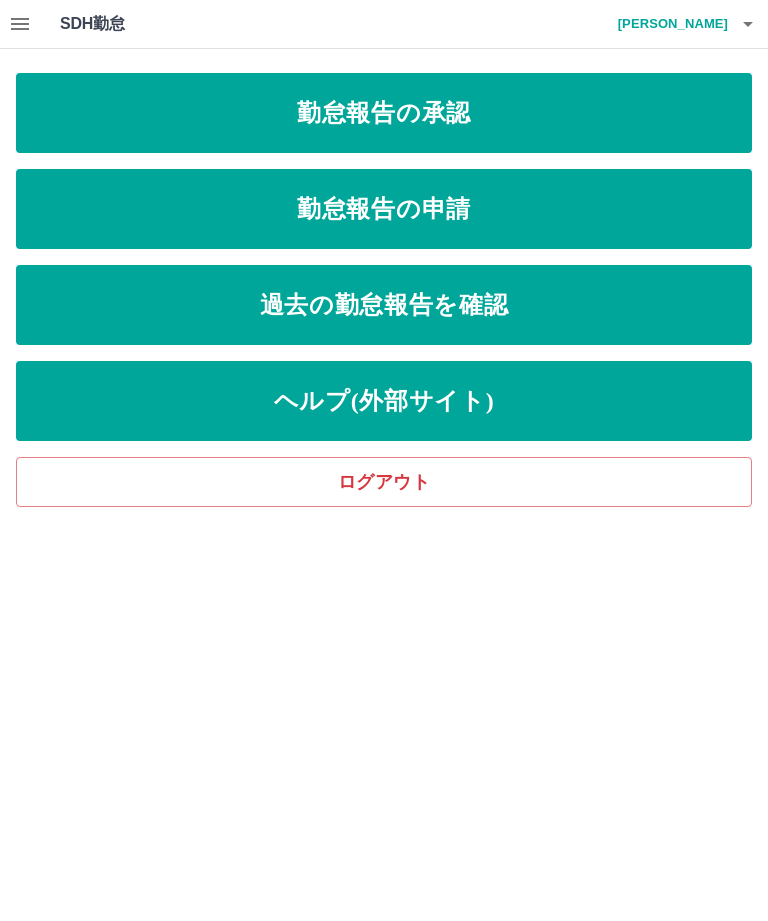 click on "勤怠報告の申請" at bounding box center [384, 209] 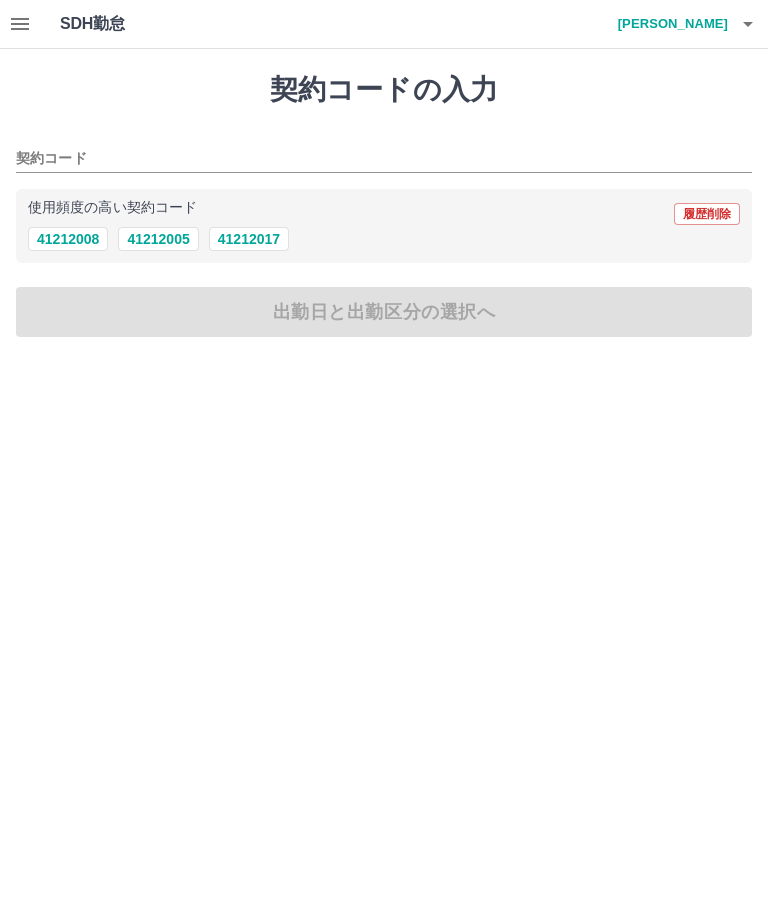click on "41212005" at bounding box center (158, 239) 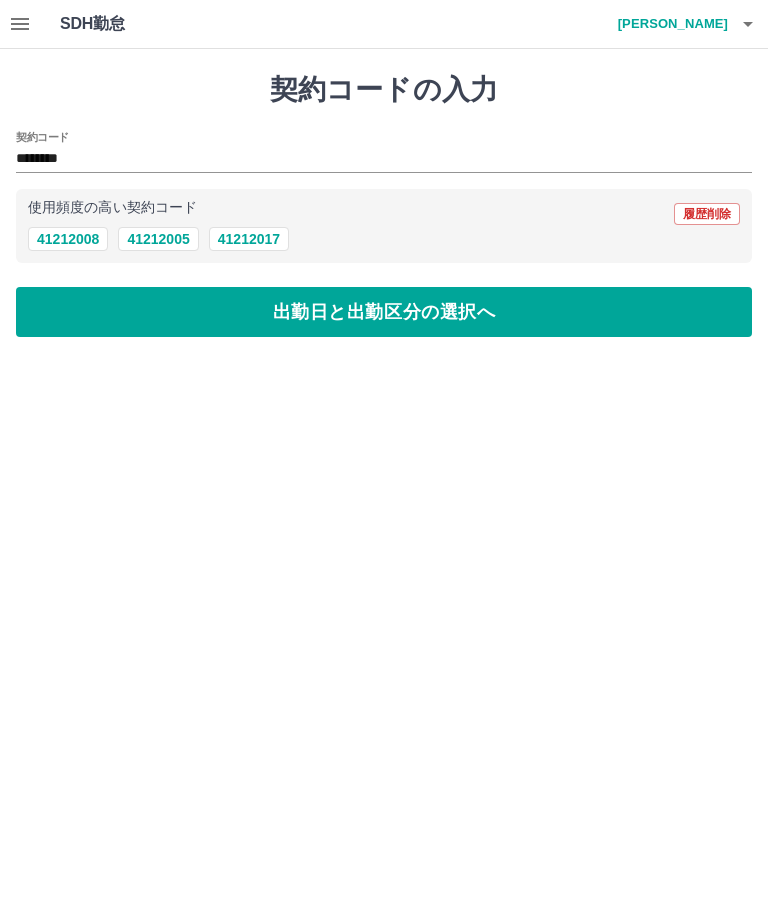 click on "出勤日と出勤区分の選択へ" at bounding box center [384, 312] 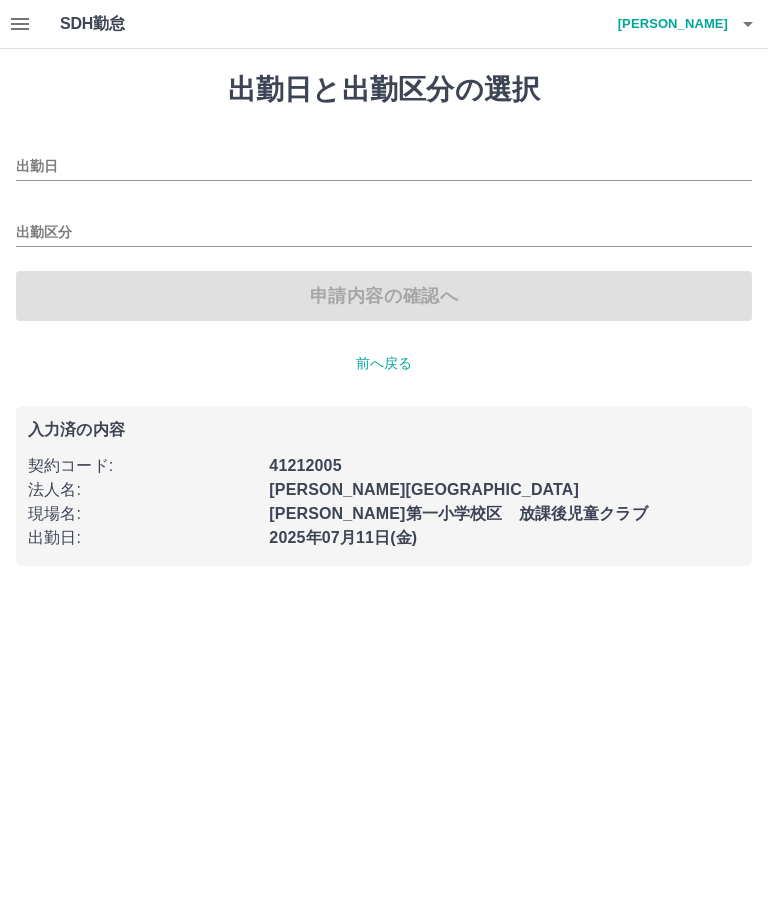 type on "**********" 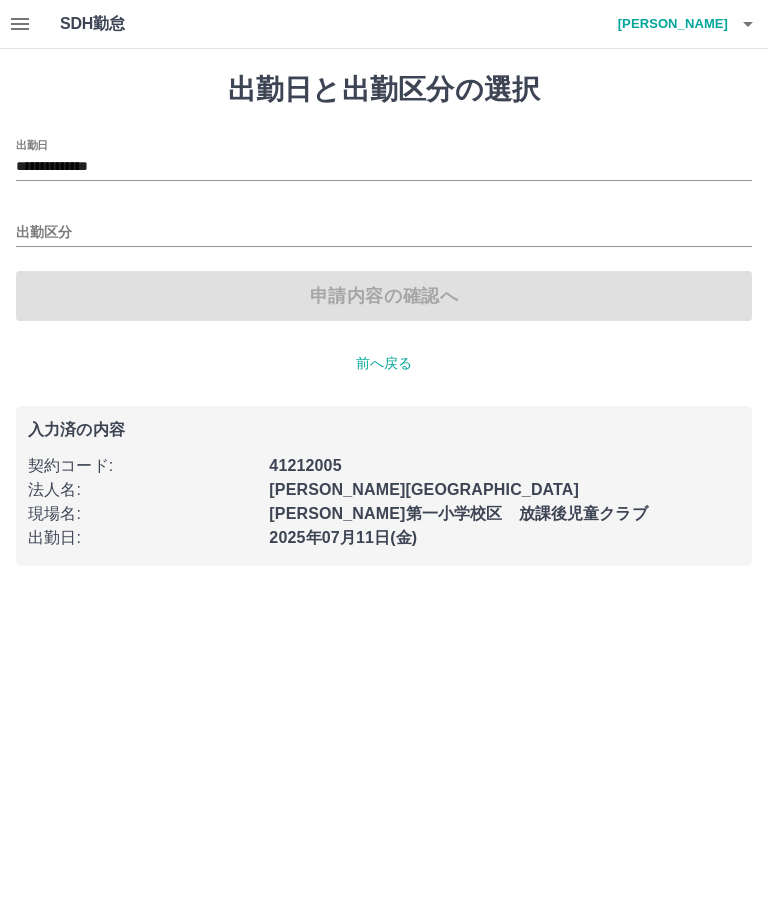click on "出勤区分" at bounding box center (384, 233) 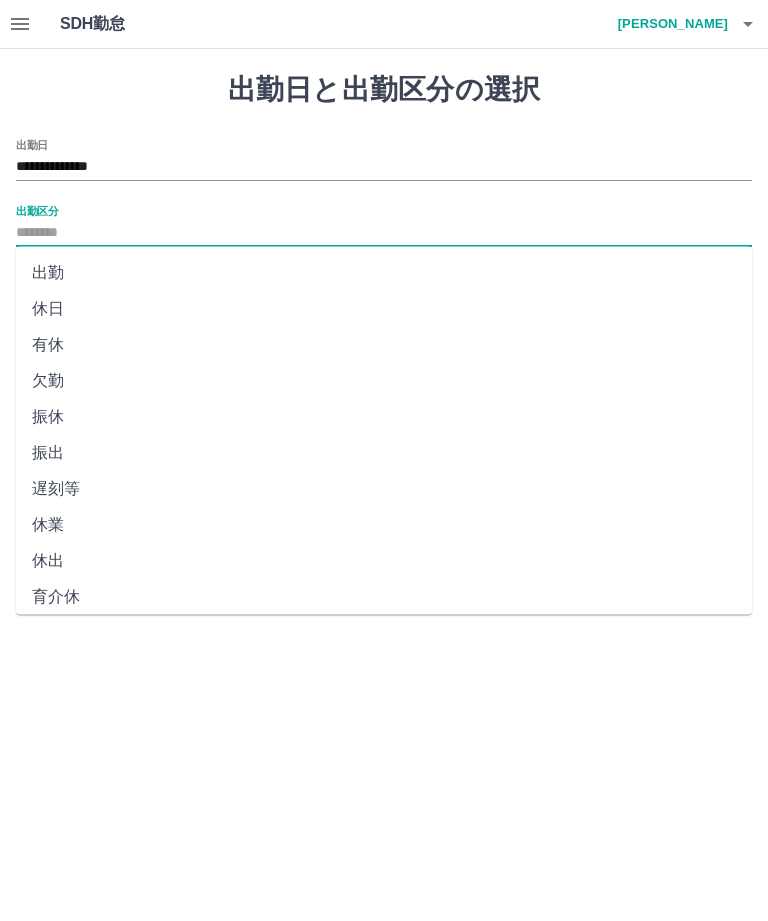 click on "出勤" at bounding box center (384, 273) 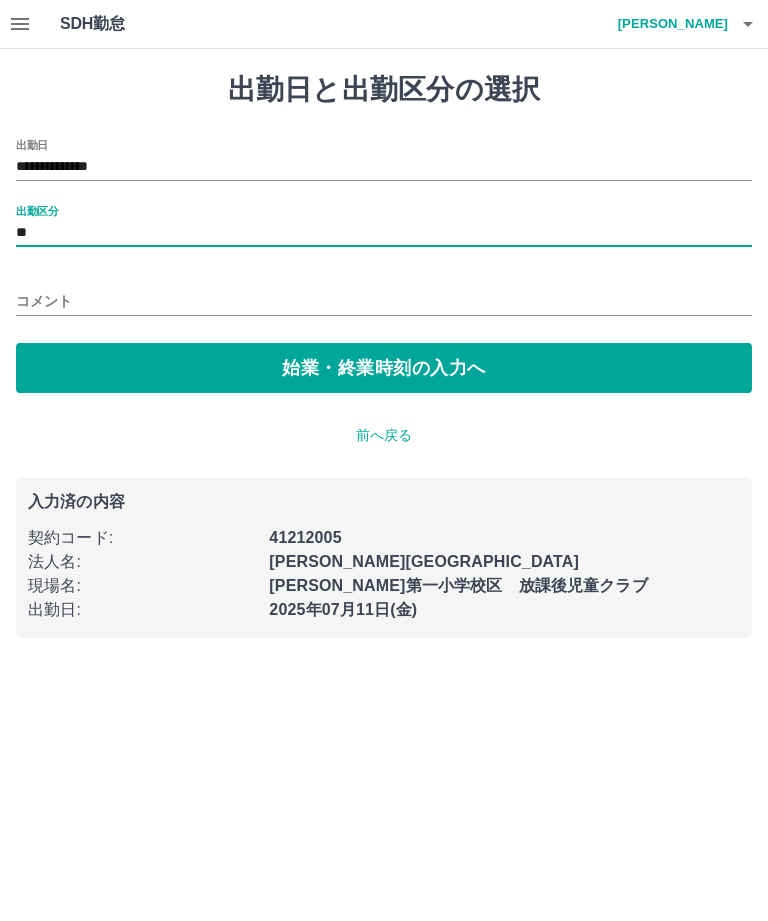 type on "**" 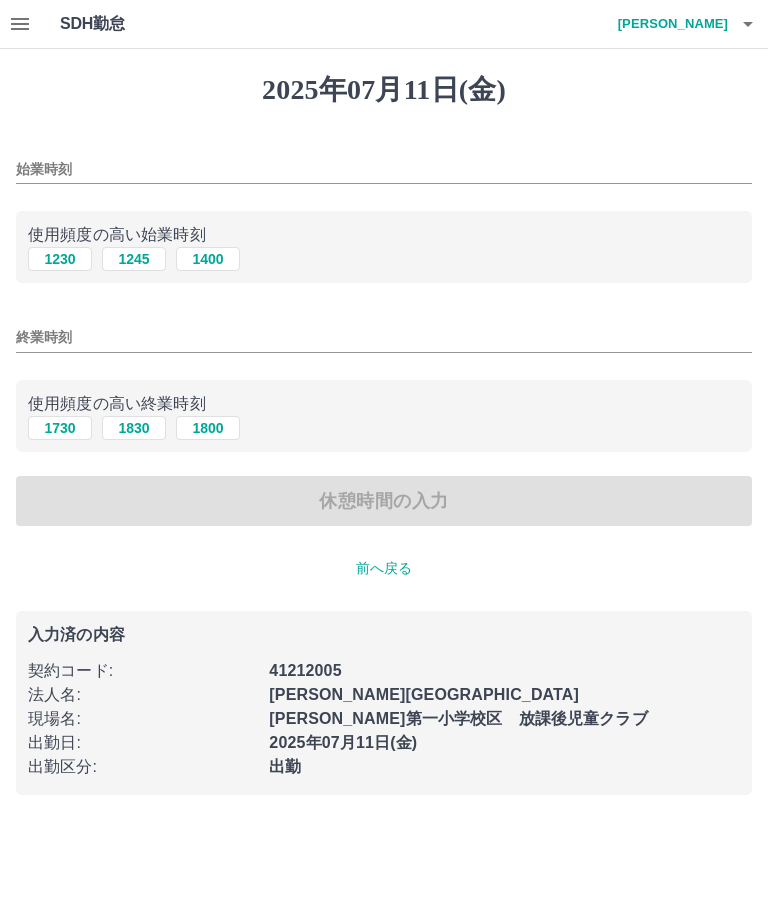 click on "始業時刻" at bounding box center [384, 169] 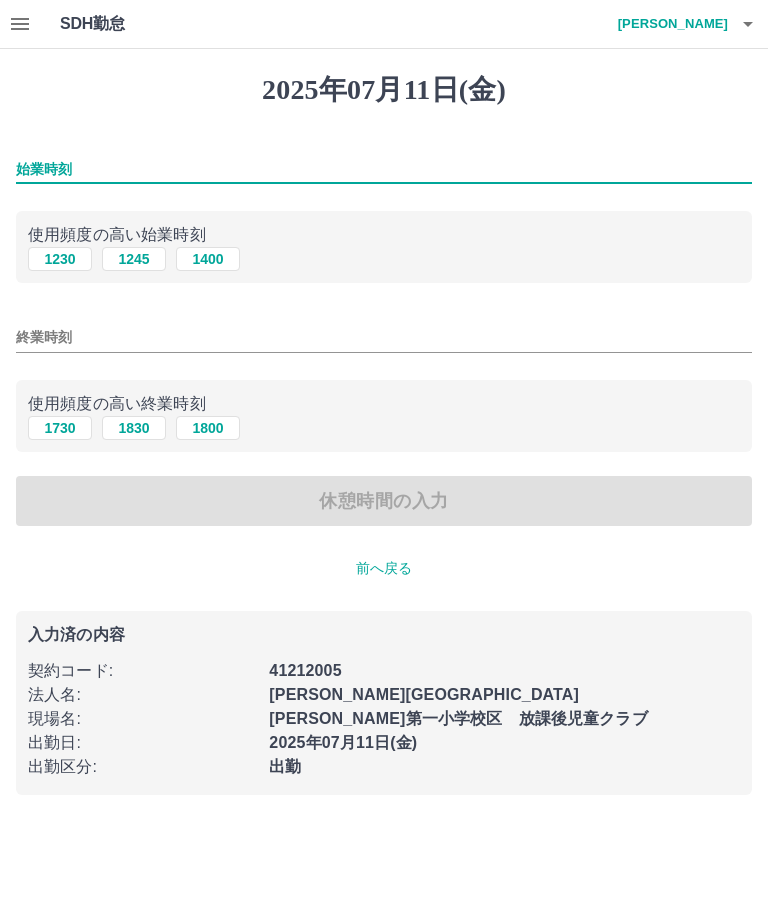 click on "1245" at bounding box center [134, 259] 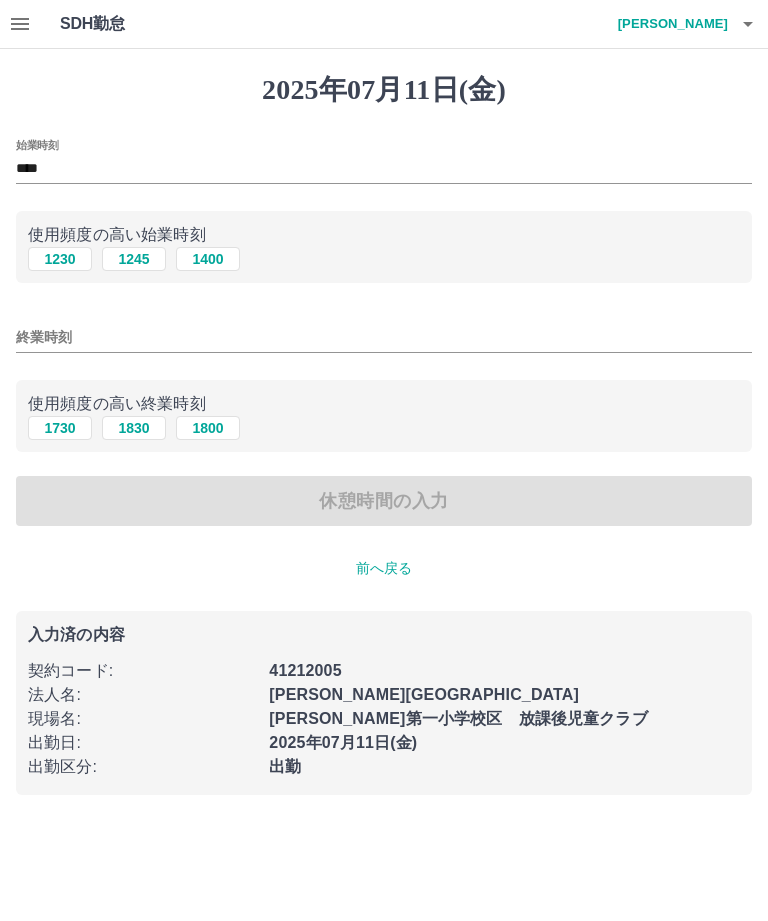 click on "1830" at bounding box center [134, 428] 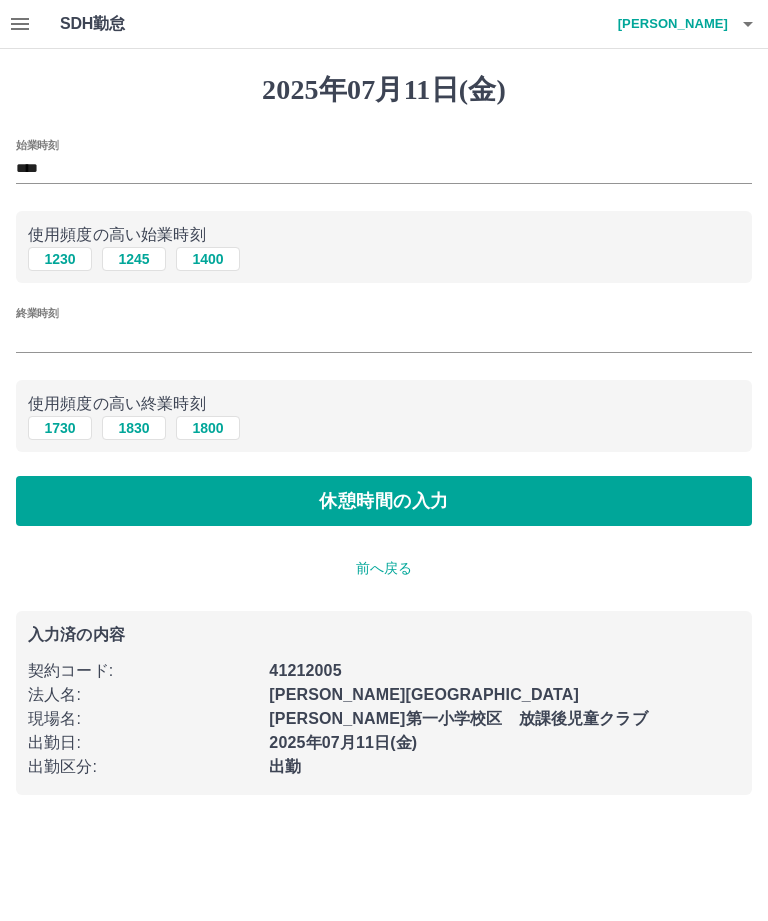 type on "****" 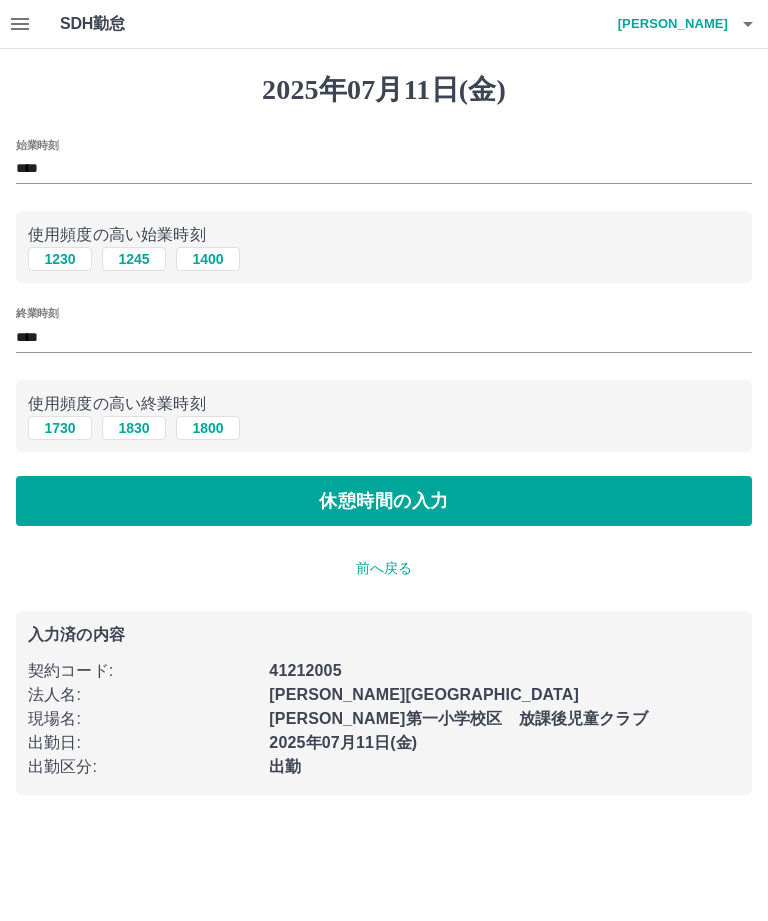 click on "休憩時間の入力" at bounding box center [384, 501] 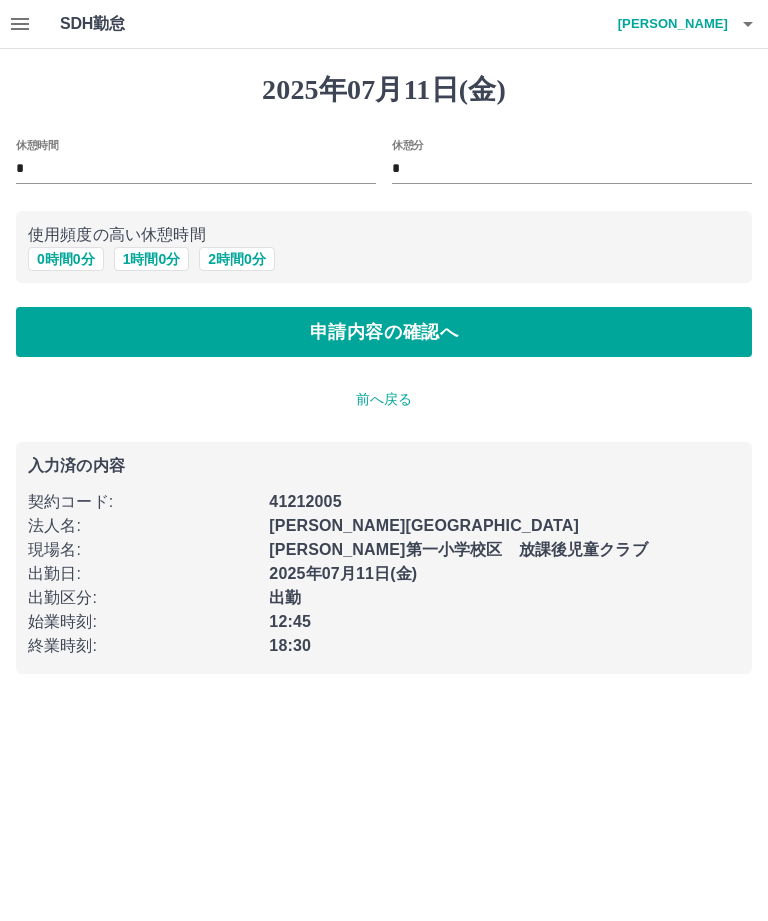 click on "申請内容の確認へ" at bounding box center [384, 332] 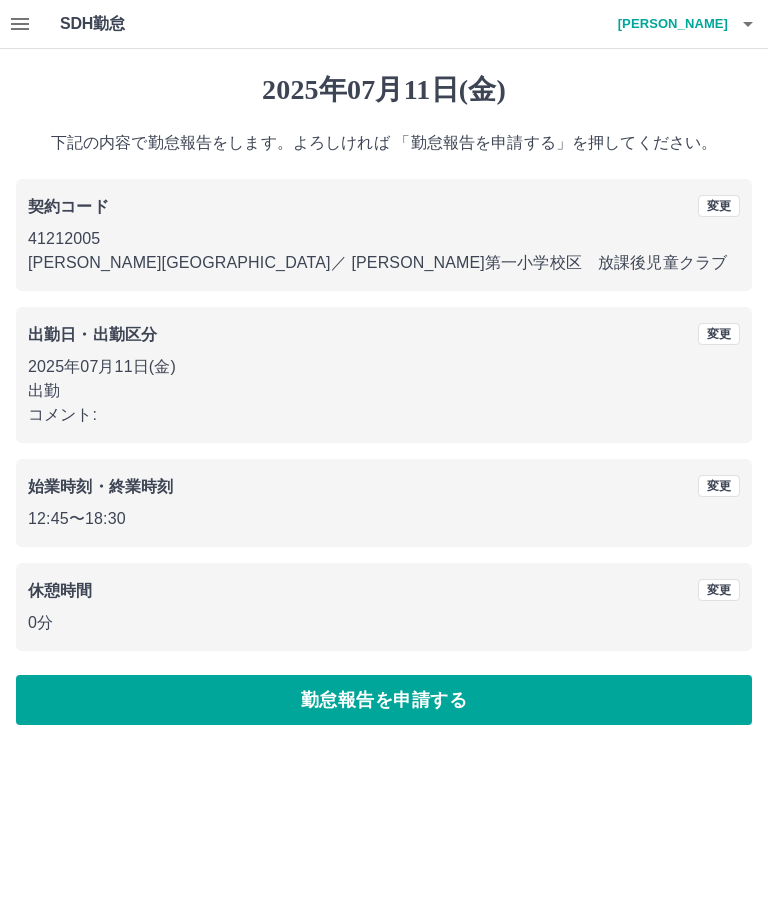 click on "勤怠報告を申請する" at bounding box center (384, 700) 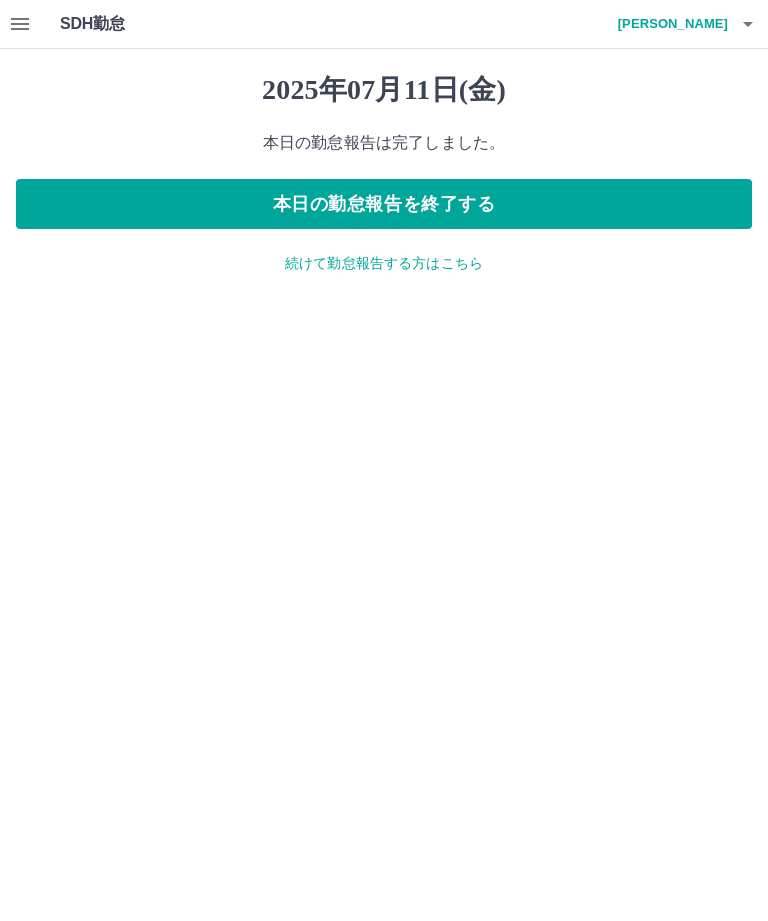 click on "本日の勤怠報告を終了する" at bounding box center [384, 204] 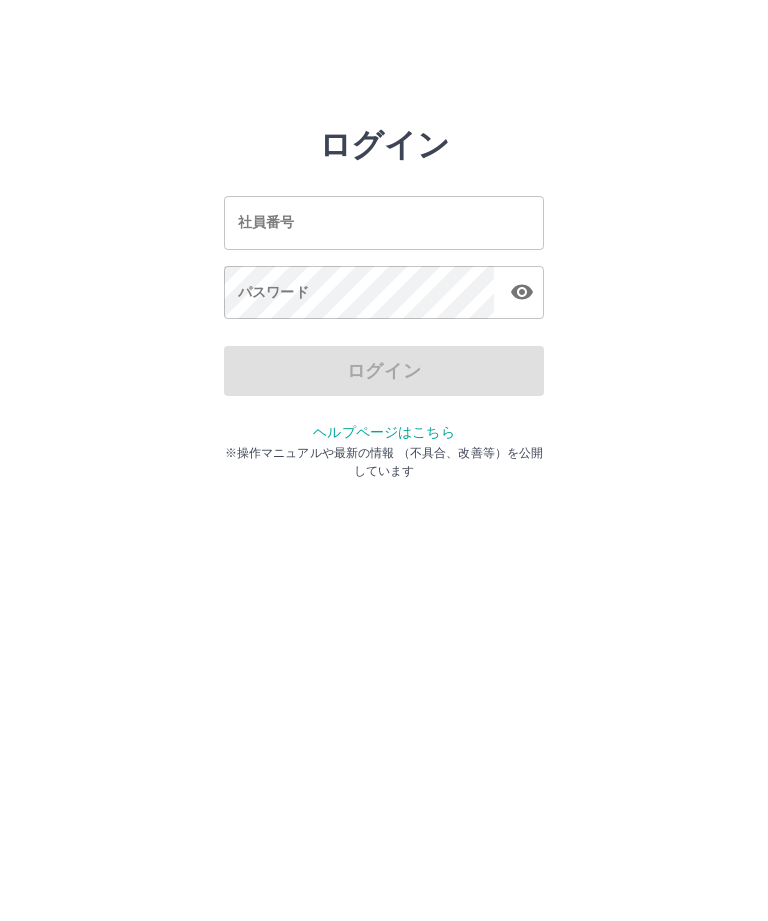 scroll, scrollTop: 0, scrollLeft: 0, axis: both 